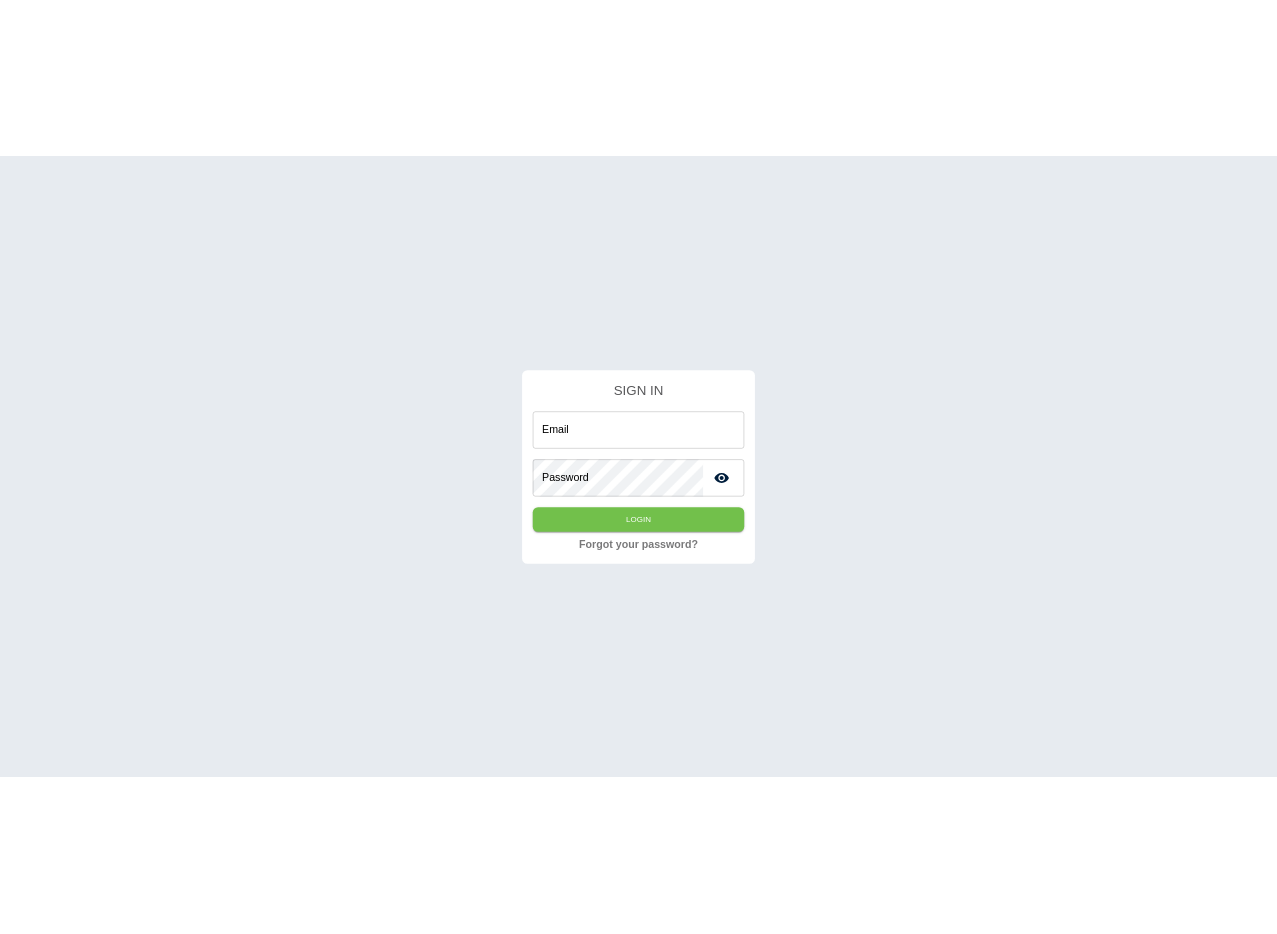 scroll, scrollTop: 0, scrollLeft: 0, axis: both 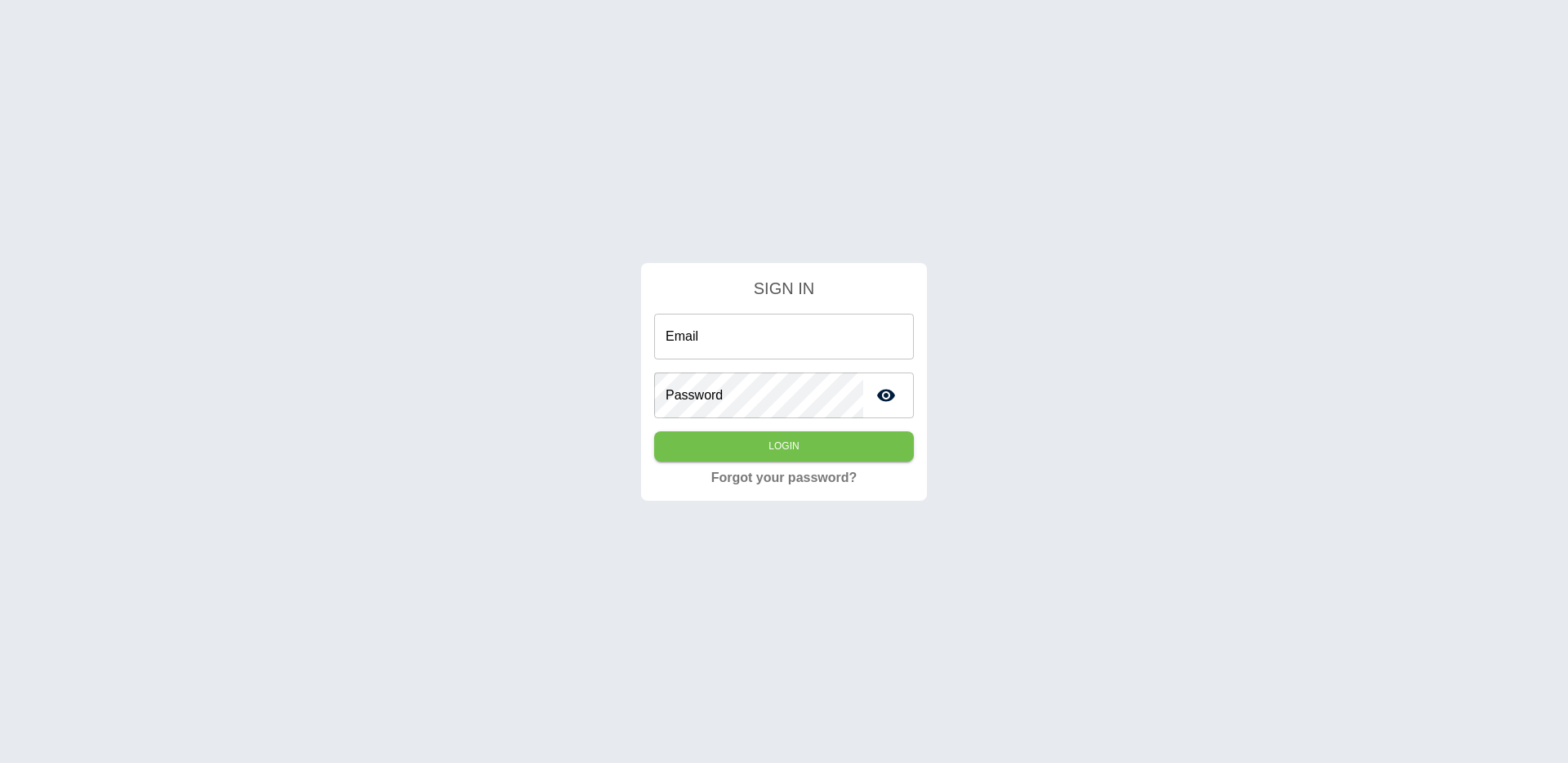 type on "**********" 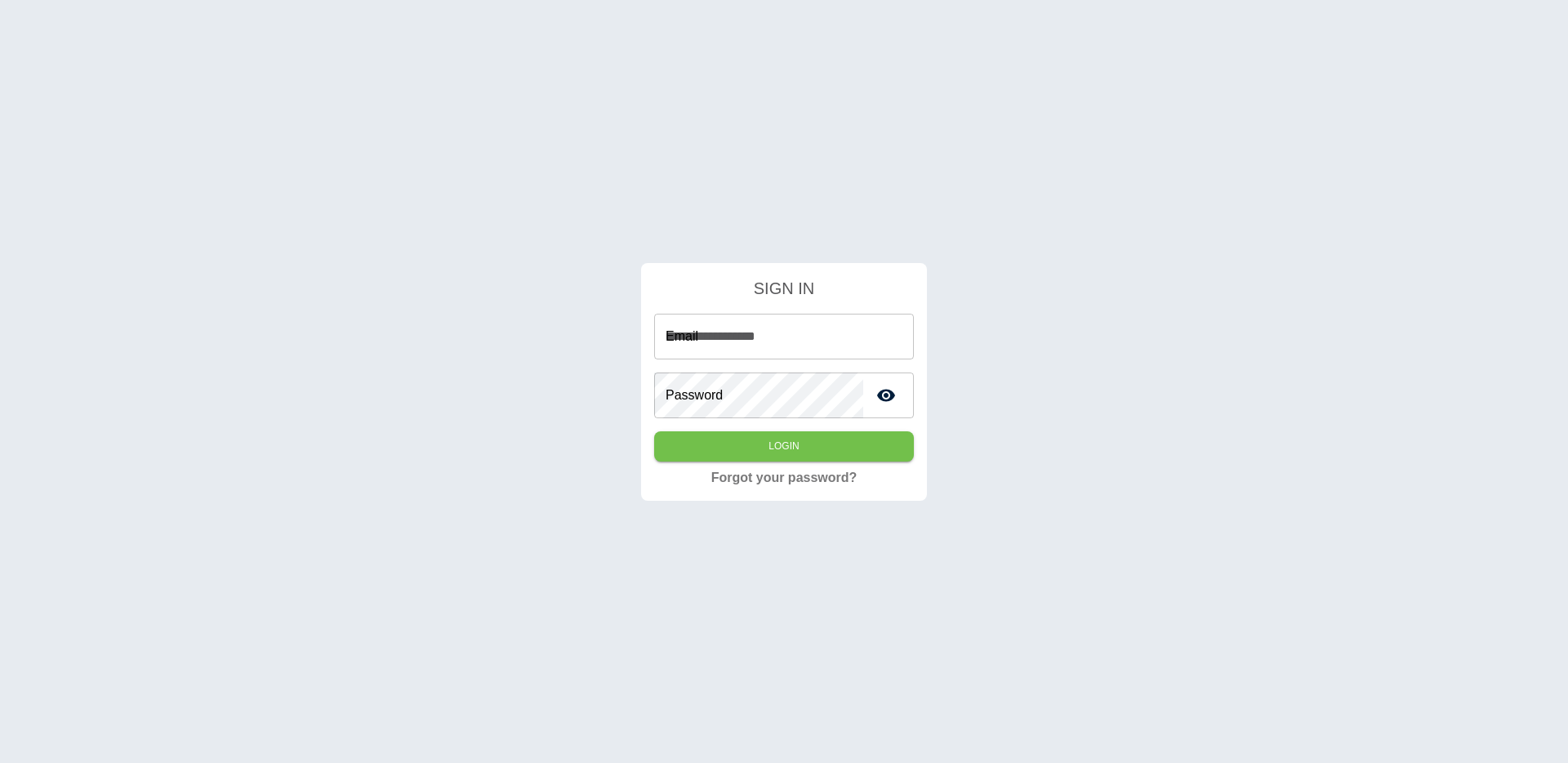 click on "**********" at bounding box center [784, 337] 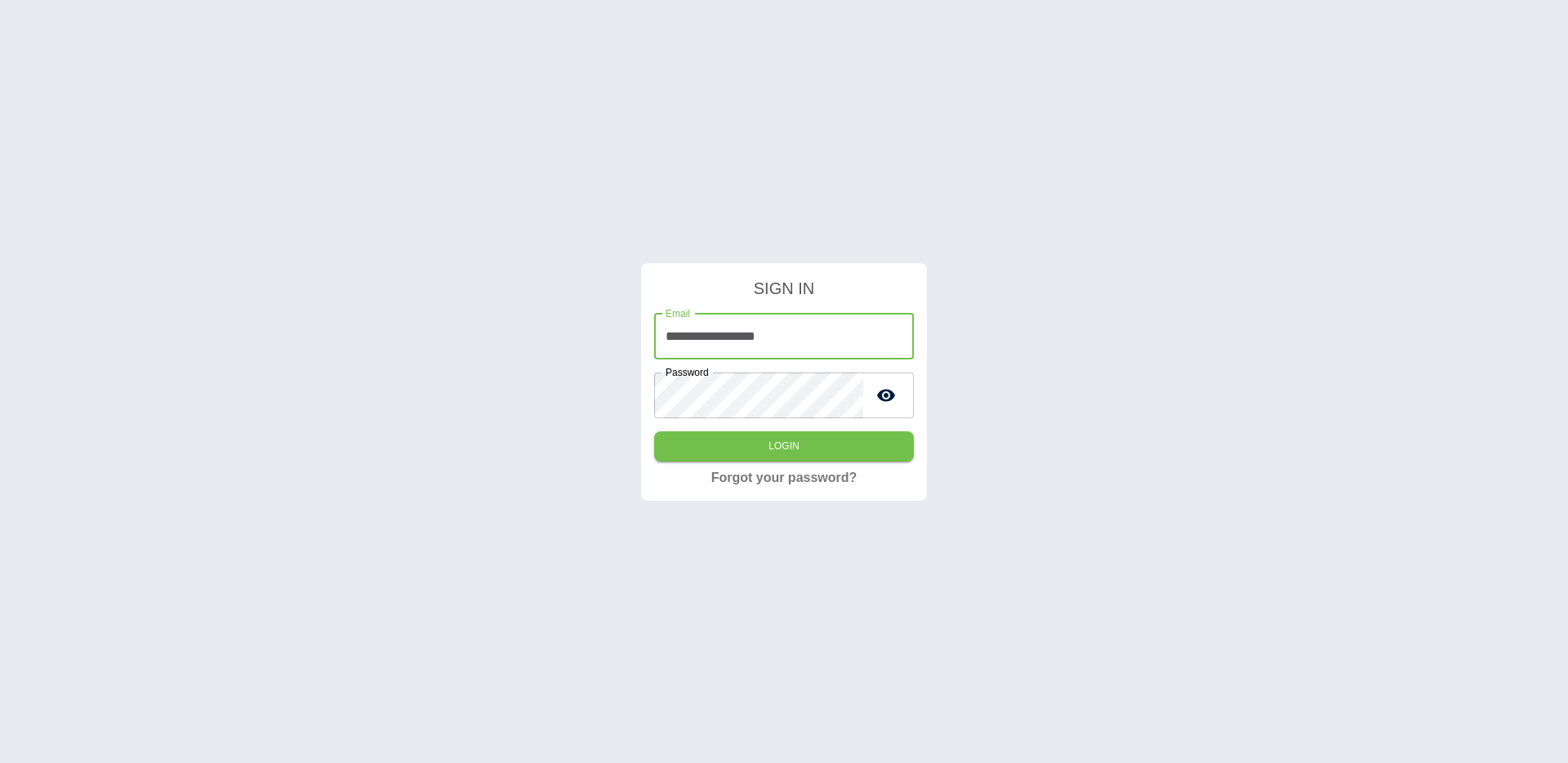 click on "**********" at bounding box center (784, 382) 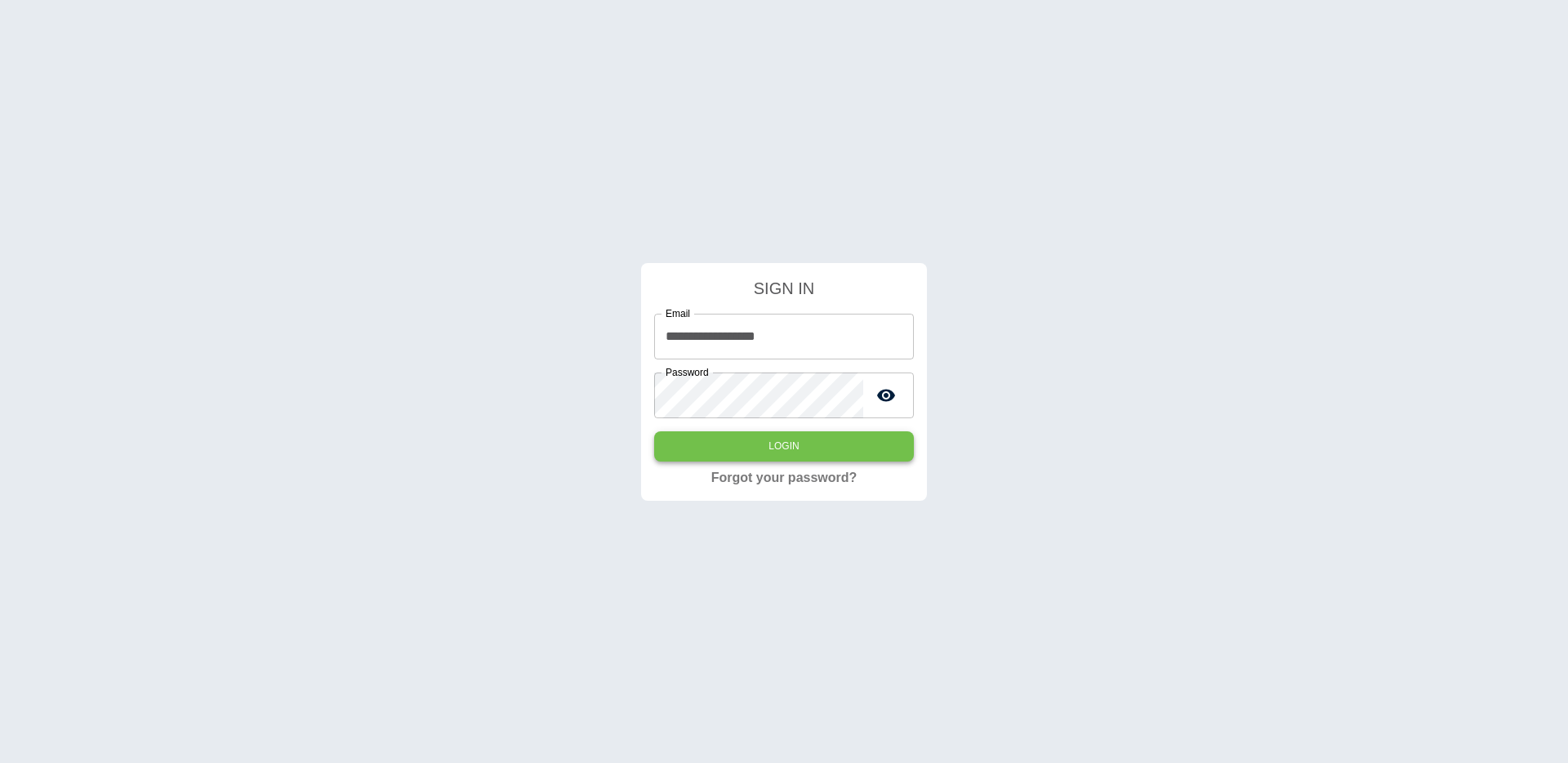 click on "Login" at bounding box center (784, 446) 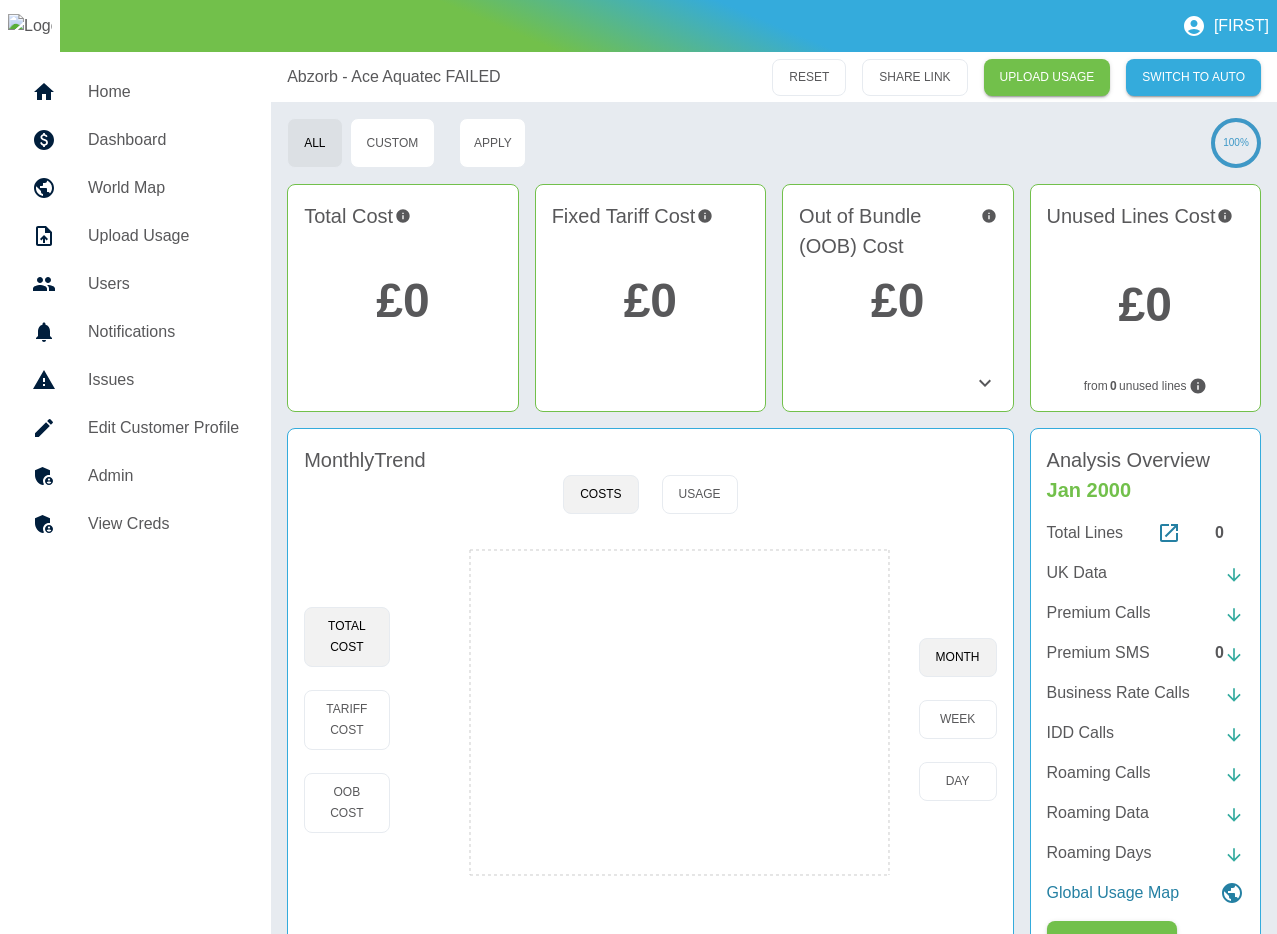 scroll, scrollTop: 57, scrollLeft: 0, axis: vertical 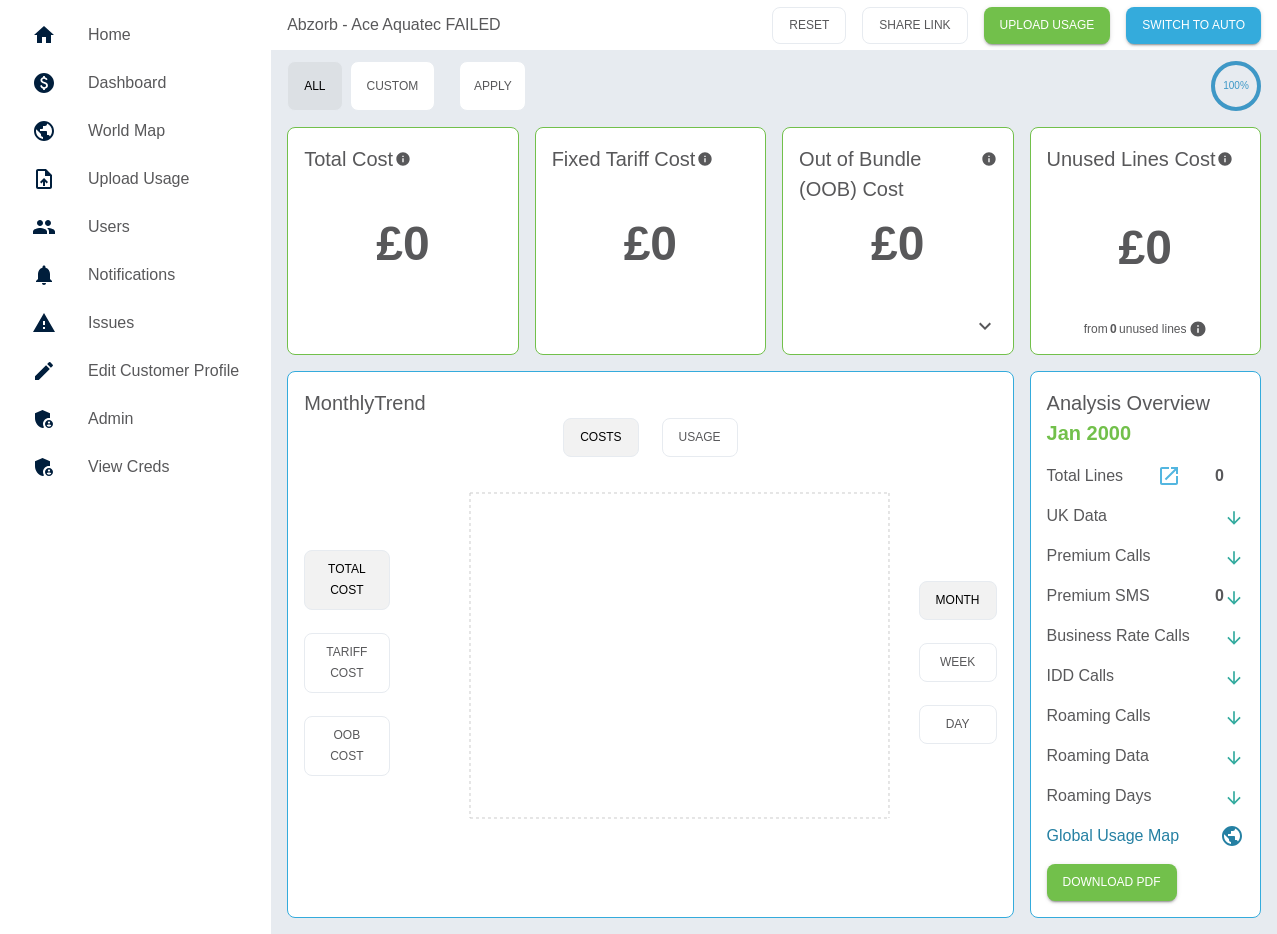 click 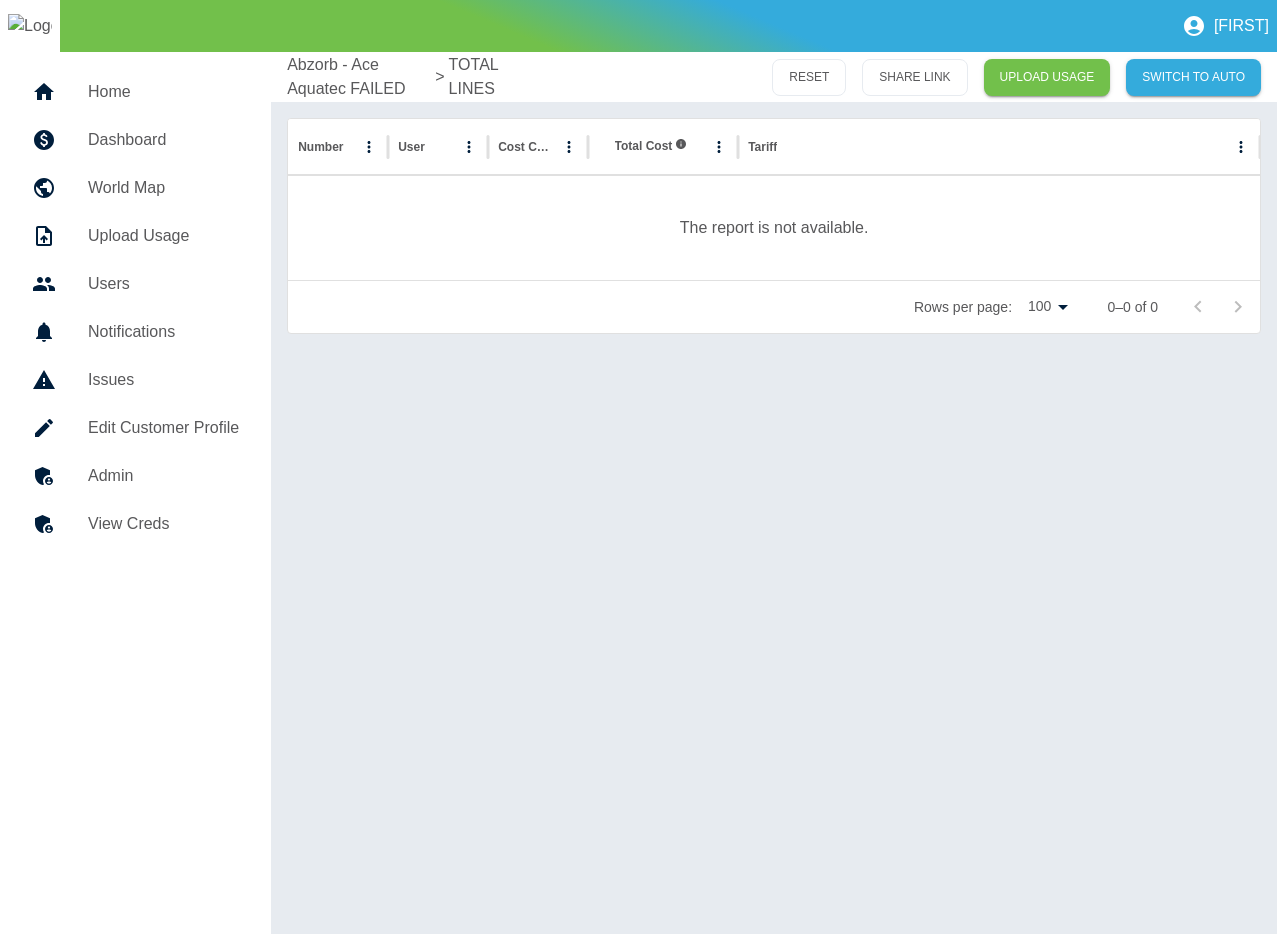 scroll, scrollTop: 57, scrollLeft: 0, axis: vertical 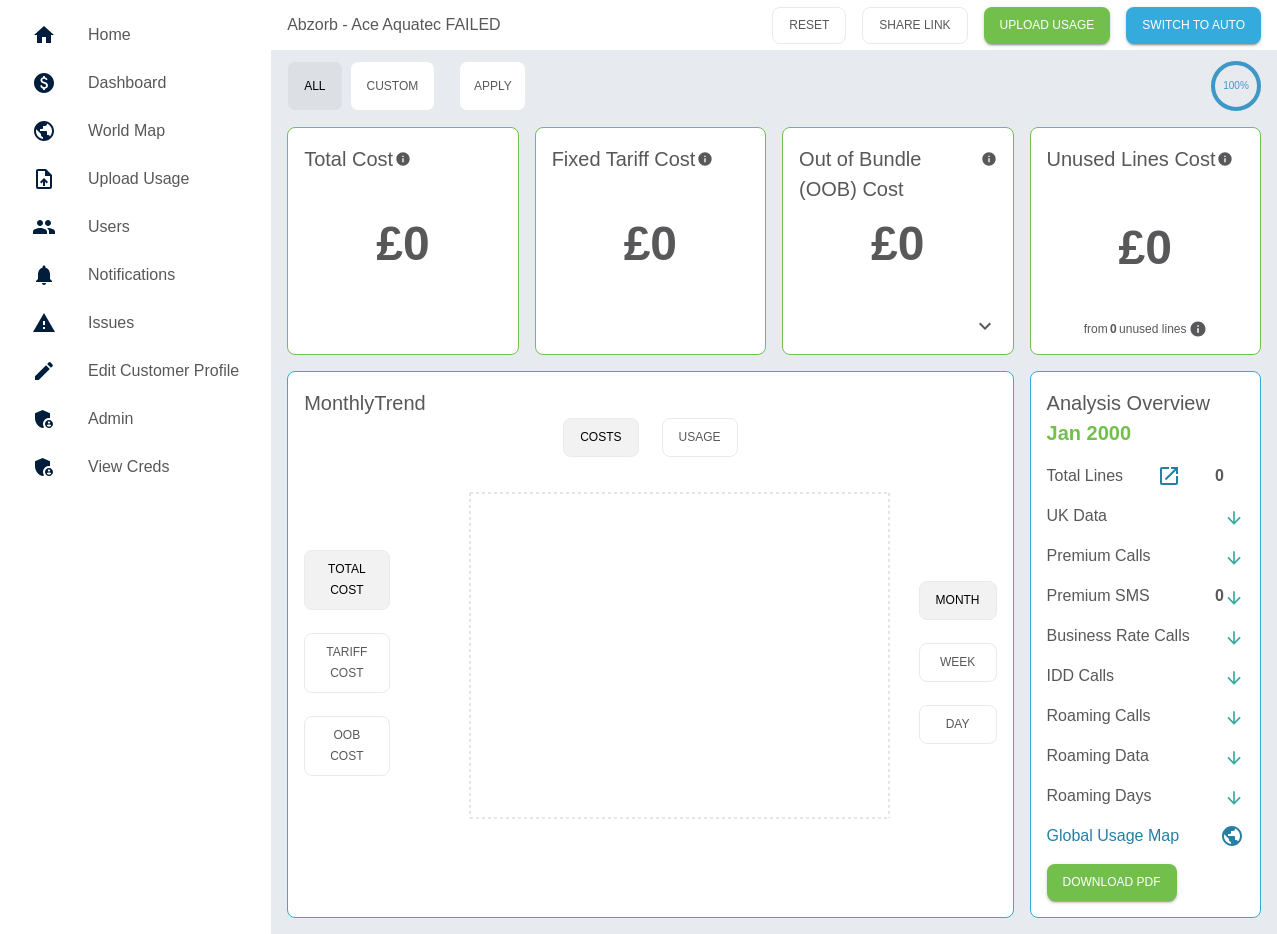 click on "UK Data" at bounding box center (1077, 516) 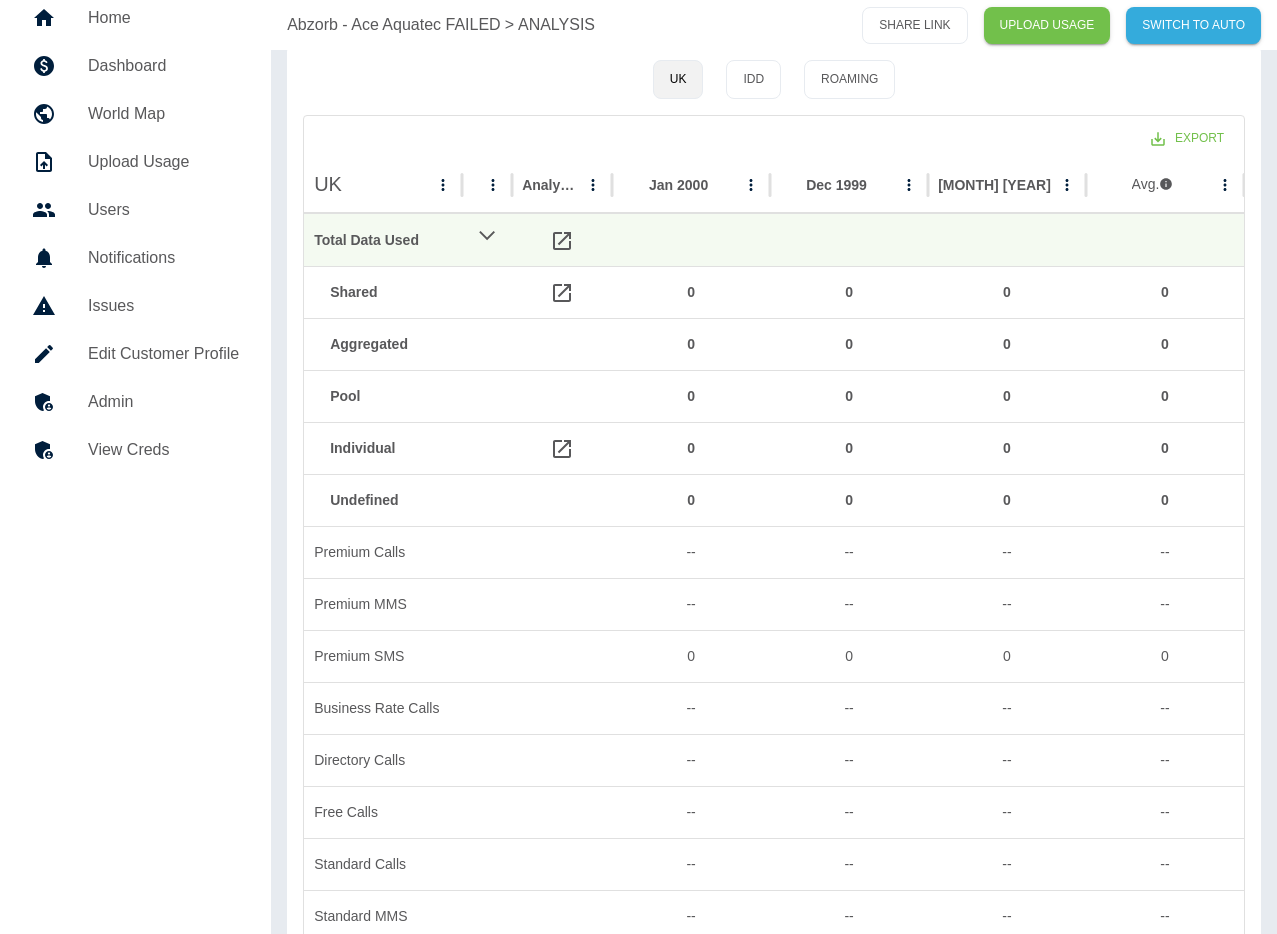 scroll, scrollTop: 38, scrollLeft: 0, axis: vertical 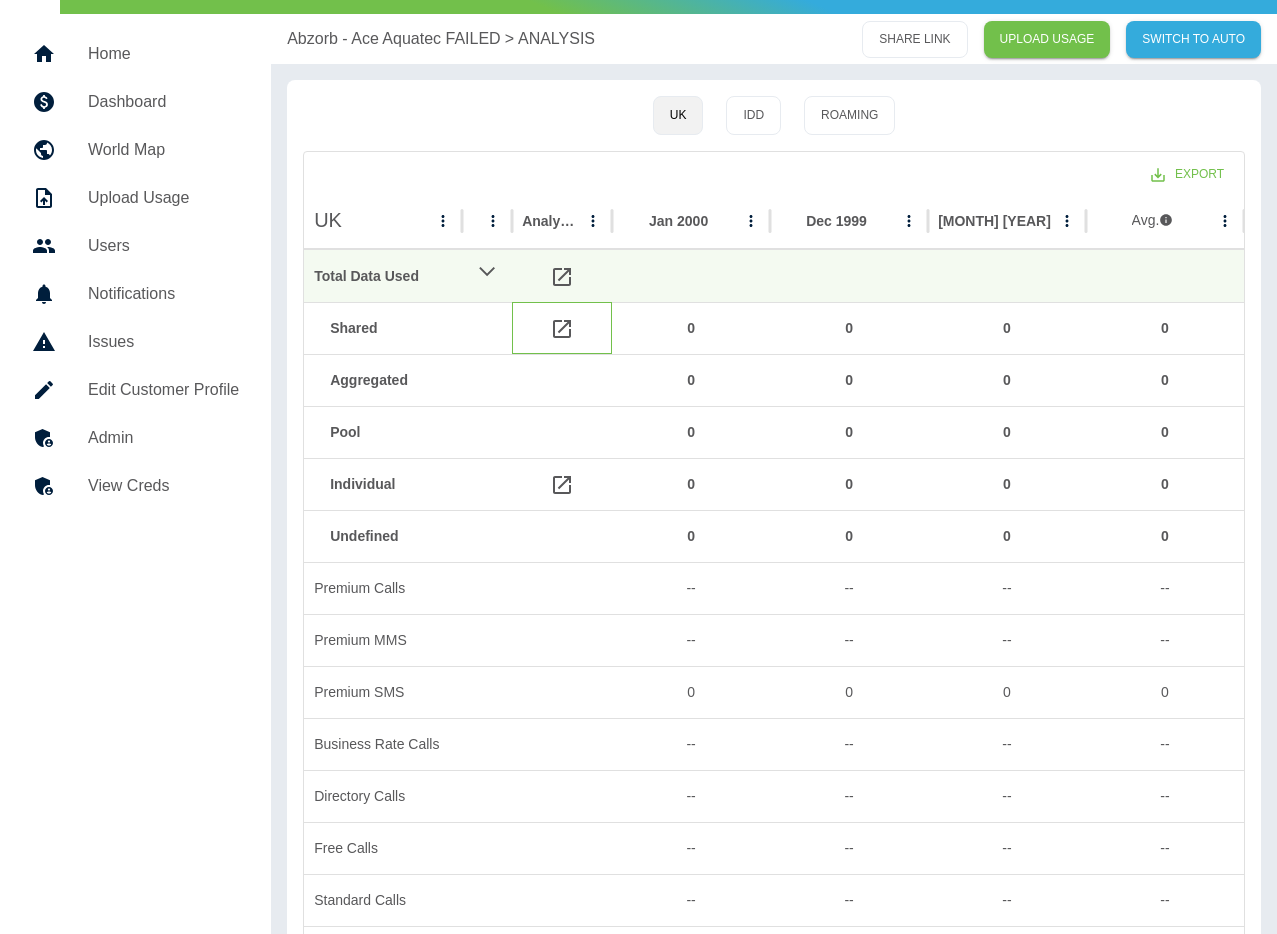 click 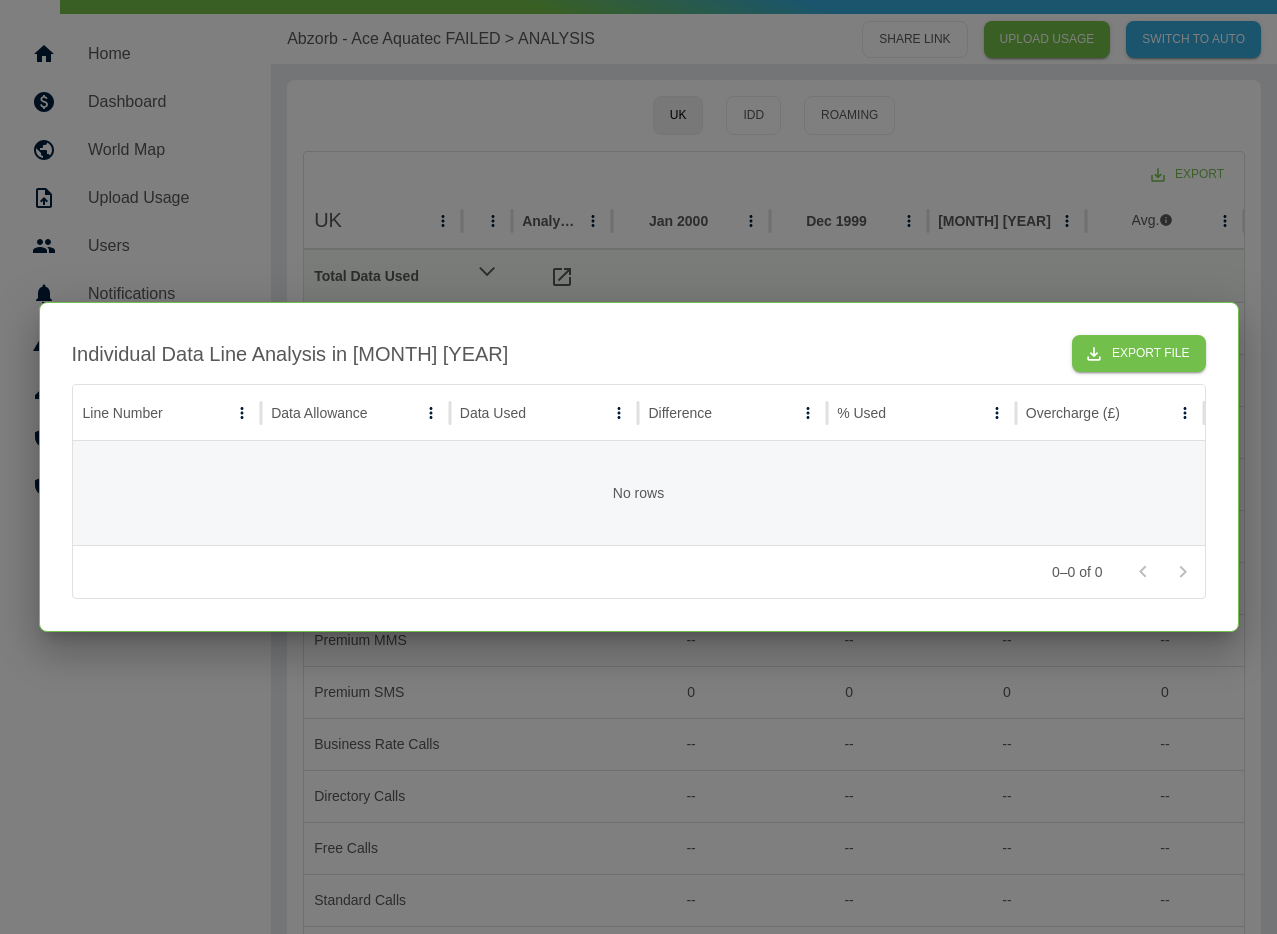 click at bounding box center [638, 467] 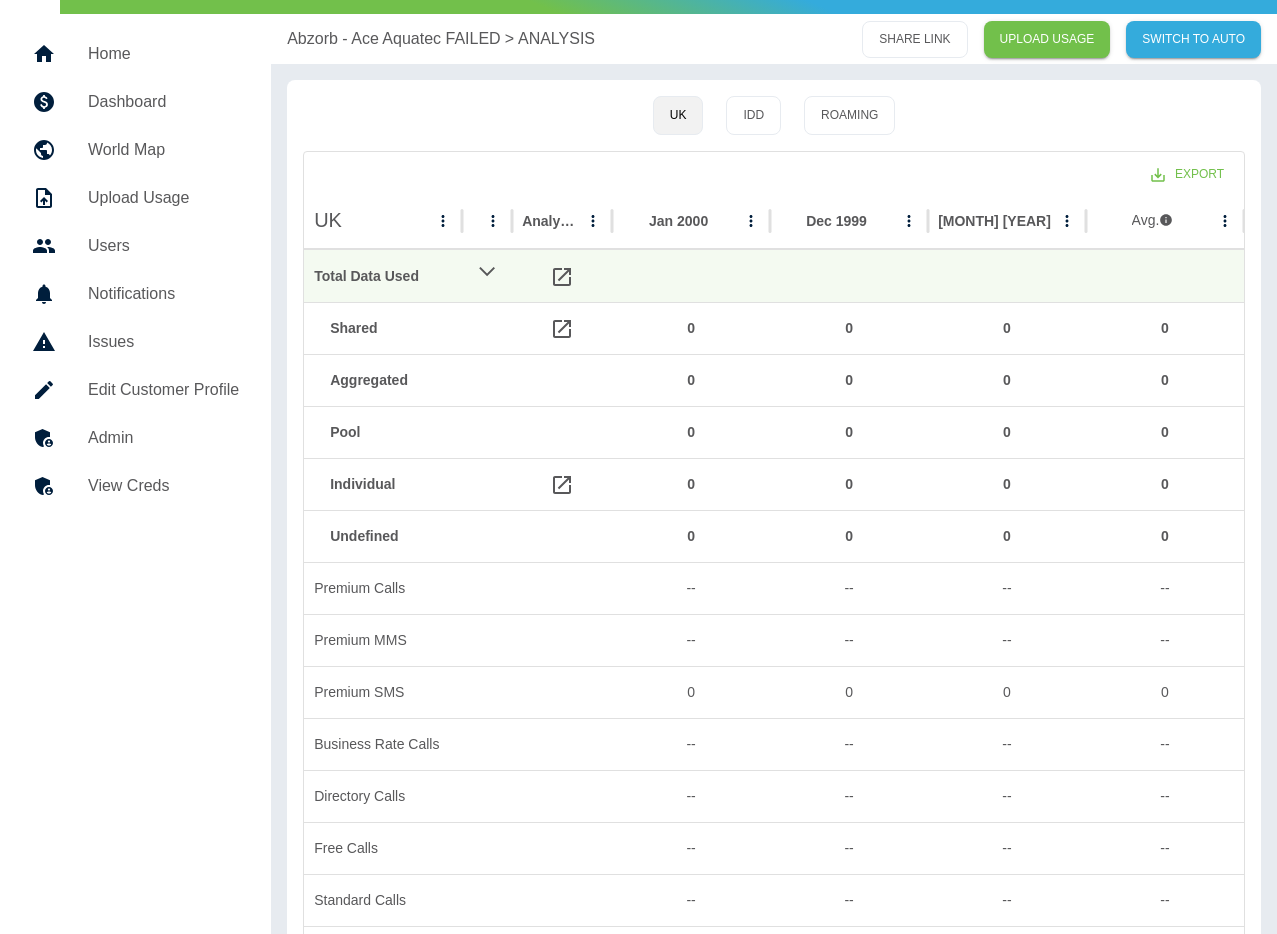 click on "Home" at bounding box center (135, 54) 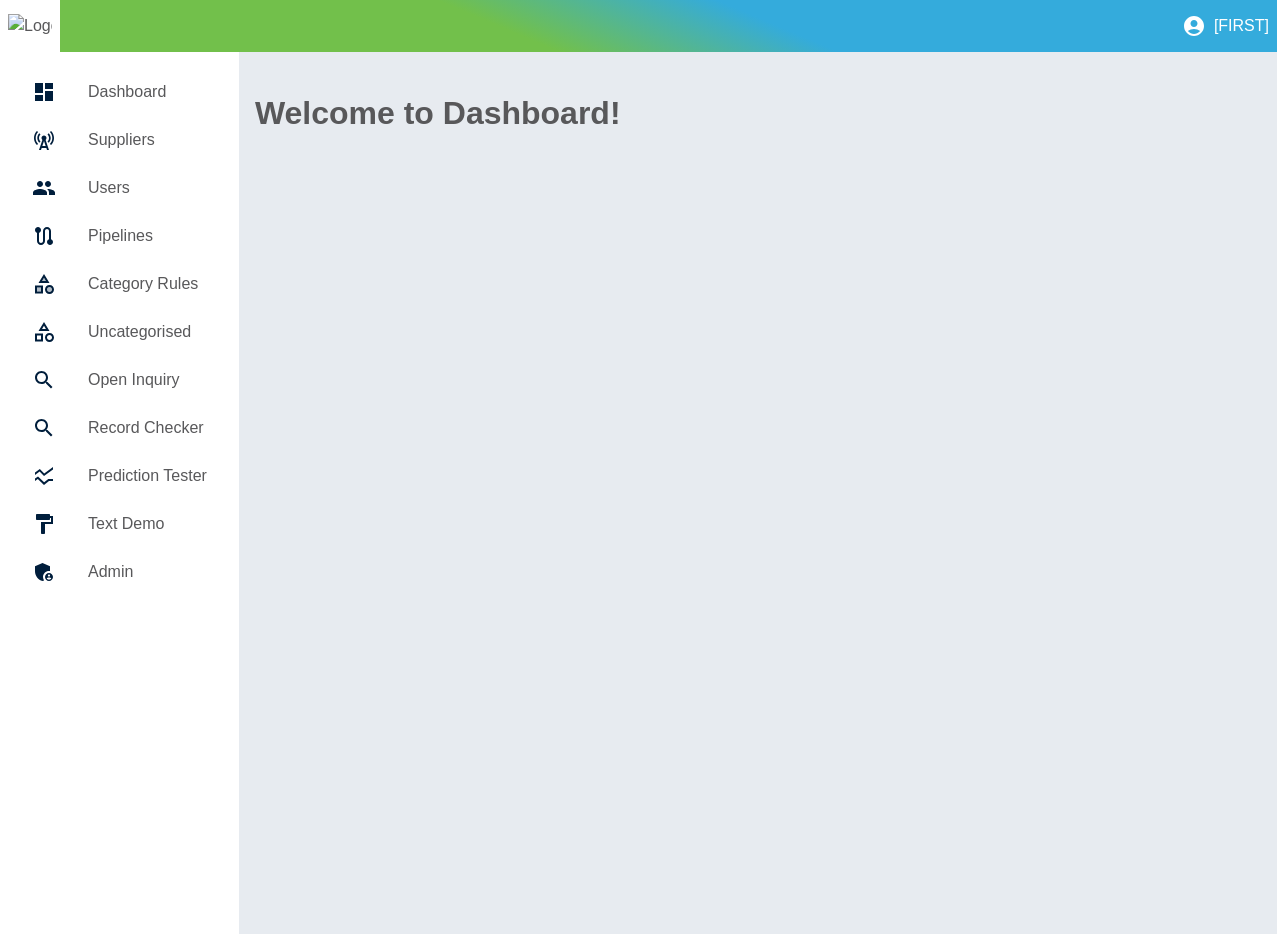 click on "Users" at bounding box center (147, 188) 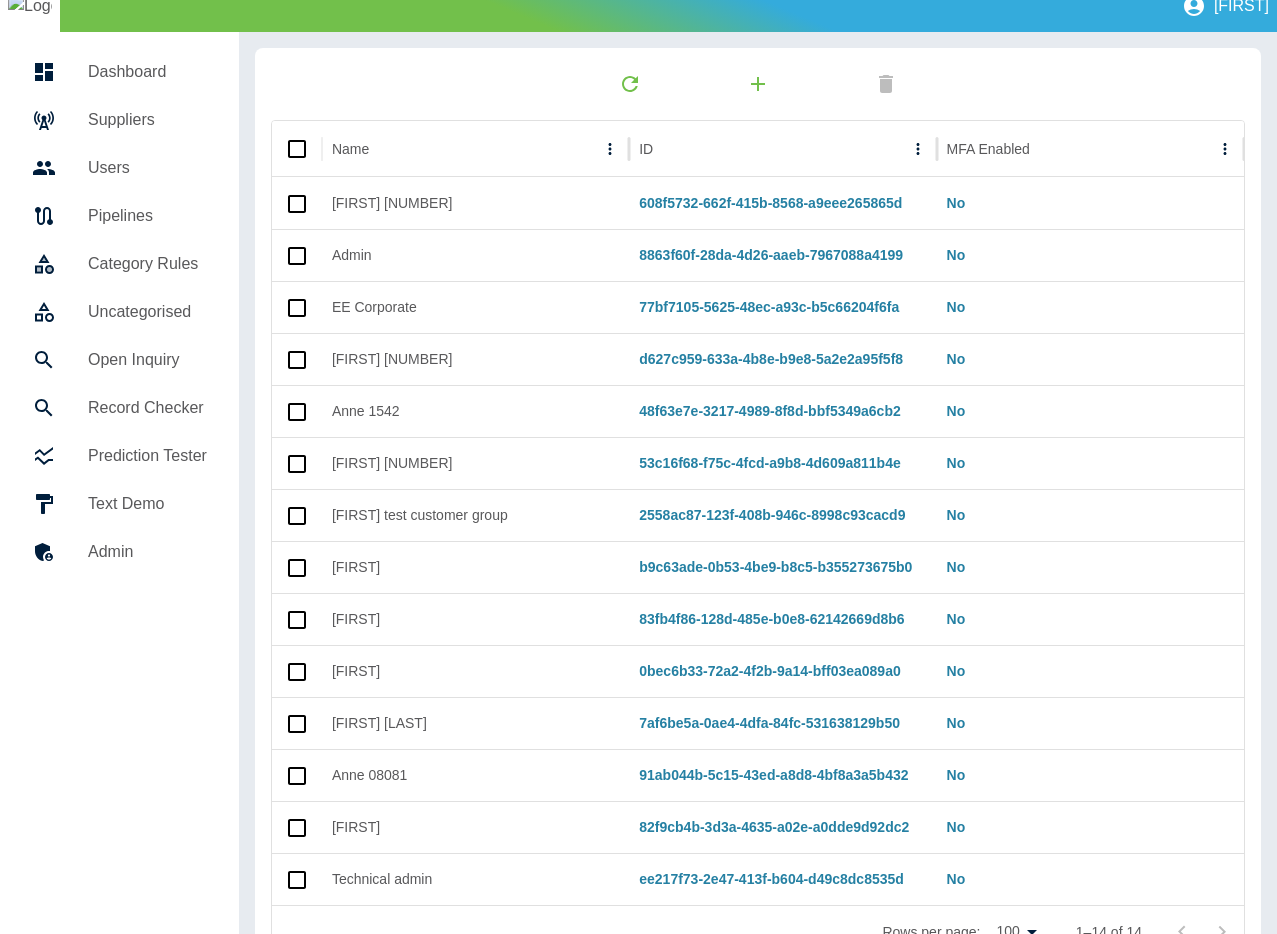 scroll, scrollTop: 25, scrollLeft: 0, axis: vertical 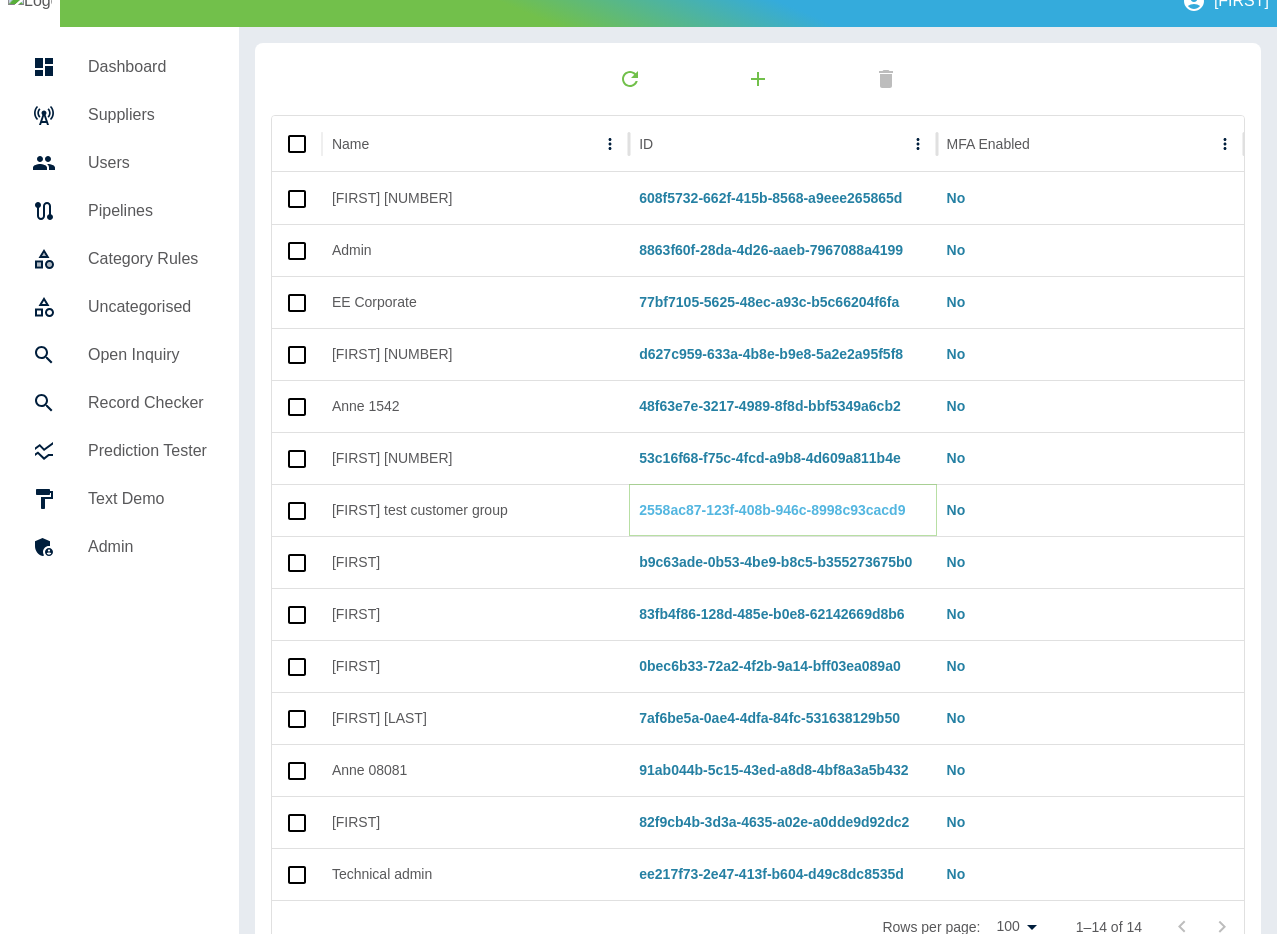 click on "2558ac87-123f-408b-946c-8998c93cacd9" at bounding box center (772, 510) 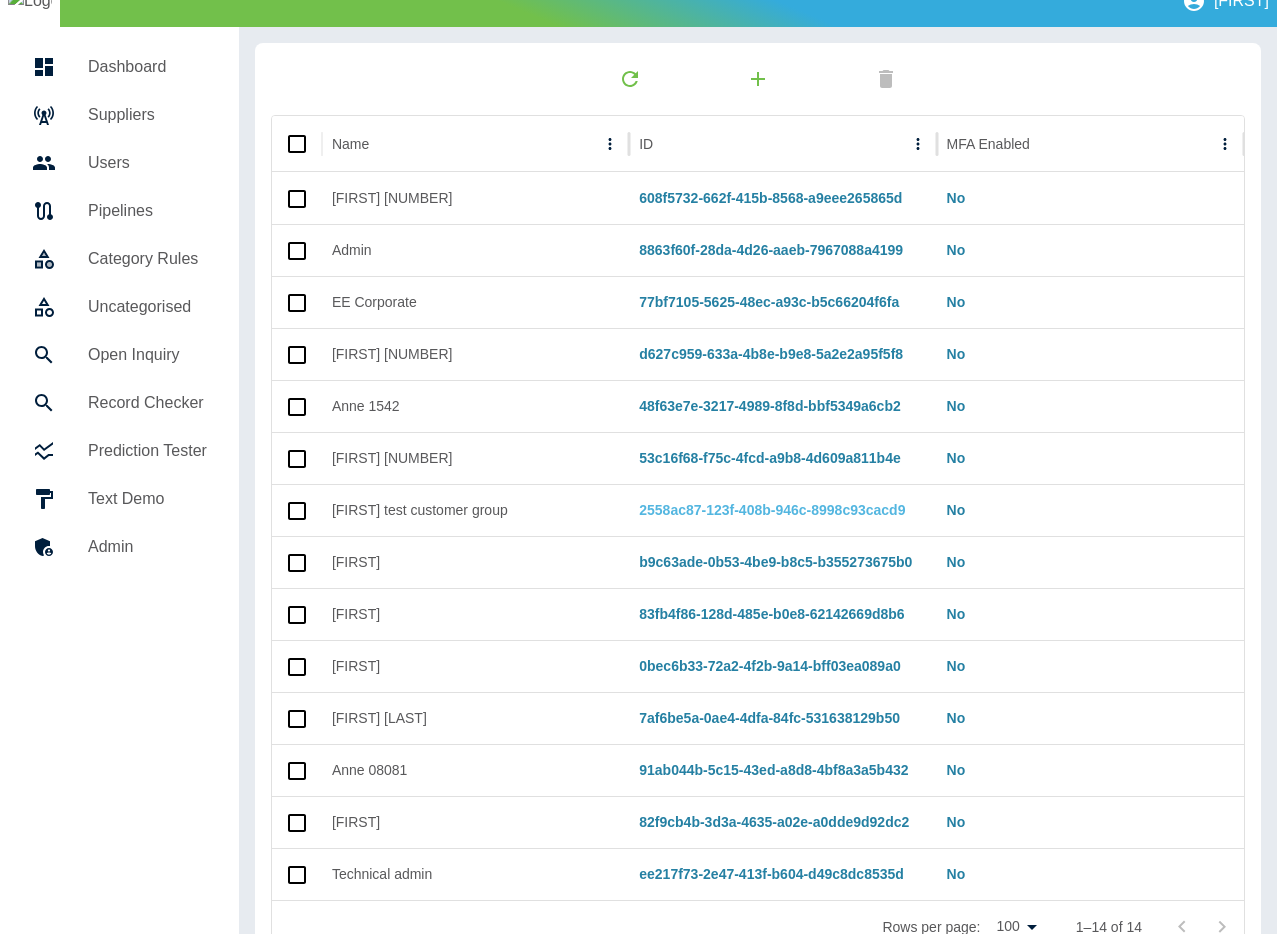 scroll, scrollTop: 0, scrollLeft: 0, axis: both 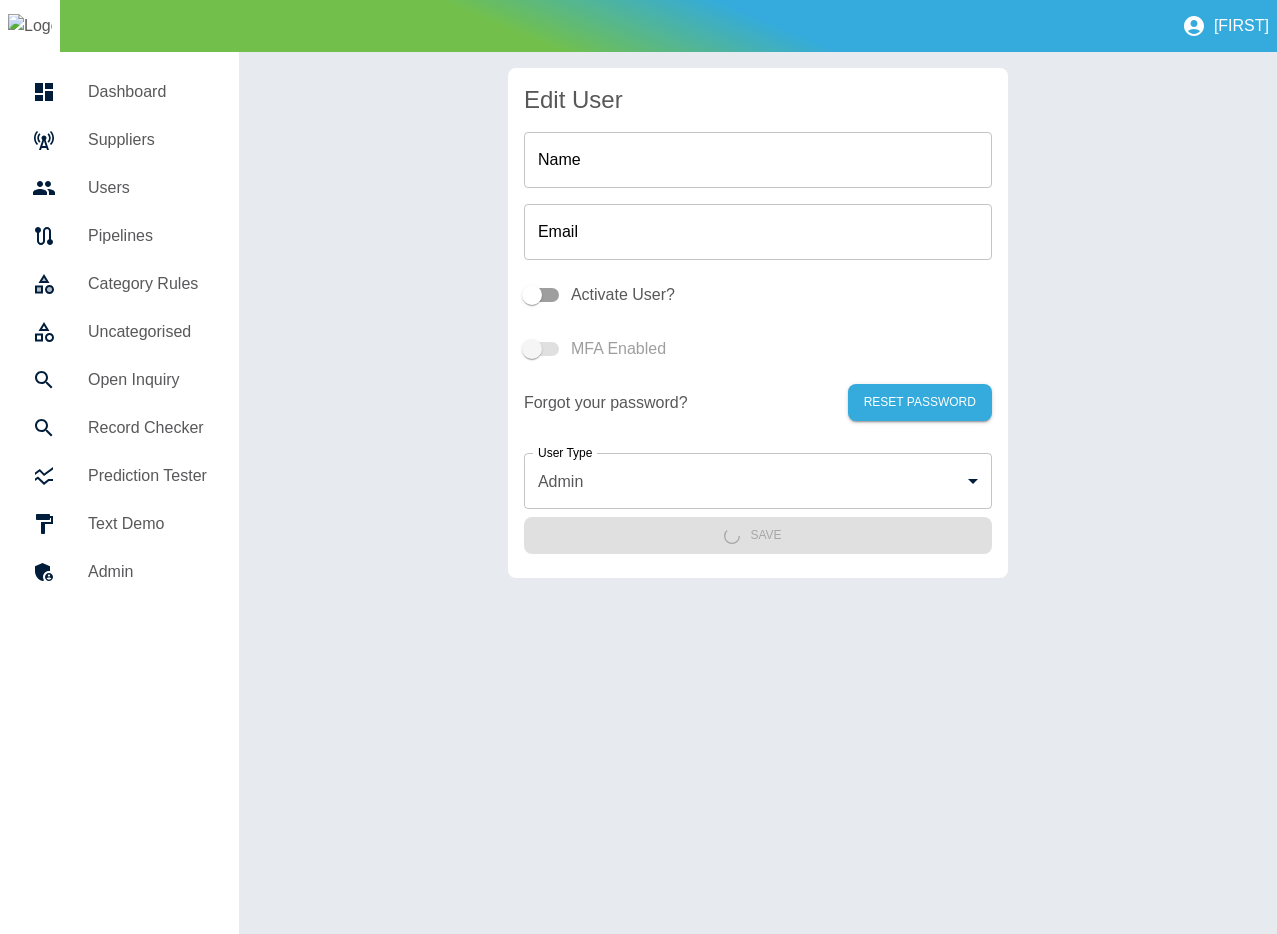 type on "**********" 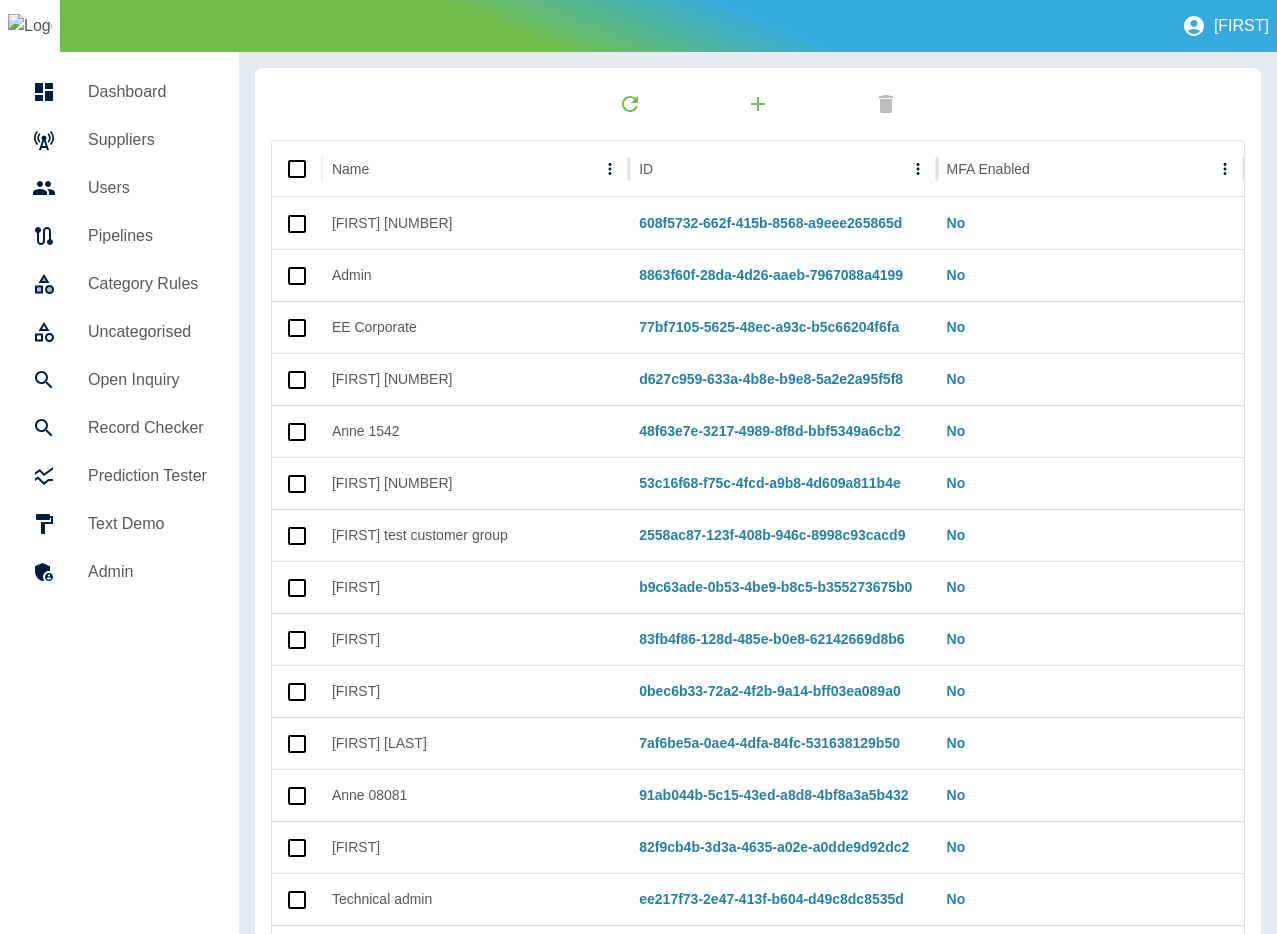 click on "Suppliers" at bounding box center (147, 140) 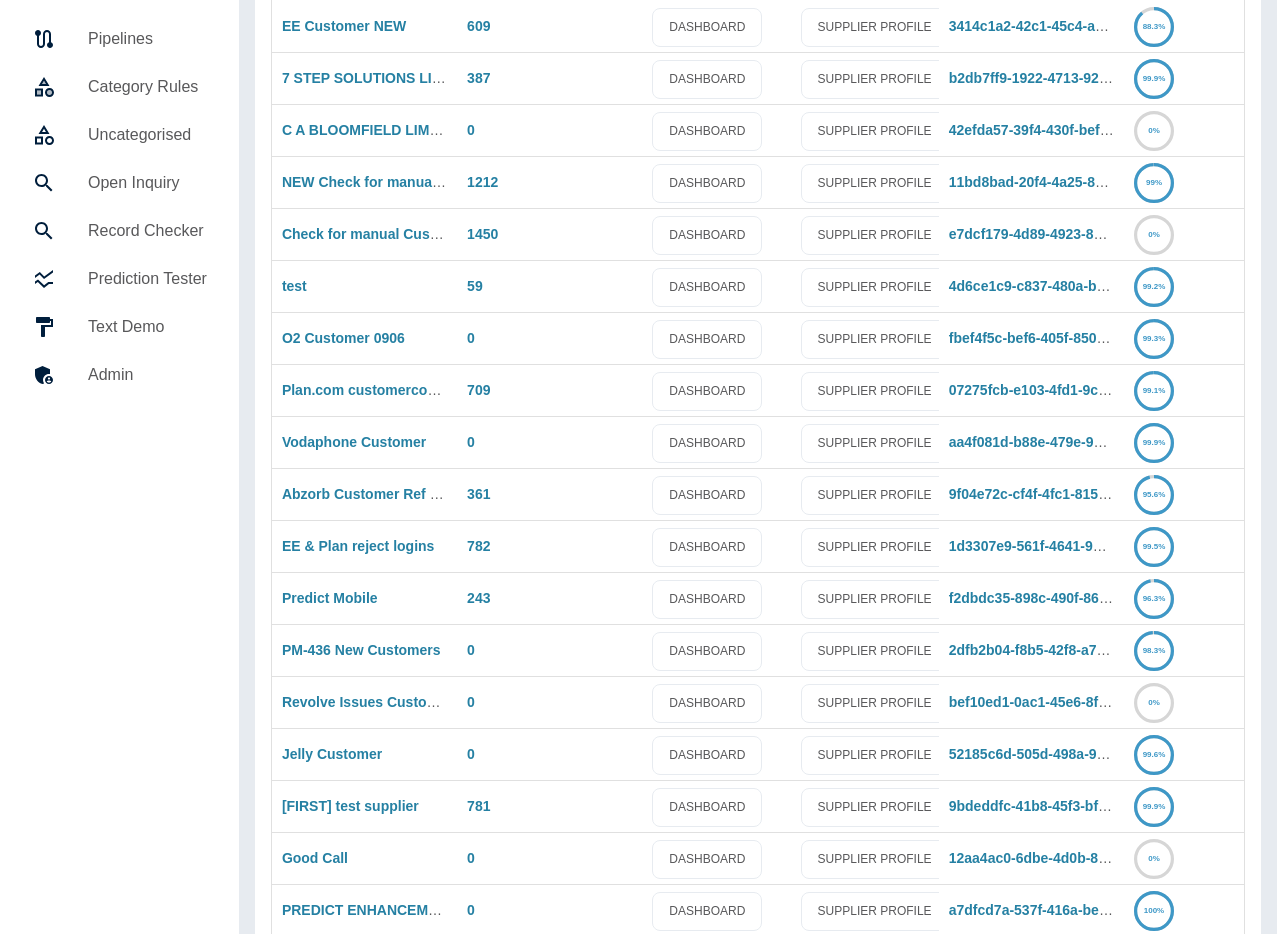 scroll, scrollTop: 339, scrollLeft: 0, axis: vertical 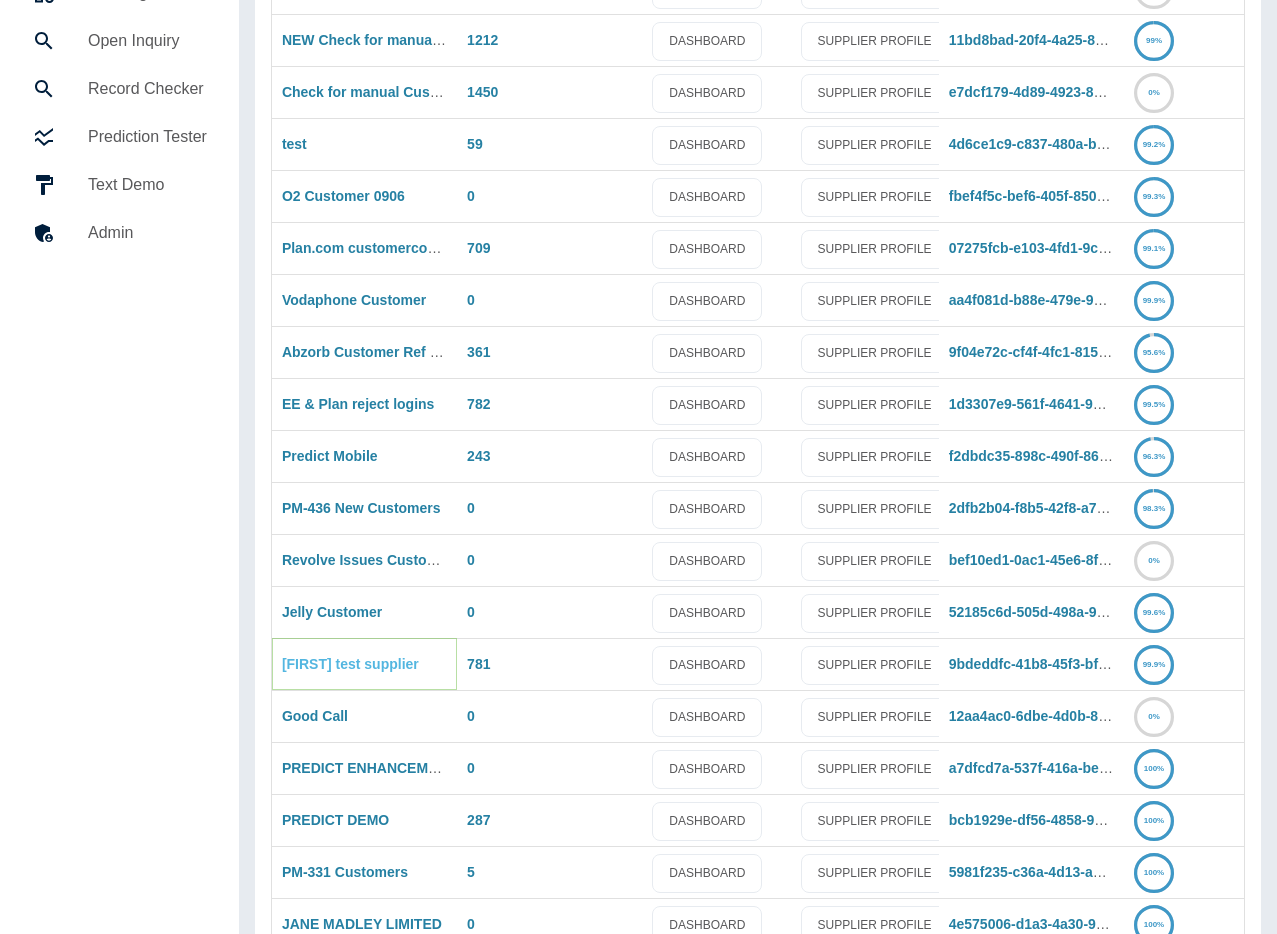click on "Jane test supplier" at bounding box center [350, 664] 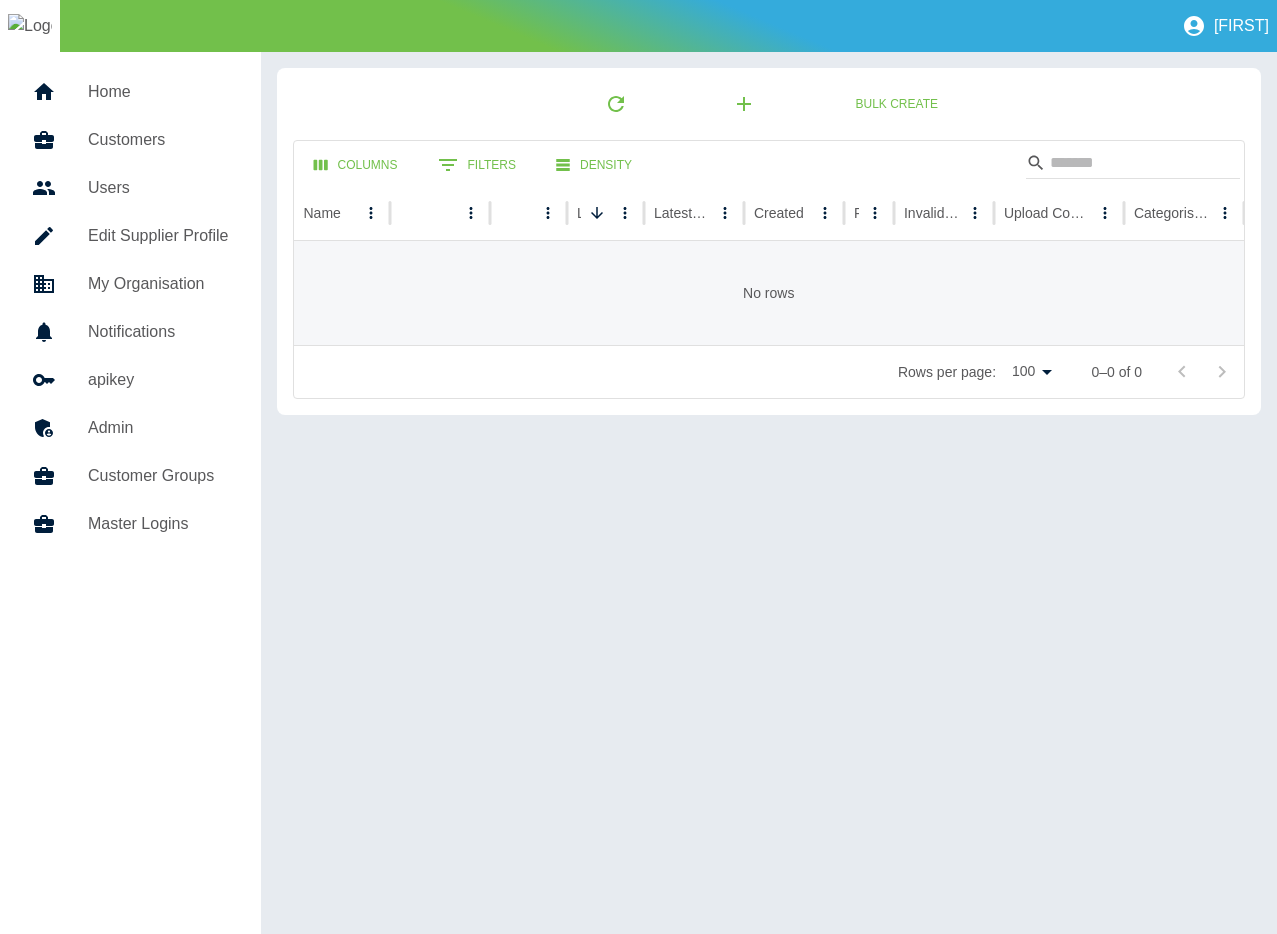 scroll, scrollTop: 0, scrollLeft: 0, axis: both 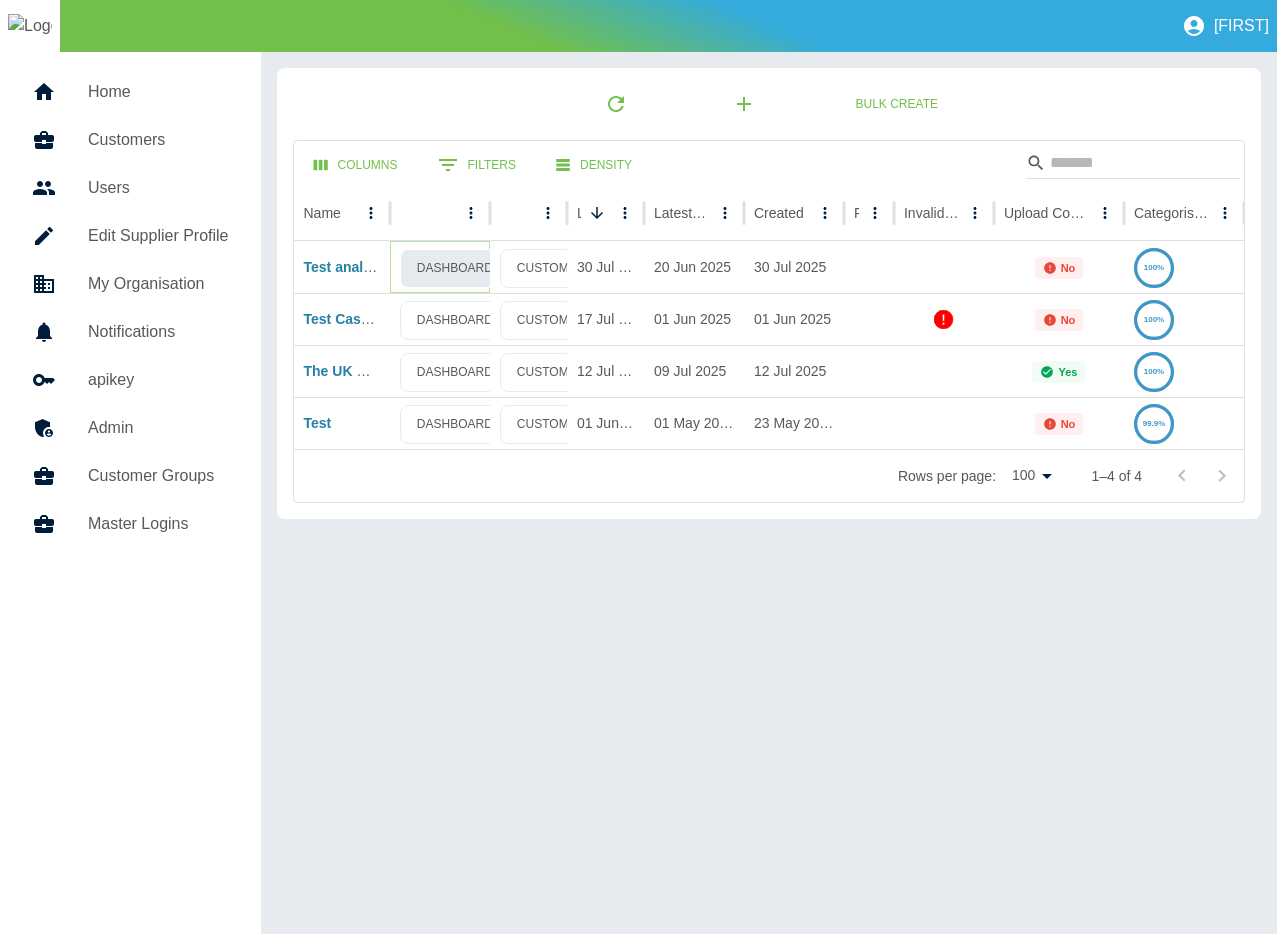 click on "DASHBOARD" at bounding box center [455, 268] 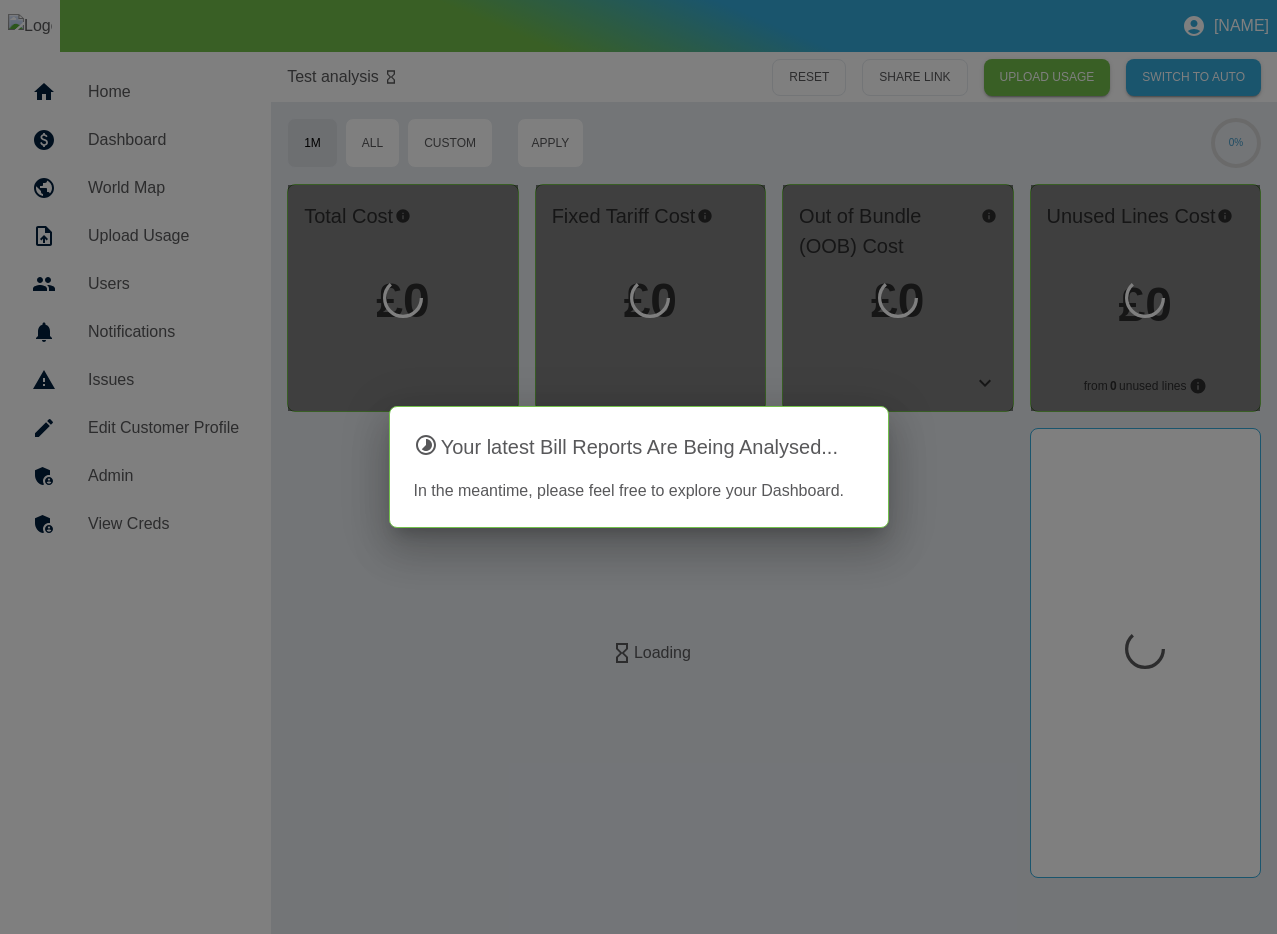 scroll, scrollTop: 0, scrollLeft: 0, axis: both 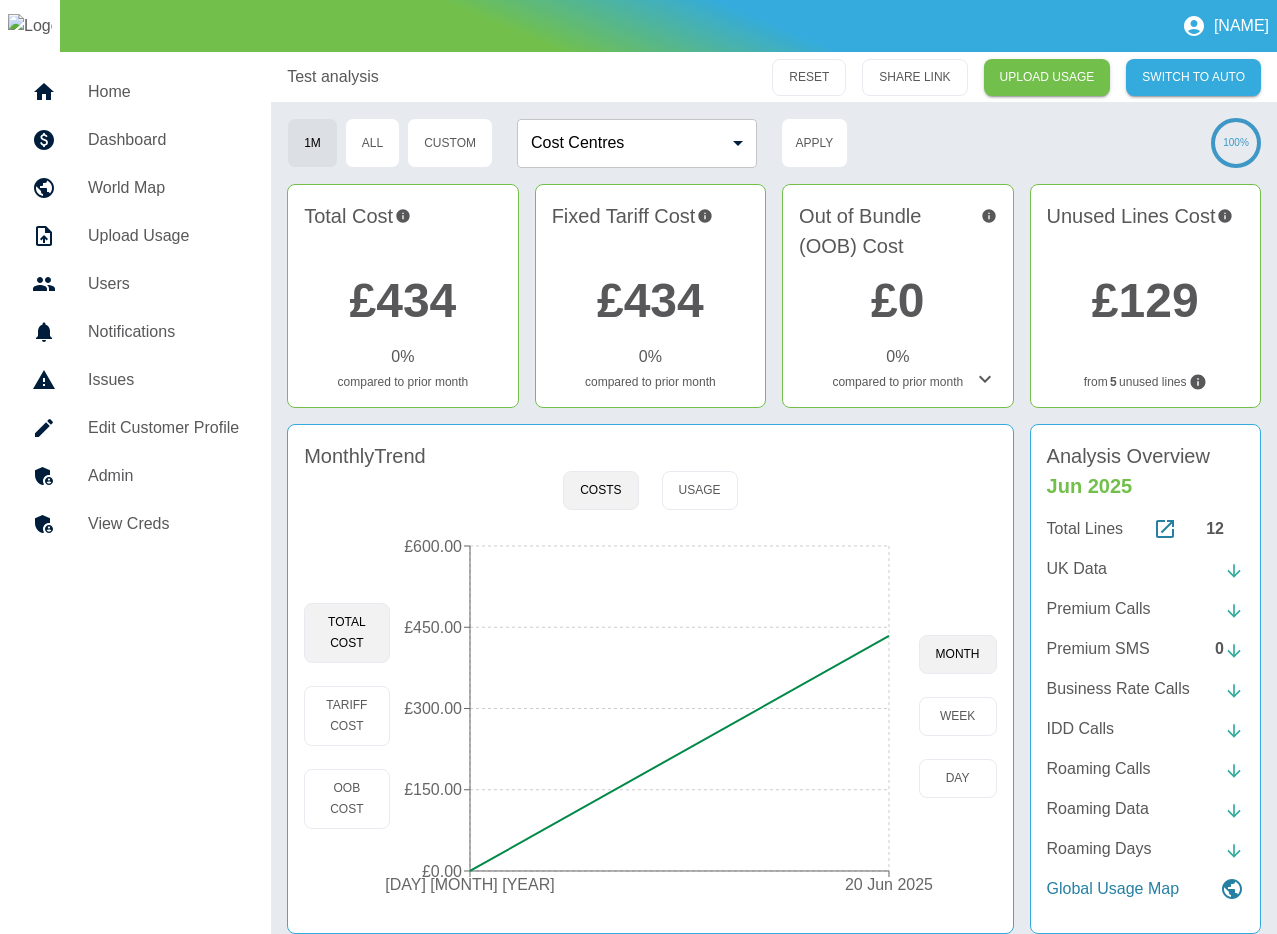 click on "UK Data" at bounding box center [1077, 569] 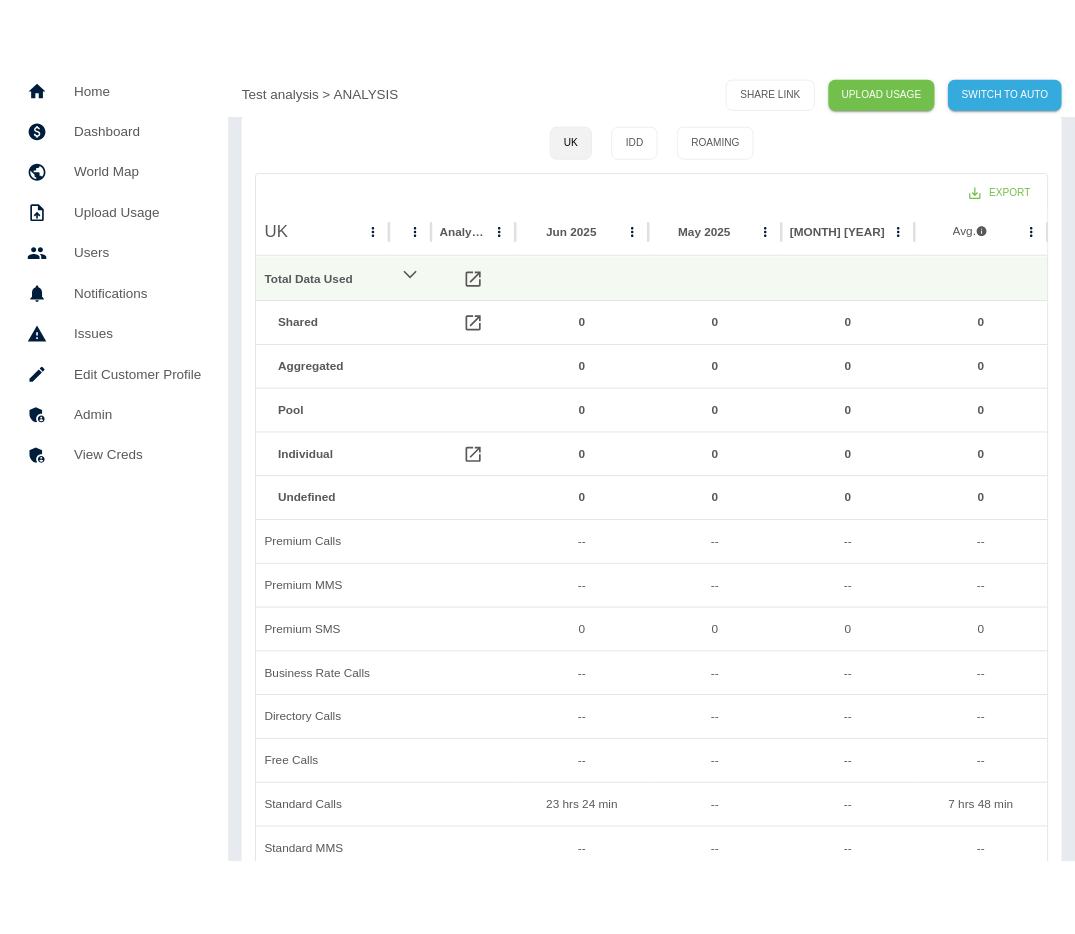 scroll, scrollTop: 0, scrollLeft: 0, axis: both 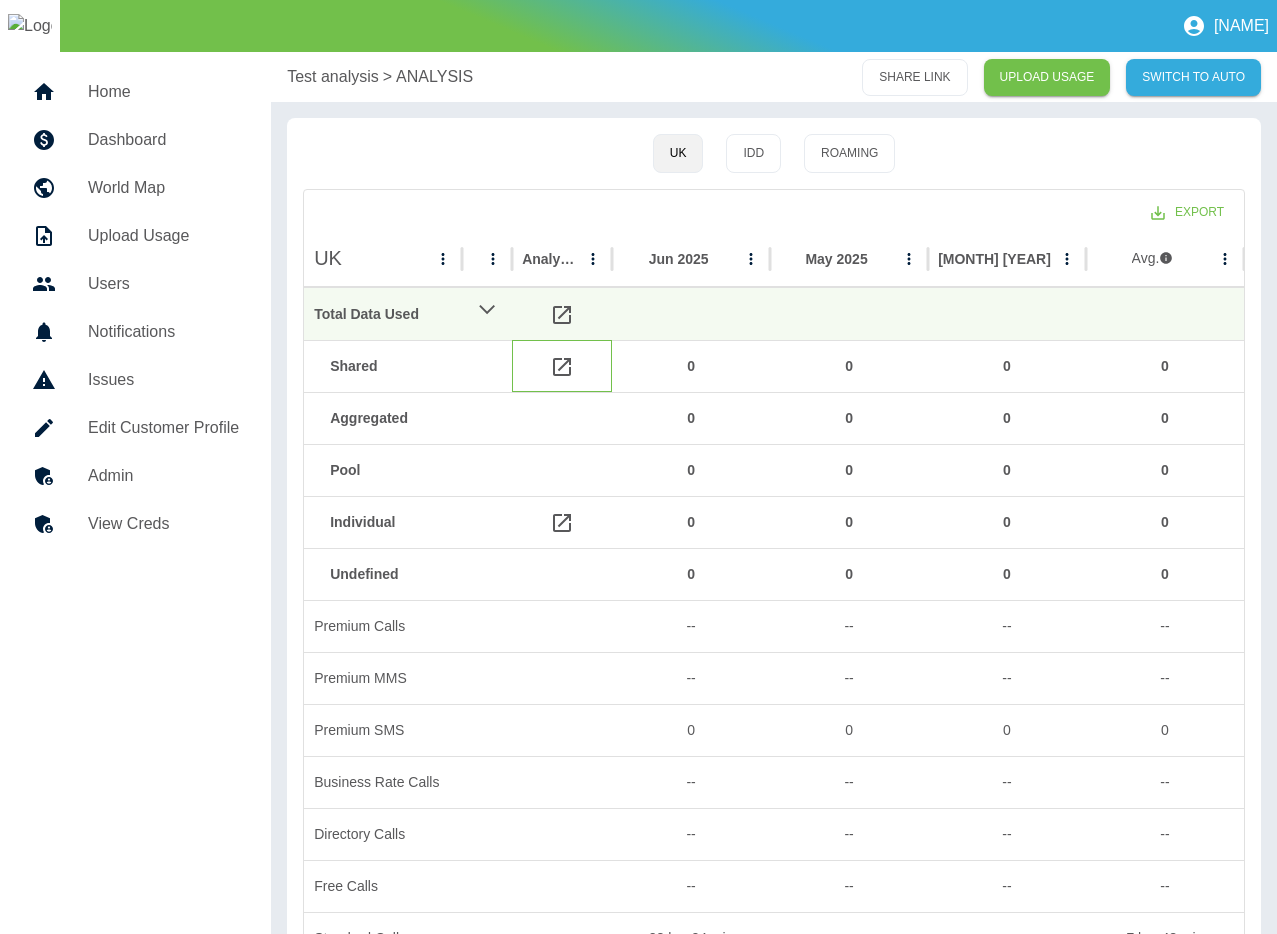 click 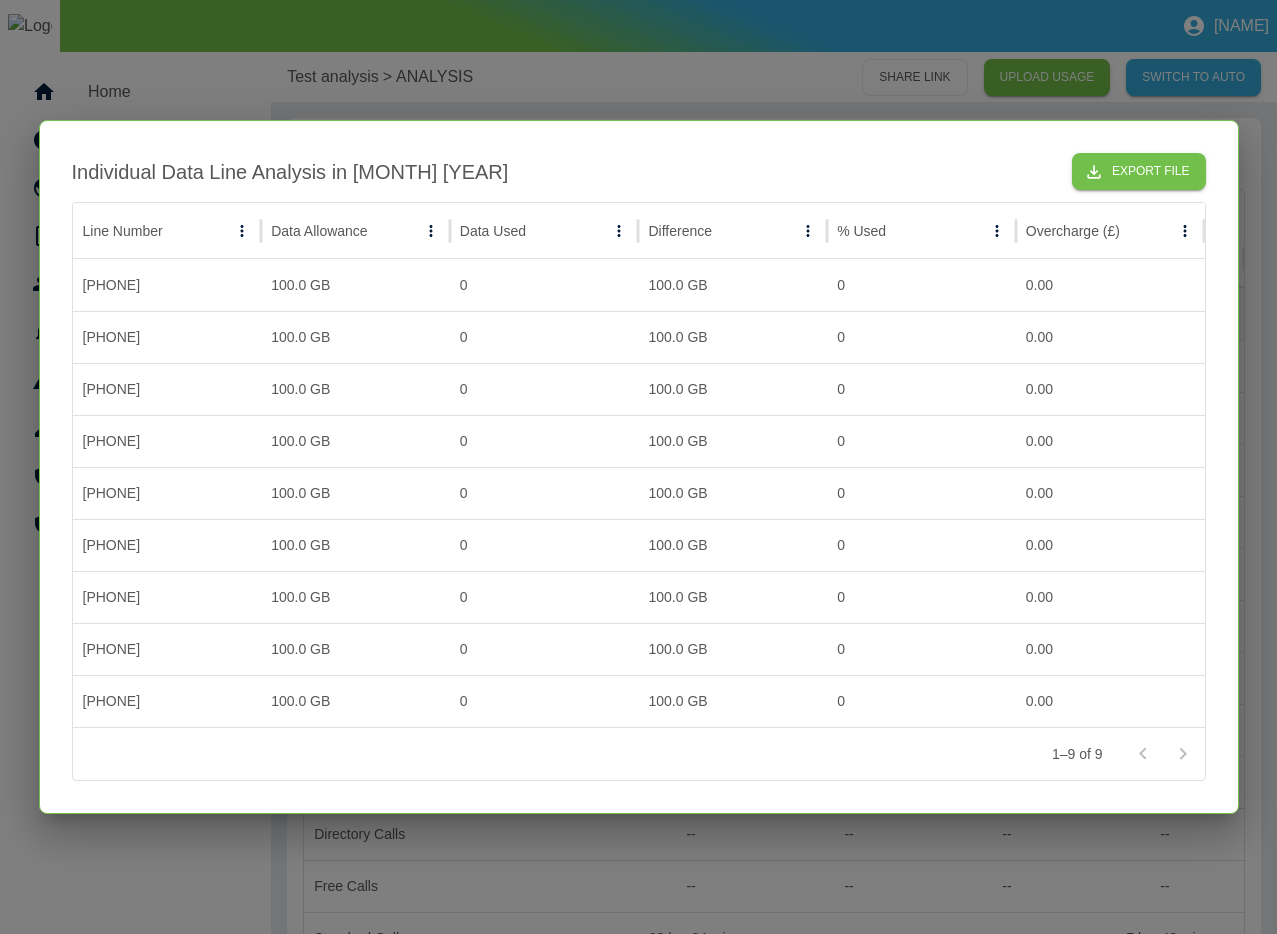click at bounding box center (638, 467) 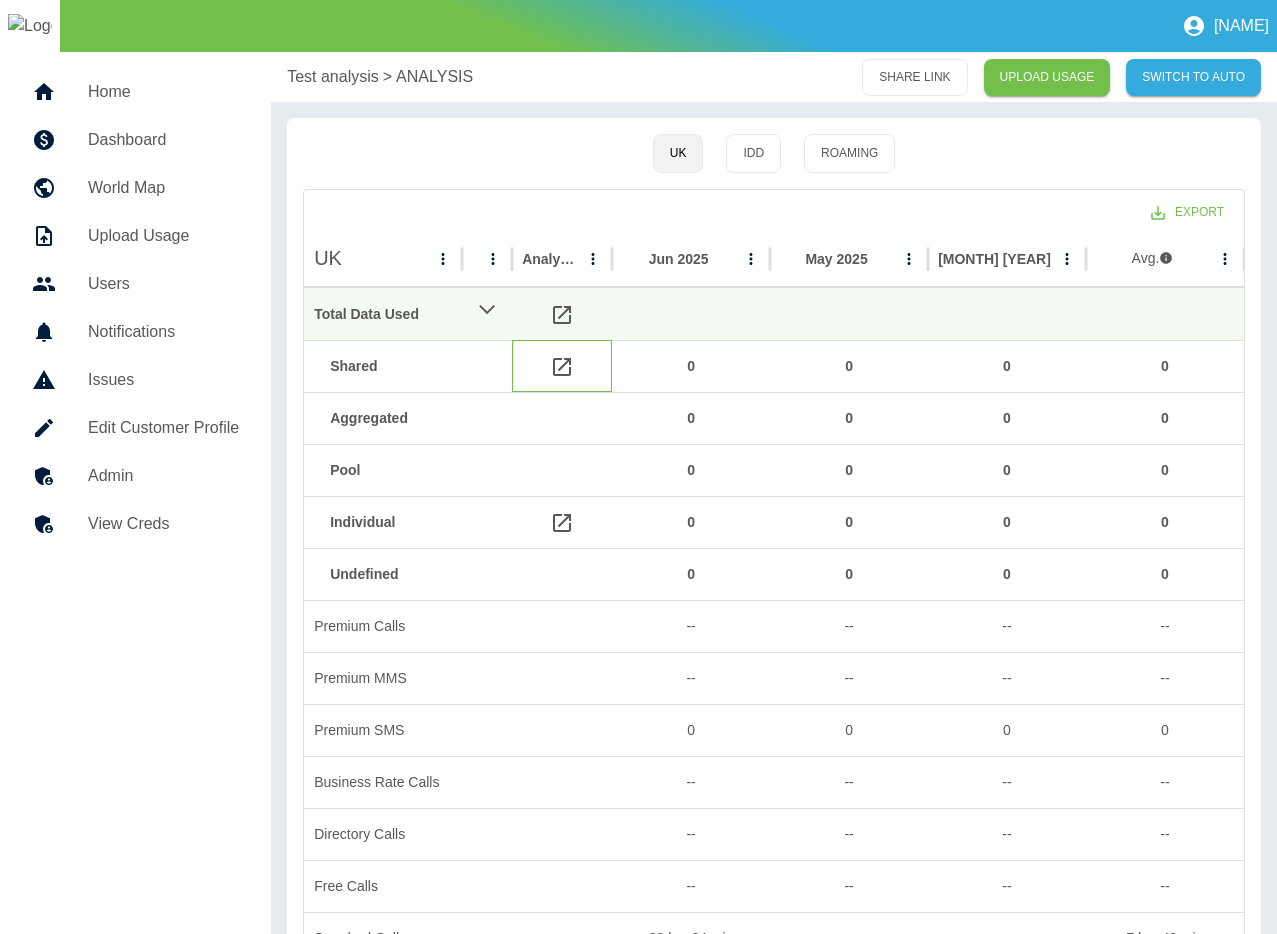click 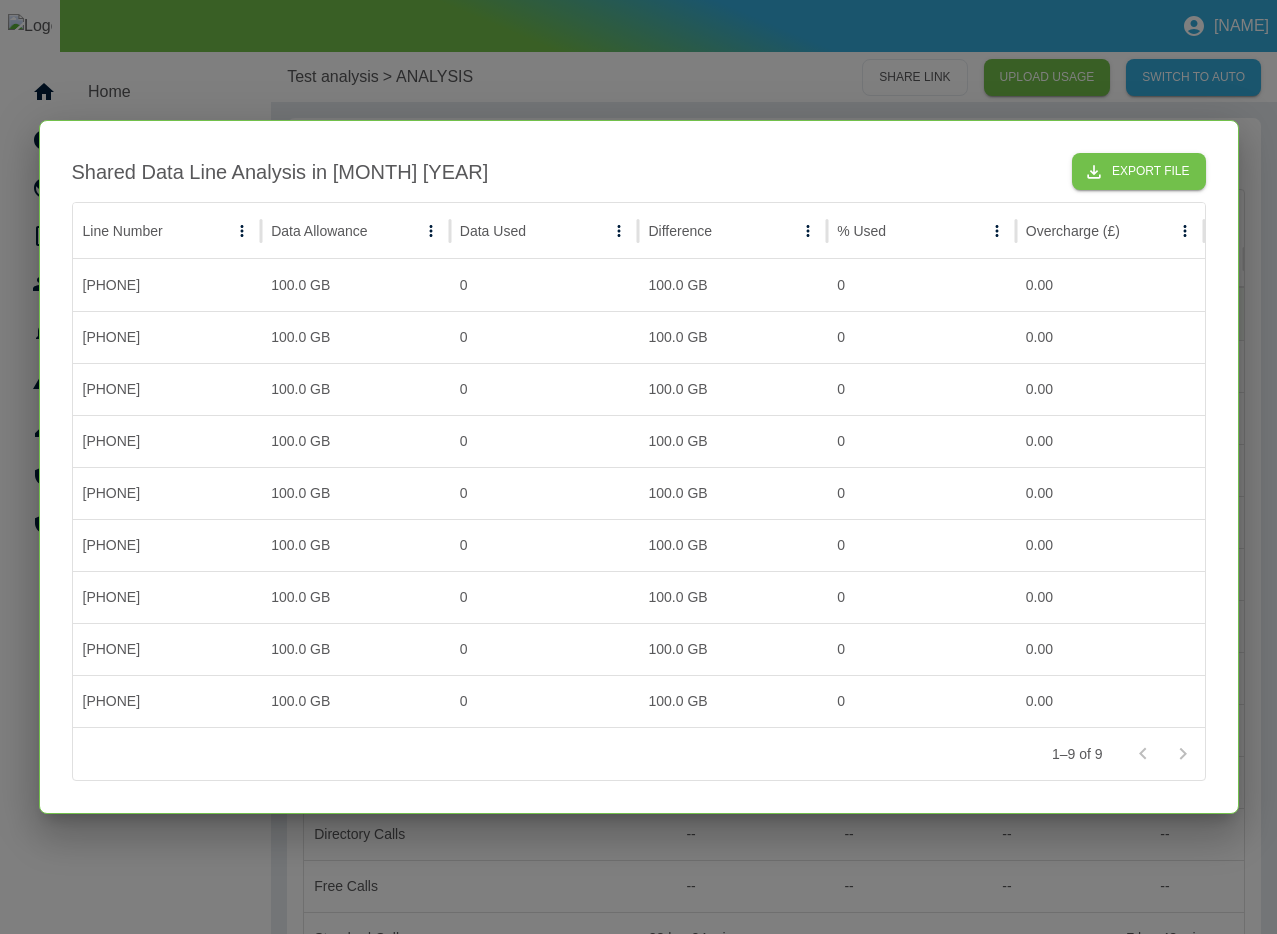 click at bounding box center [638, 467] 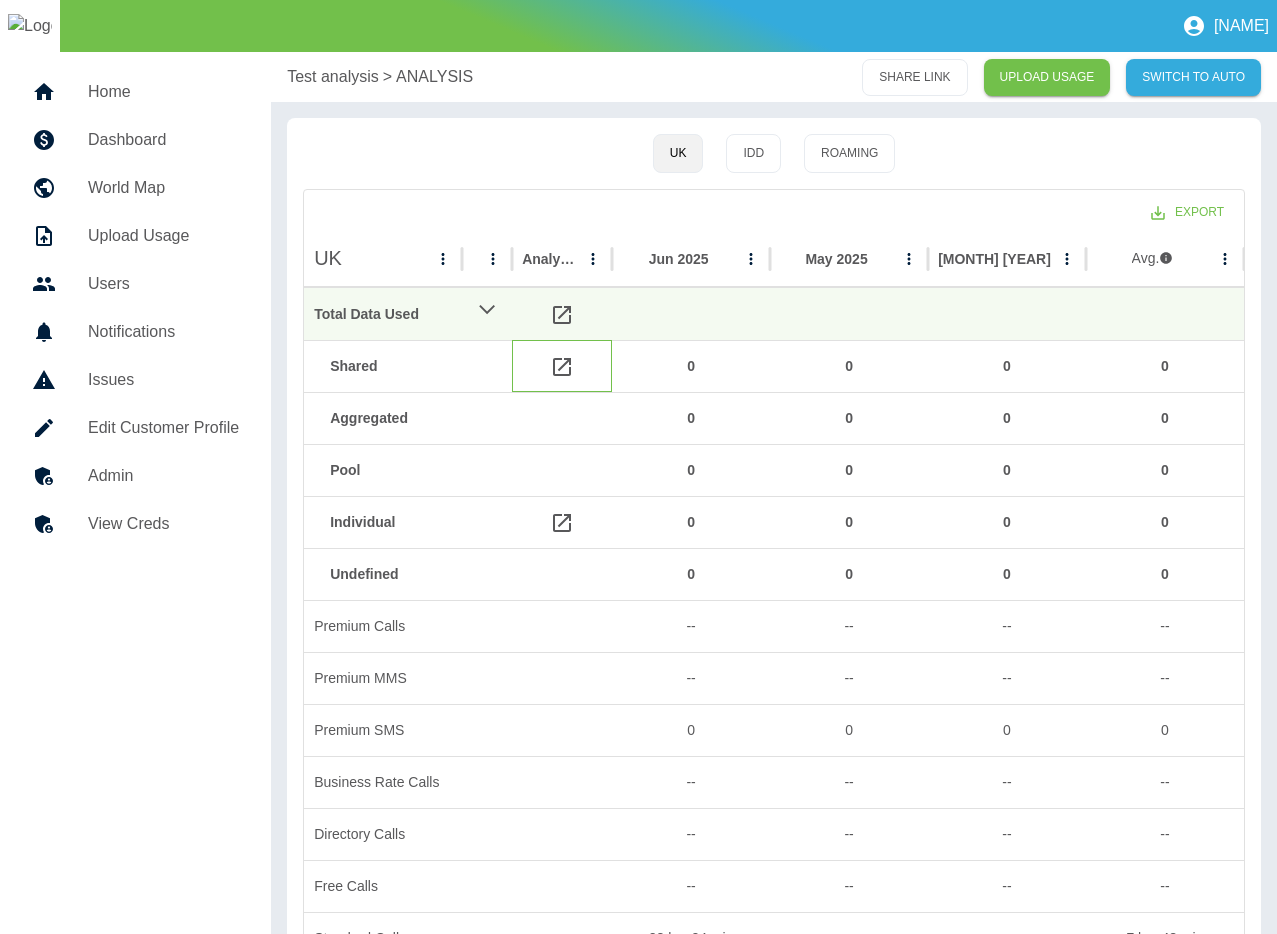 click 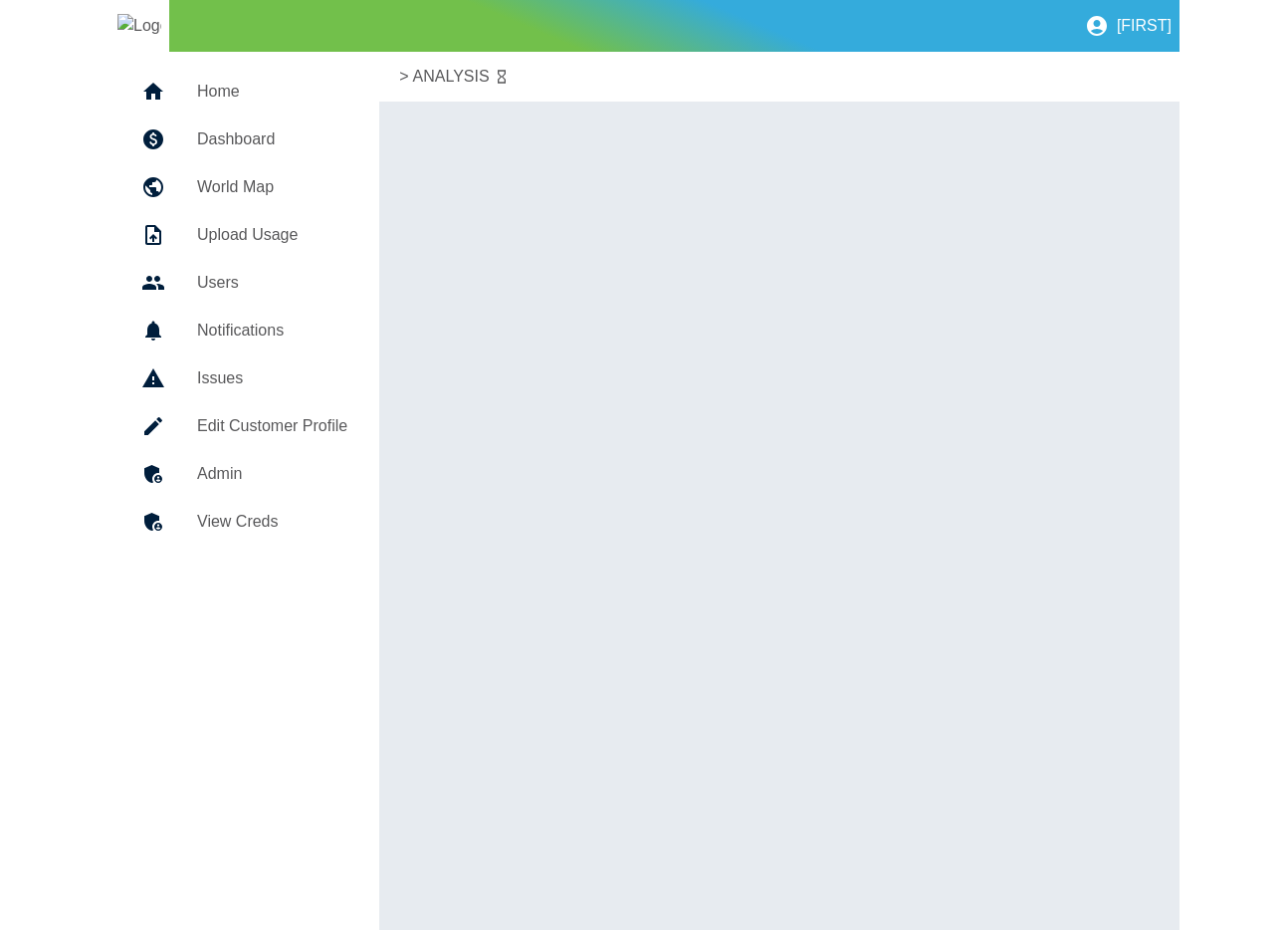 scroll, scrollTop: 0, scrollLeft: 0, axis: both 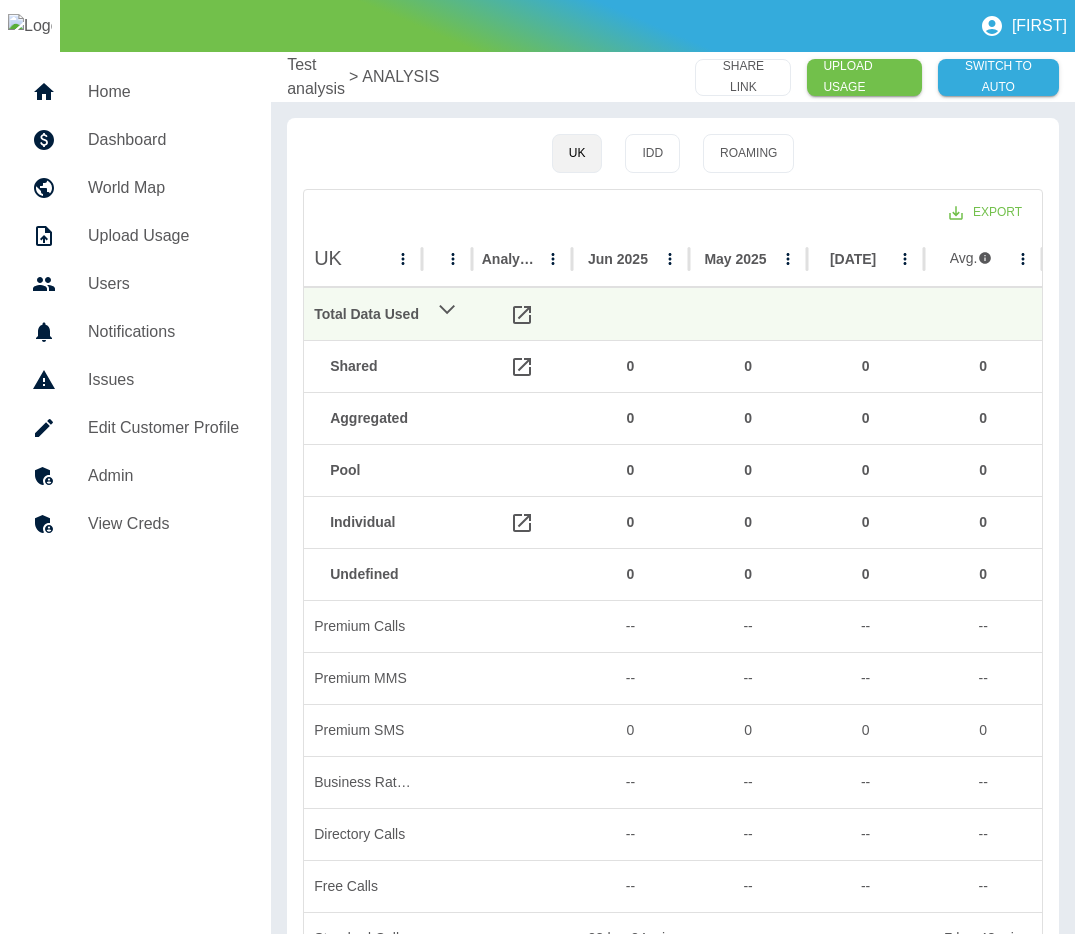 click on "Edit Customer Profile" at bounding box center (163, 428) 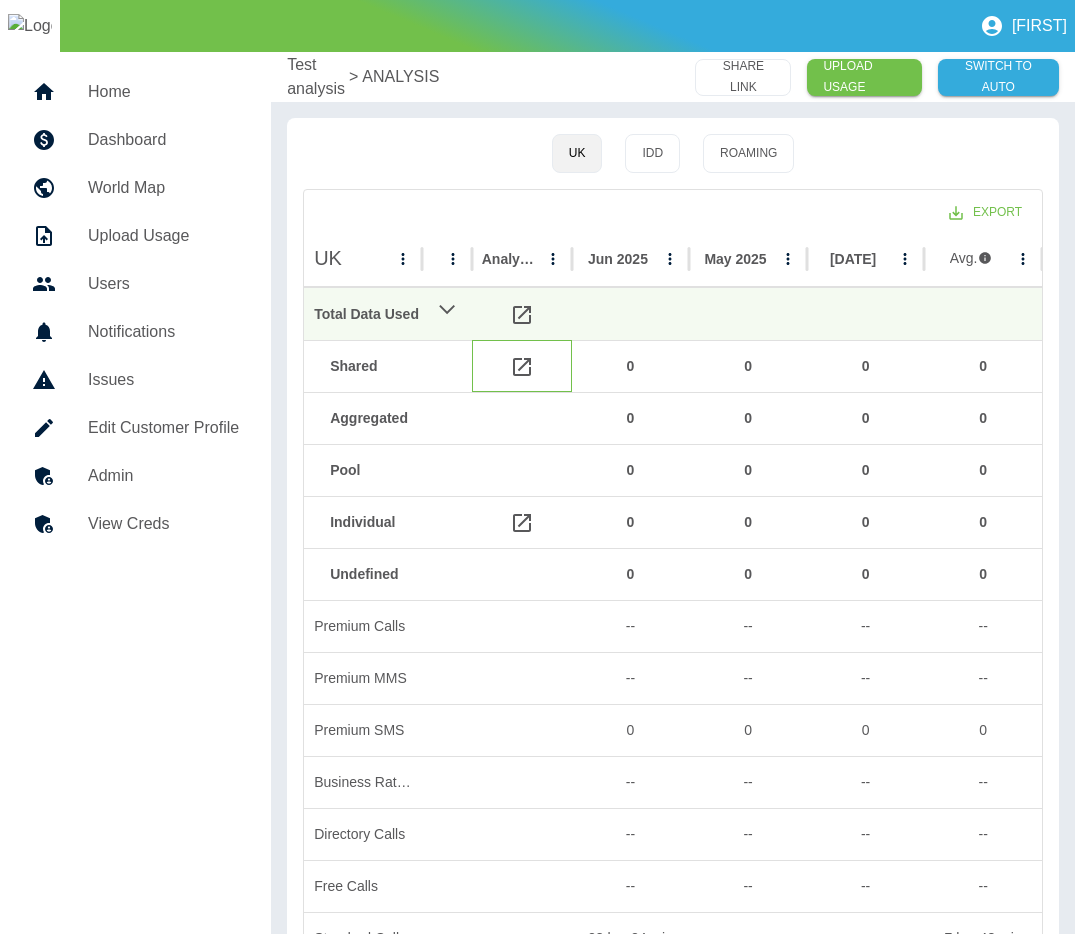 click at bounding box center [522, 366] 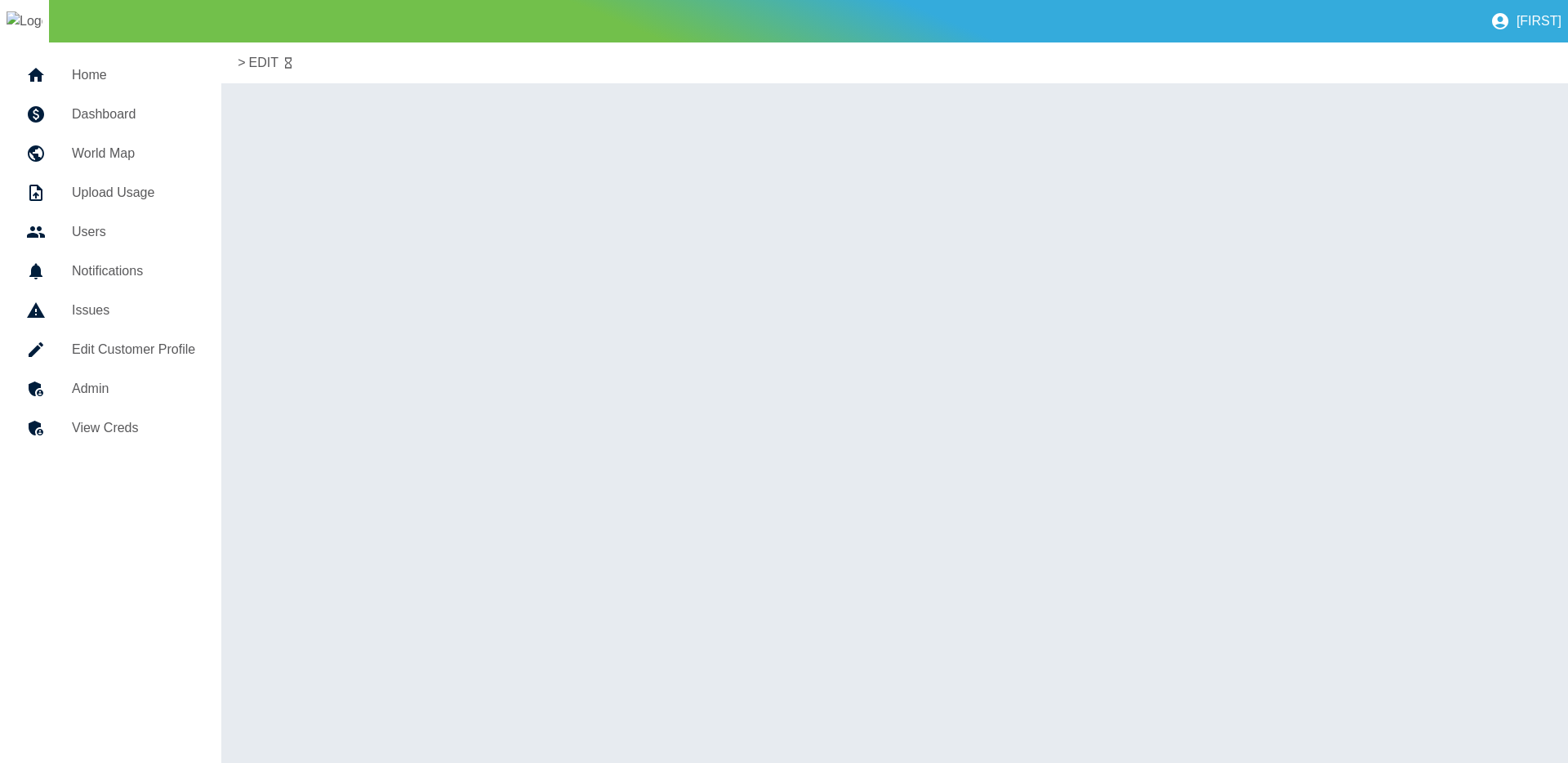 scroll, scrollTop: 0, scrollLeft: 0, axis: both 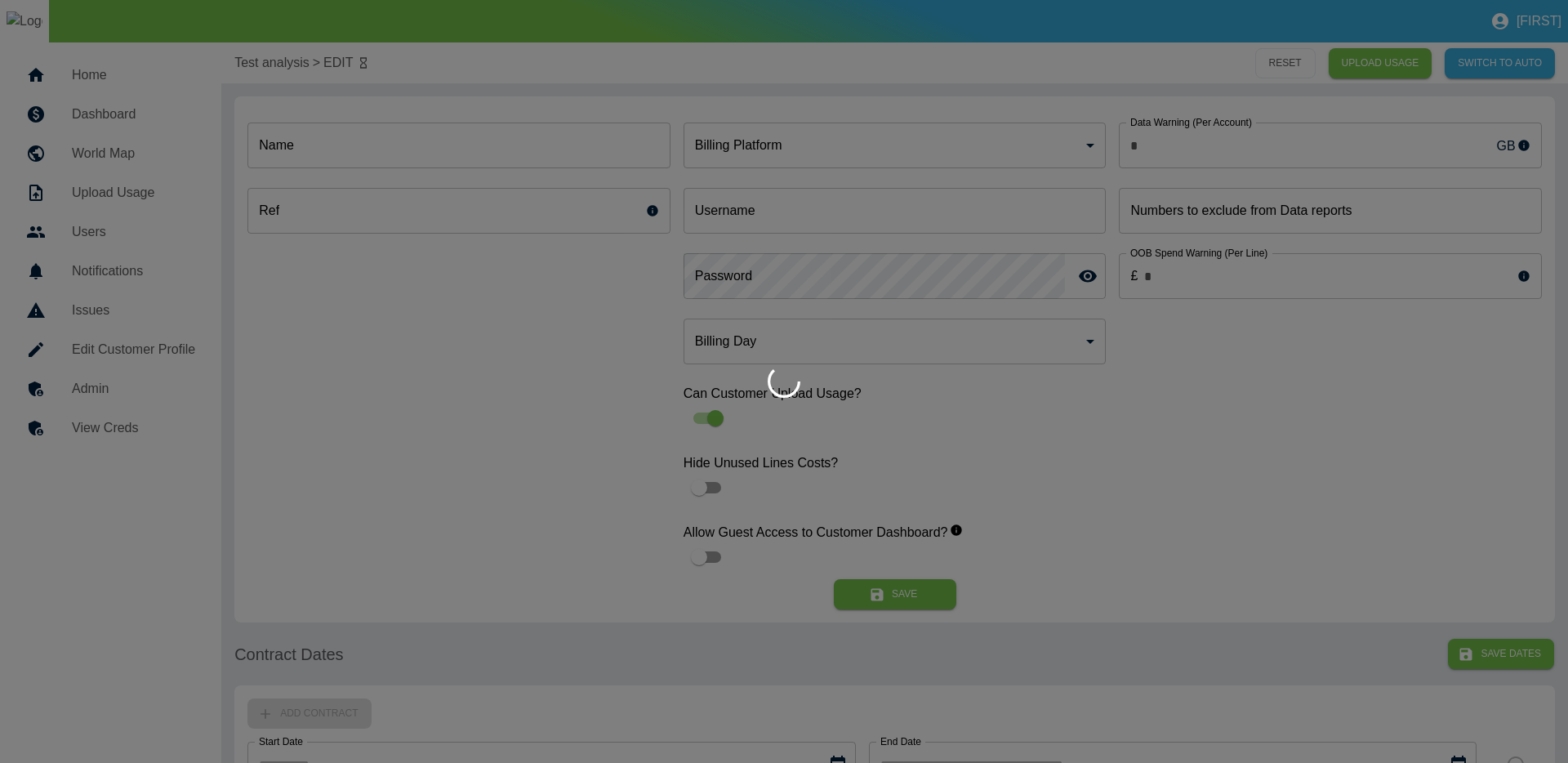 type on "***" 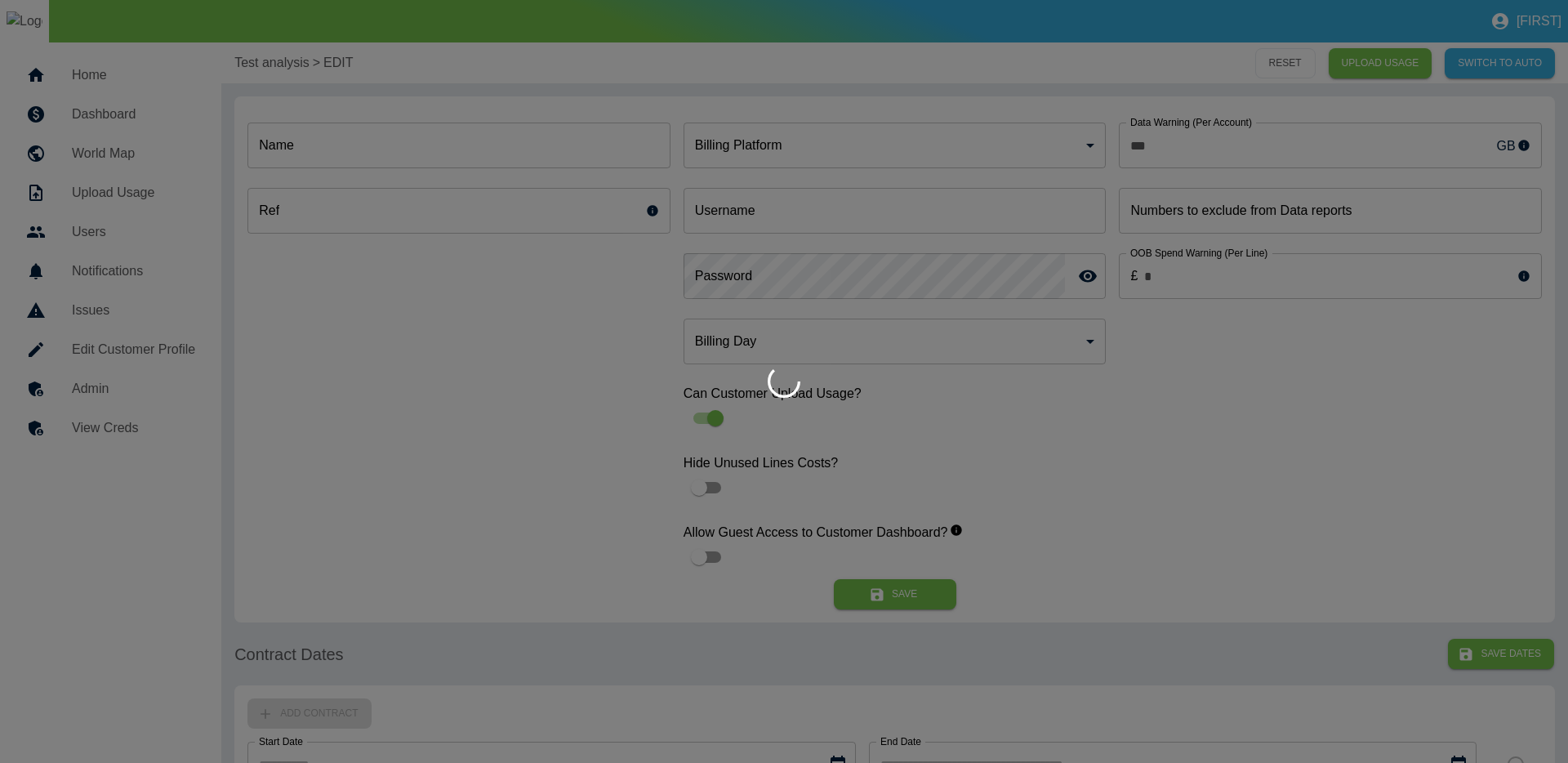 type on "**********" 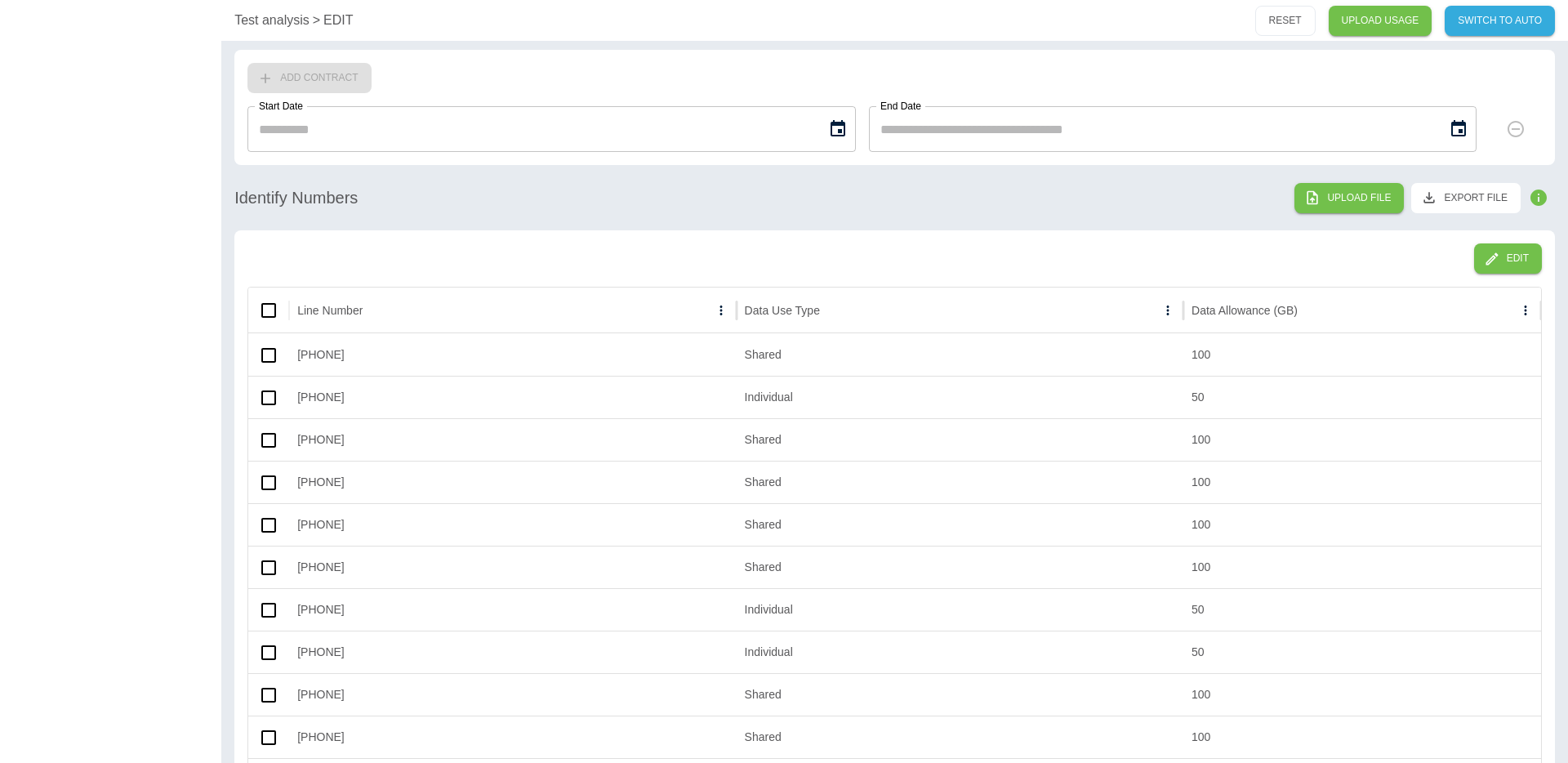 scroll, scrollTop: 507, scrollLeft: 0, axis: vertical 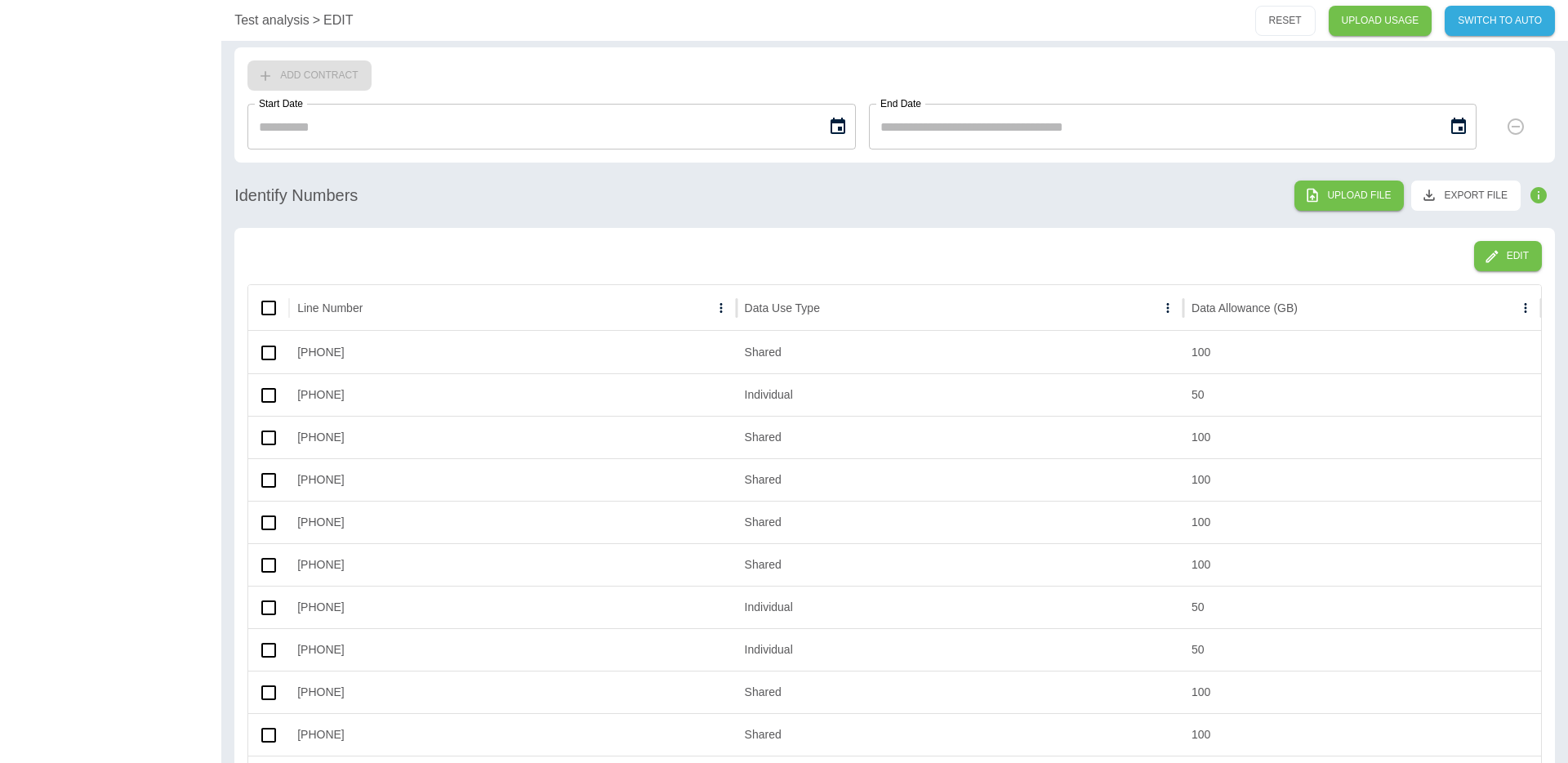 click on "Edit" at bounding box center [894, 256] 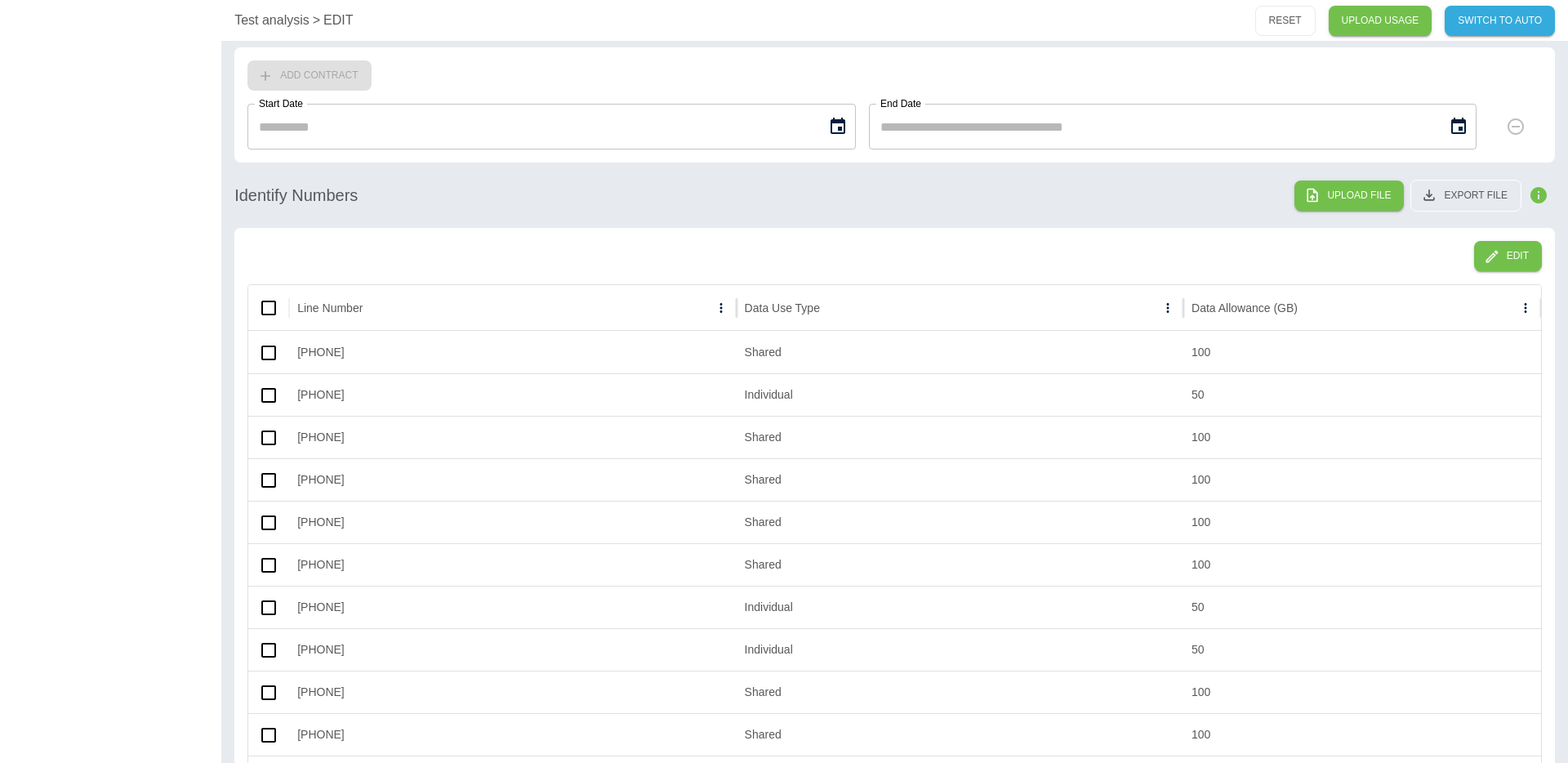 click on "Export File" at bounding box center [1466, 195] 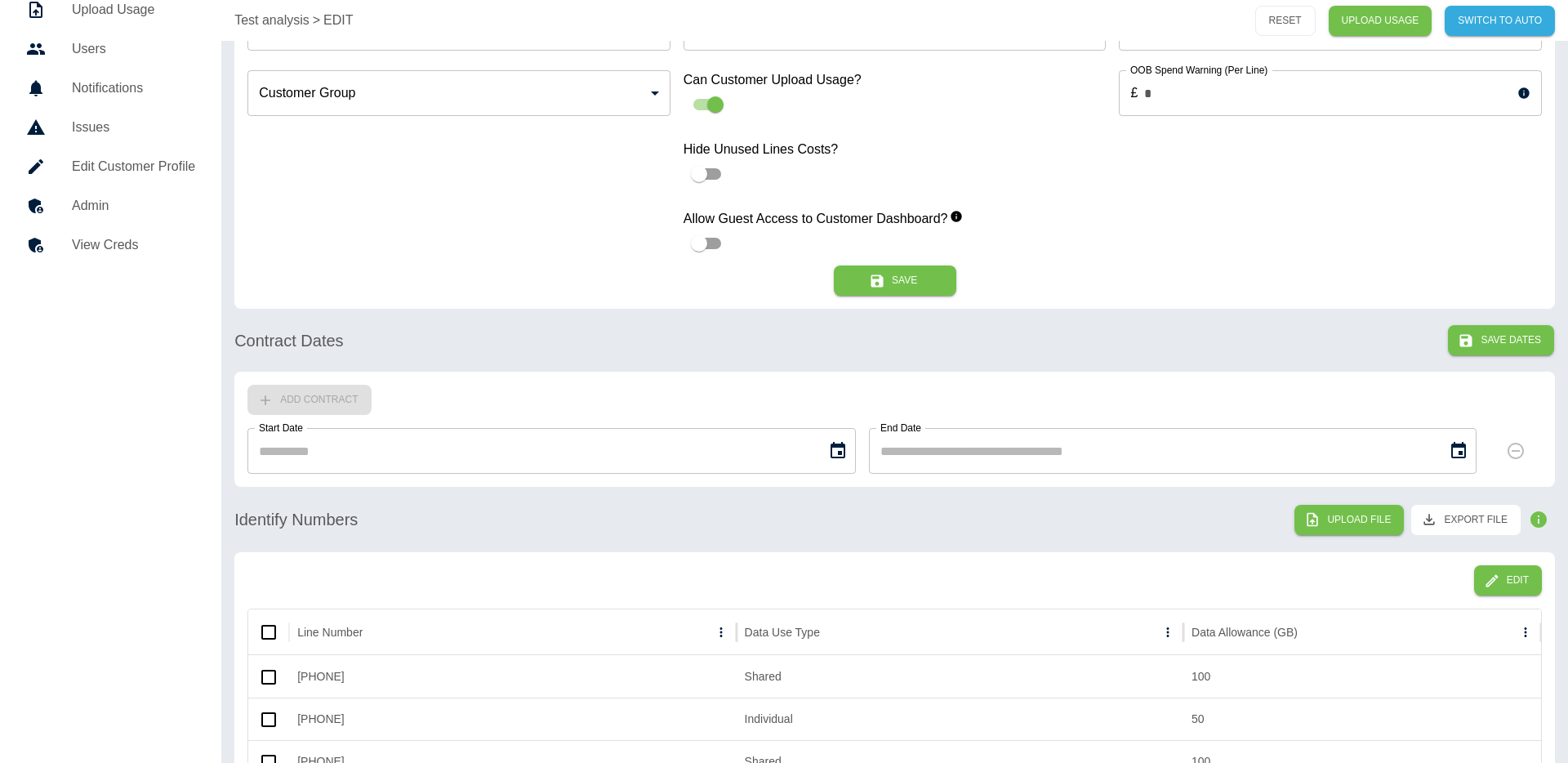 scroll, scrollTop: 198, scrollLeft: 0, axis: vertical 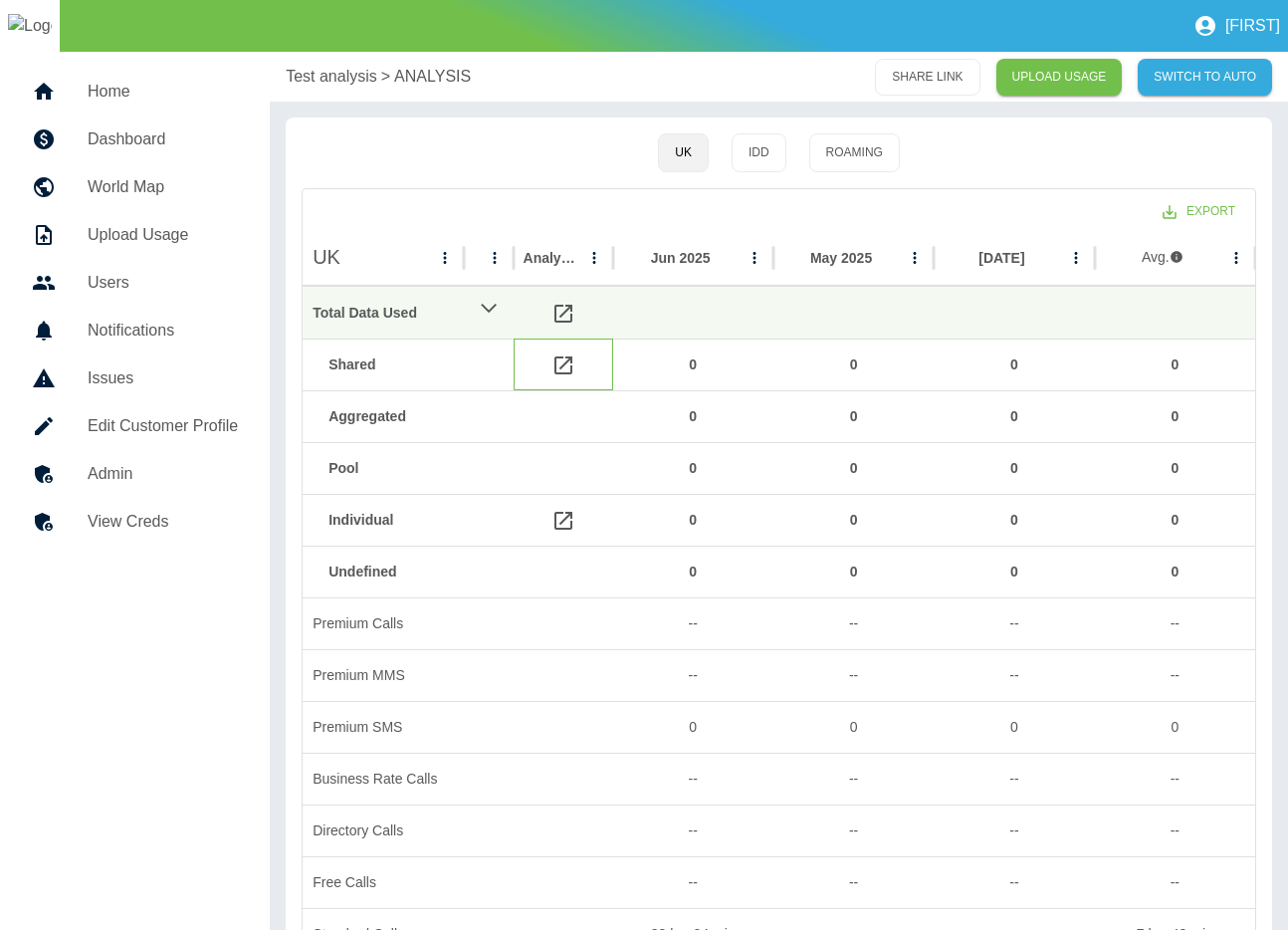 click 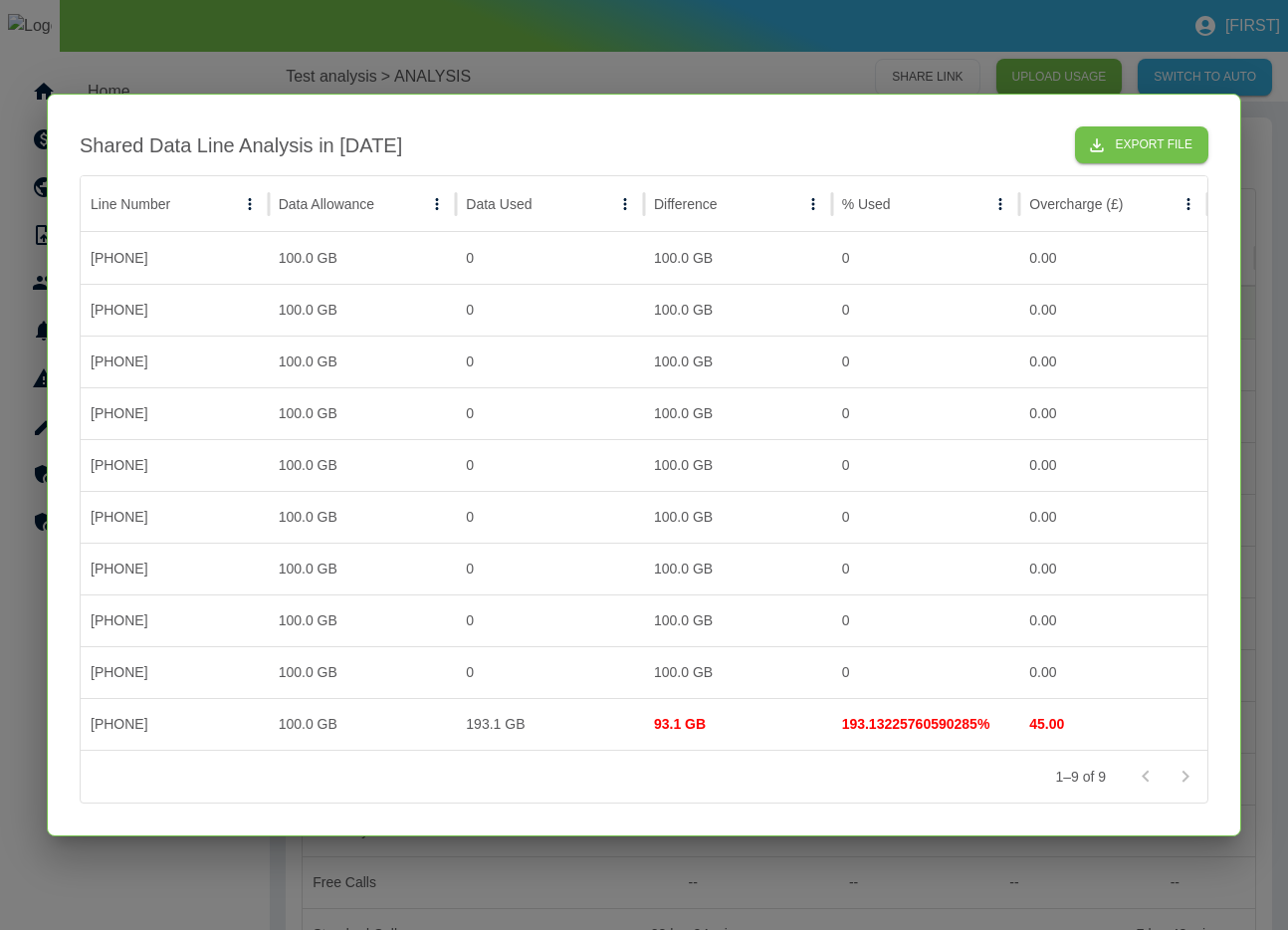 click at bounding box center (644, 465) 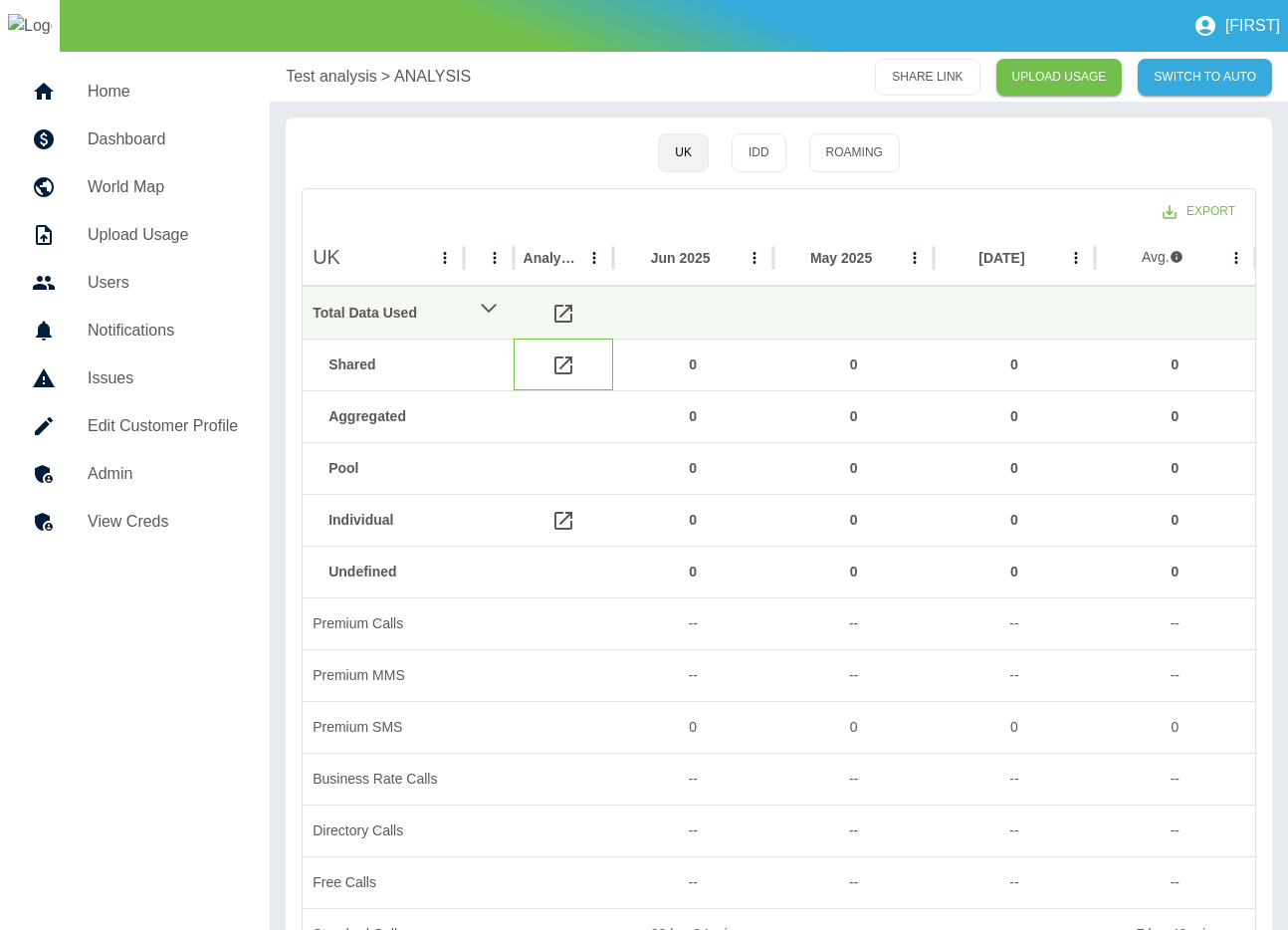 click 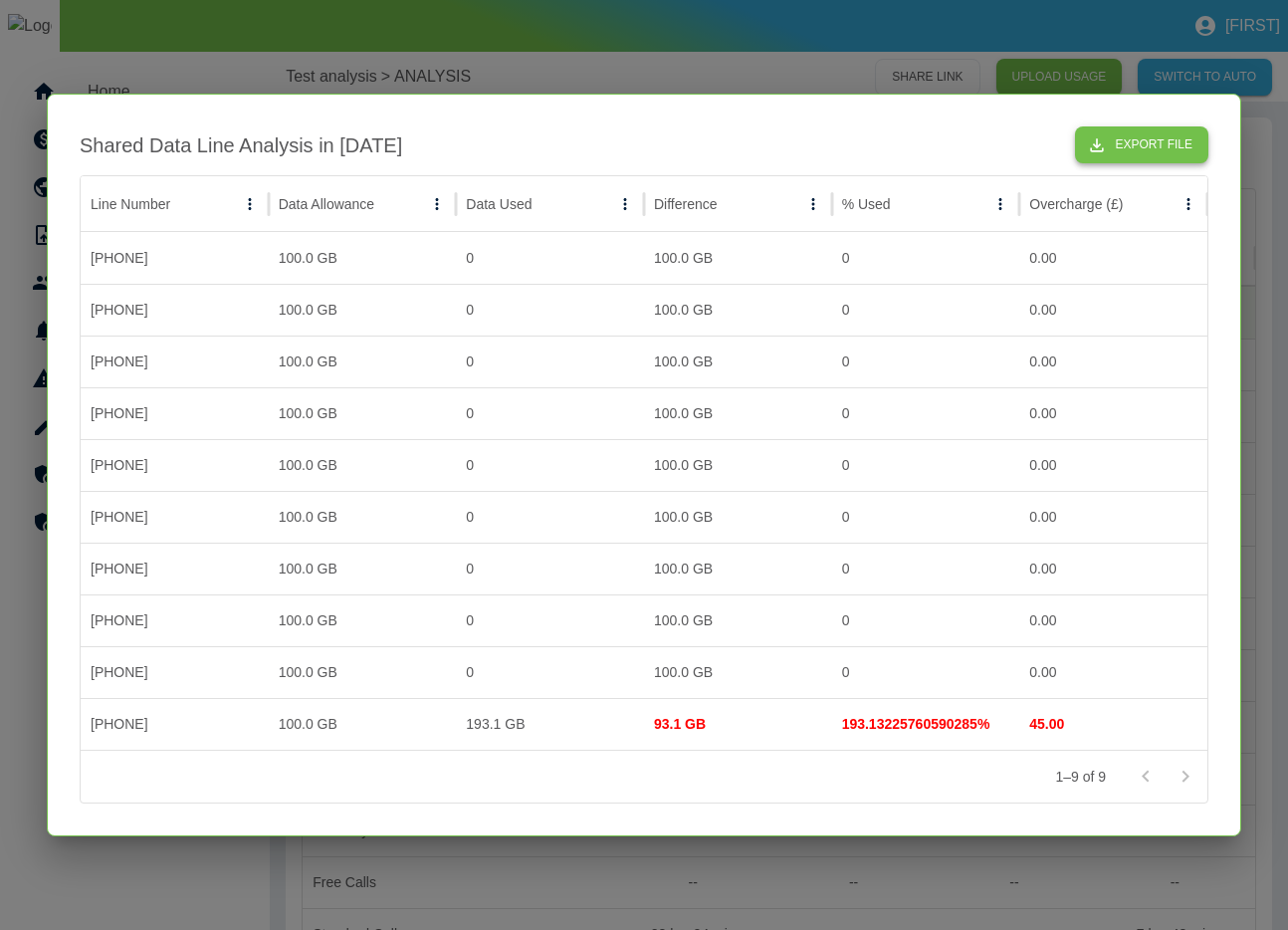 click on "Export File" at bounding box center [1142, 144] 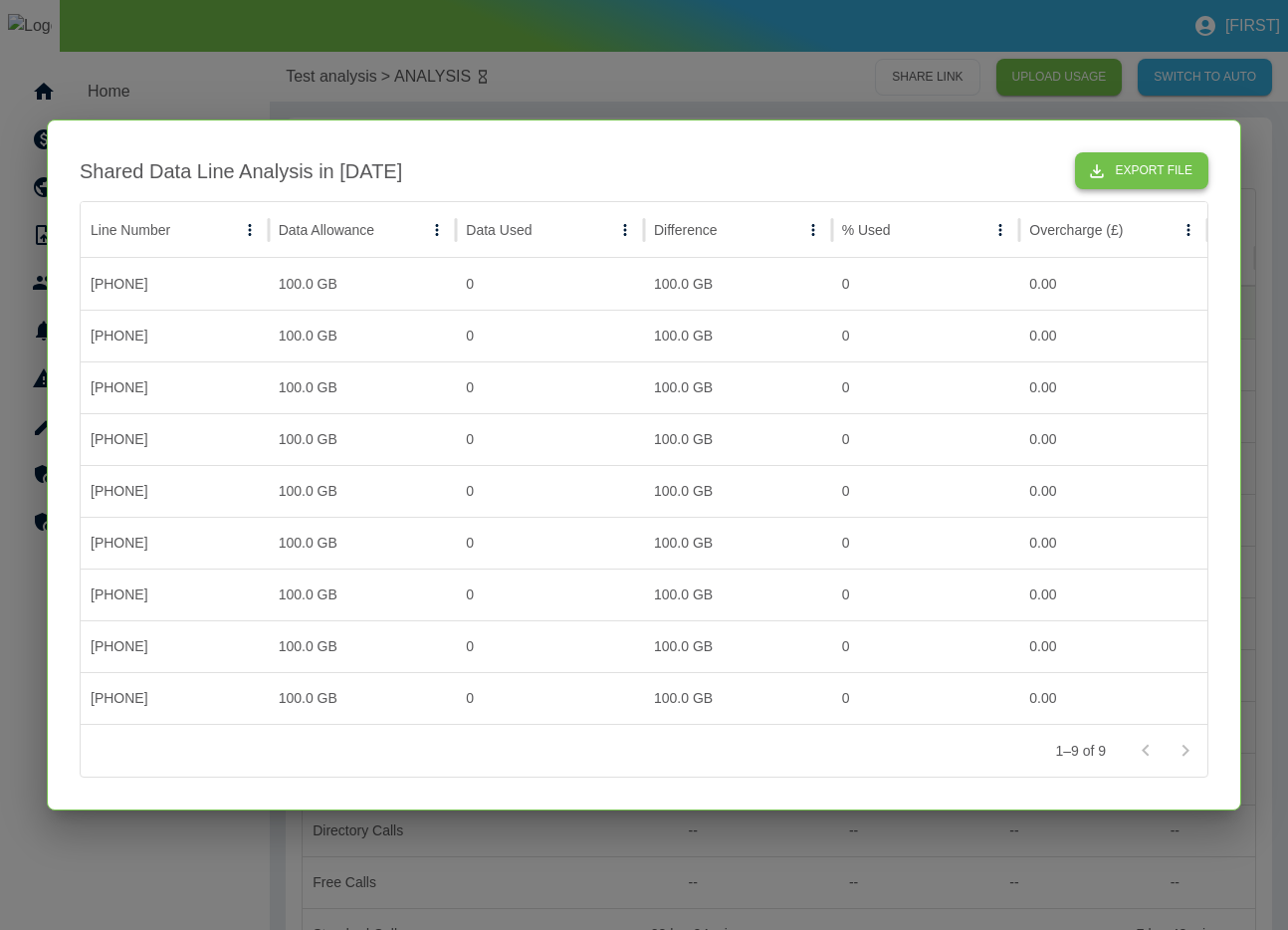 click on "Export File" at bounding box center [1142, 170] 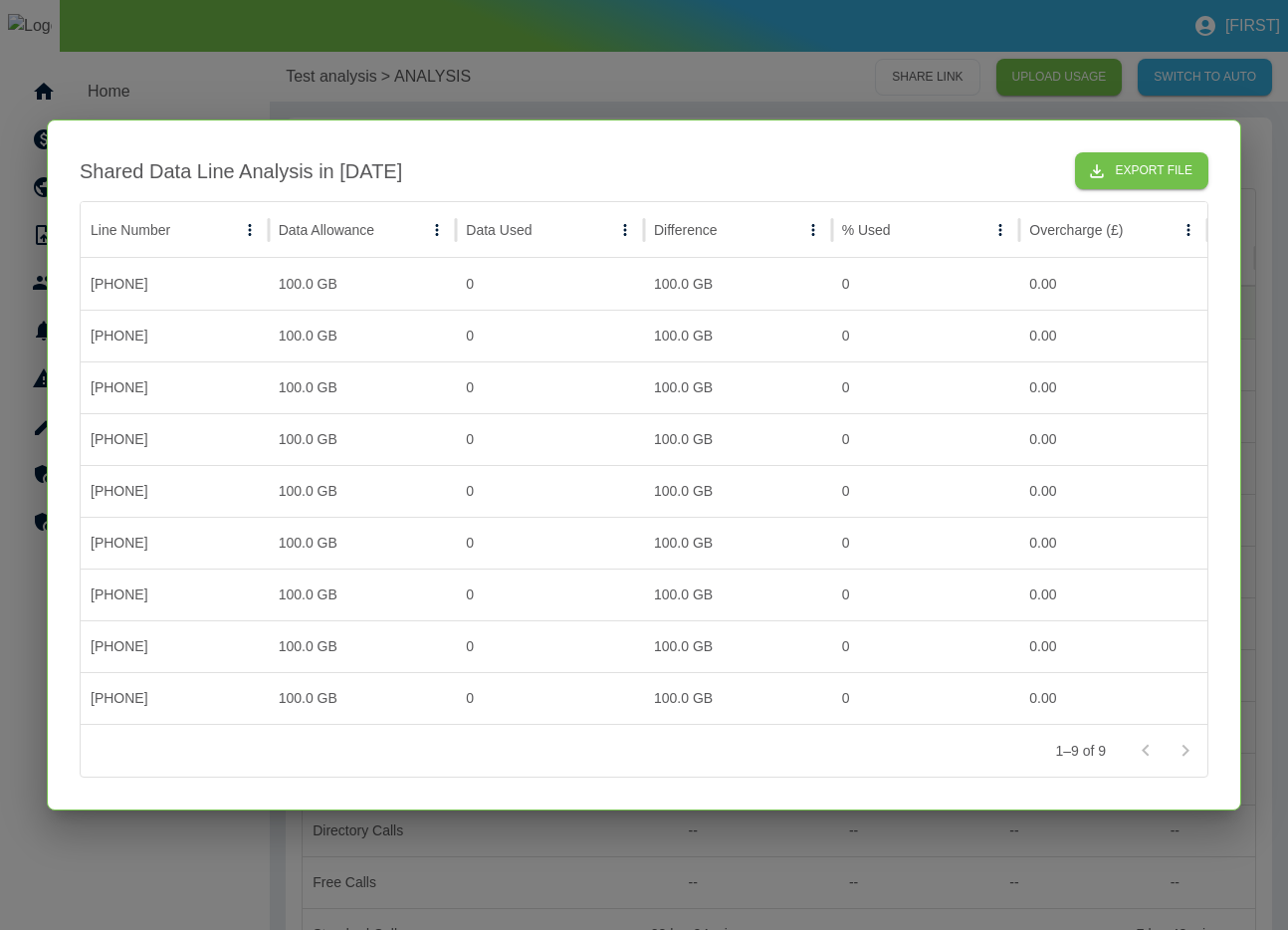 click at bounding box center (644, 465) 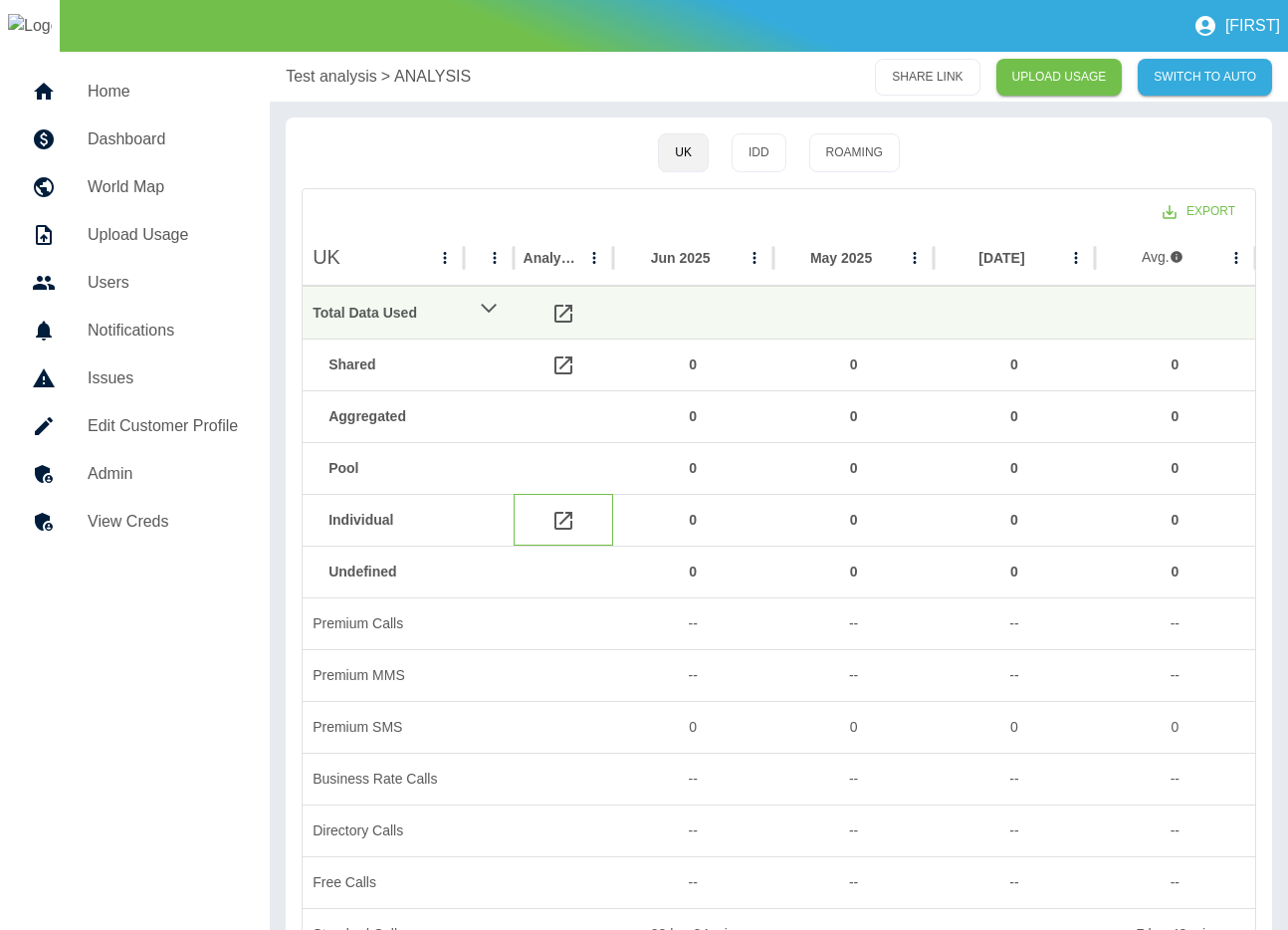 click 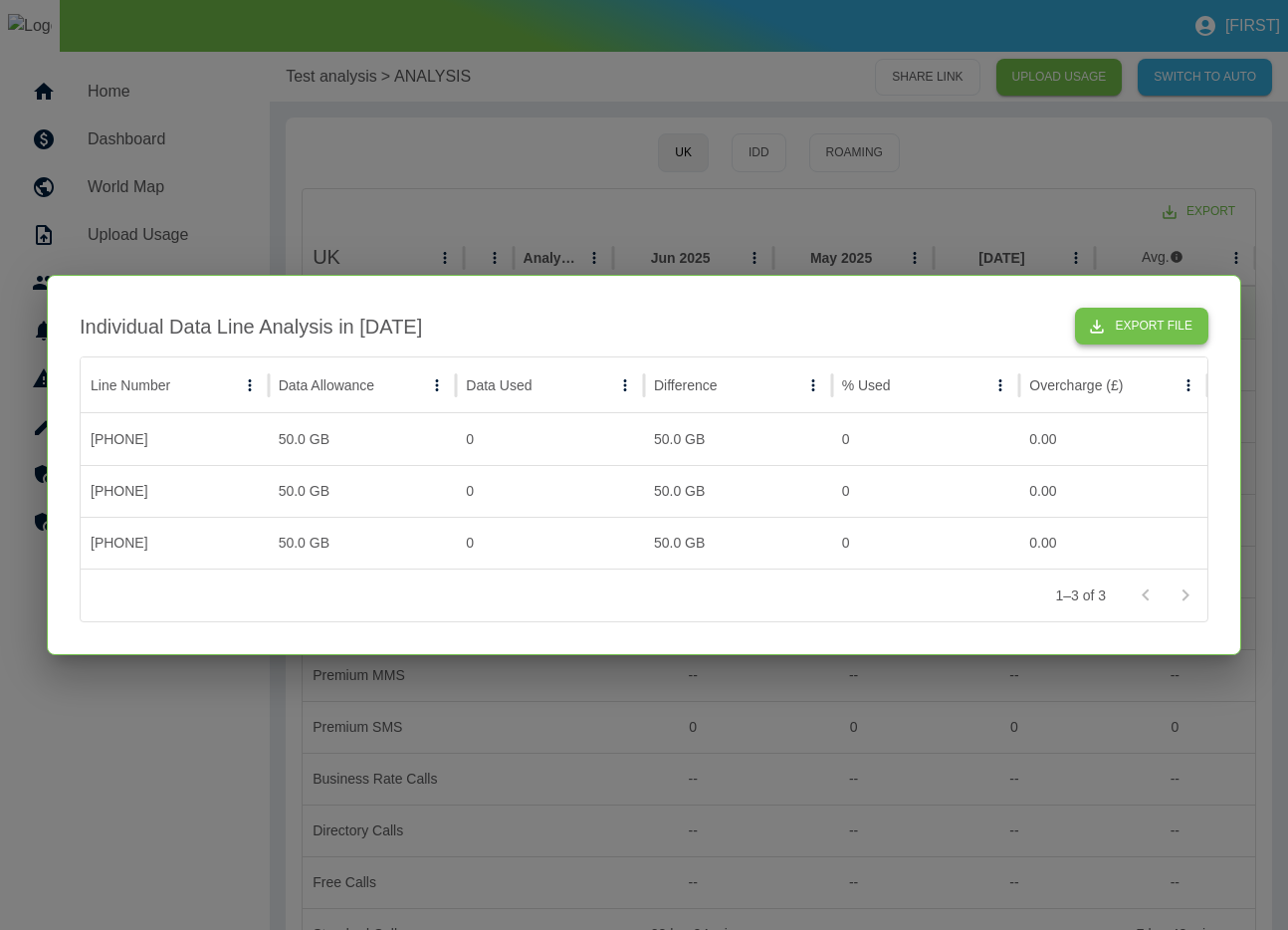 click on "Export File" at bounding box center [1142, 326] 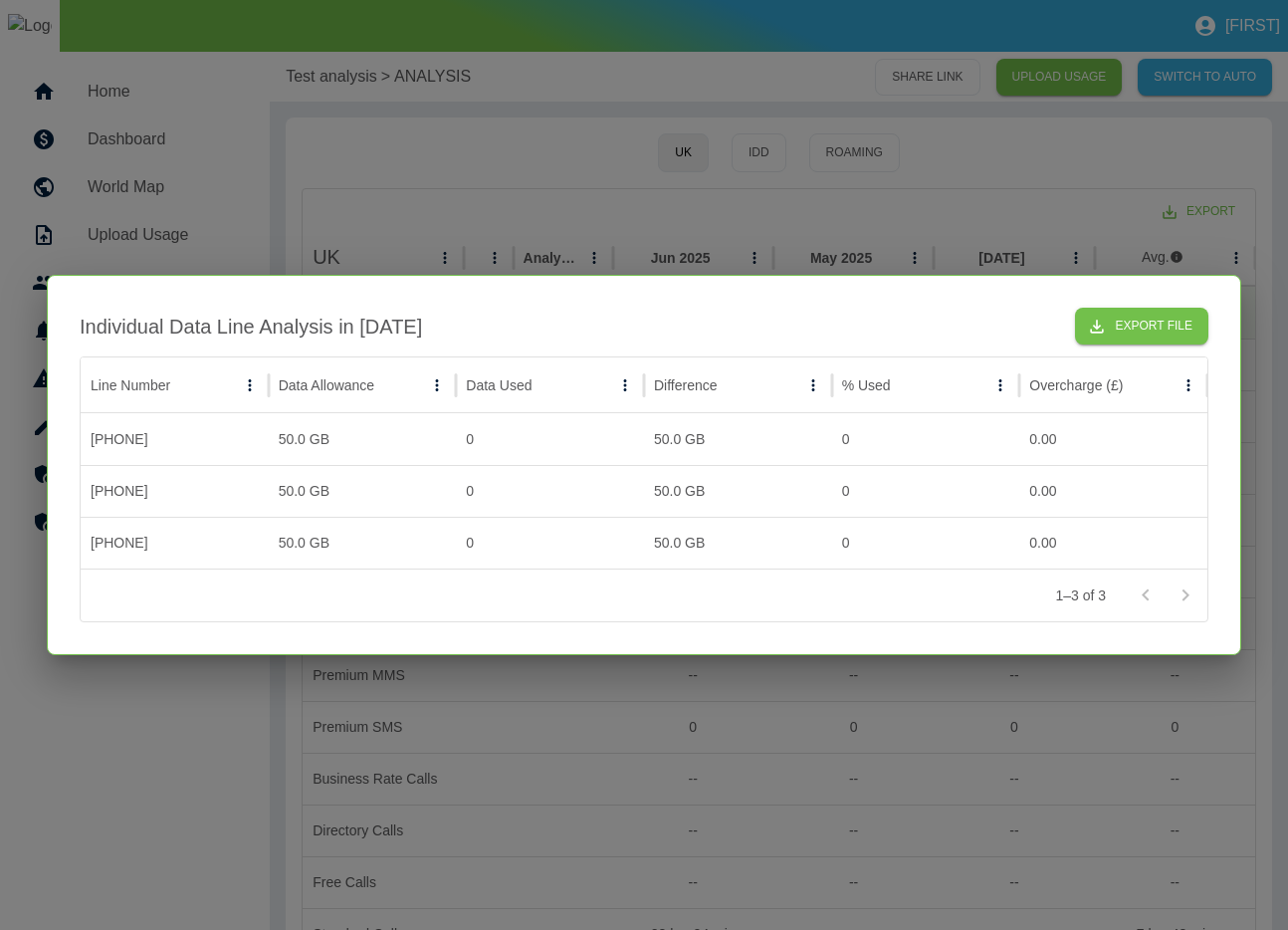 click at bounding box center (644, 465) 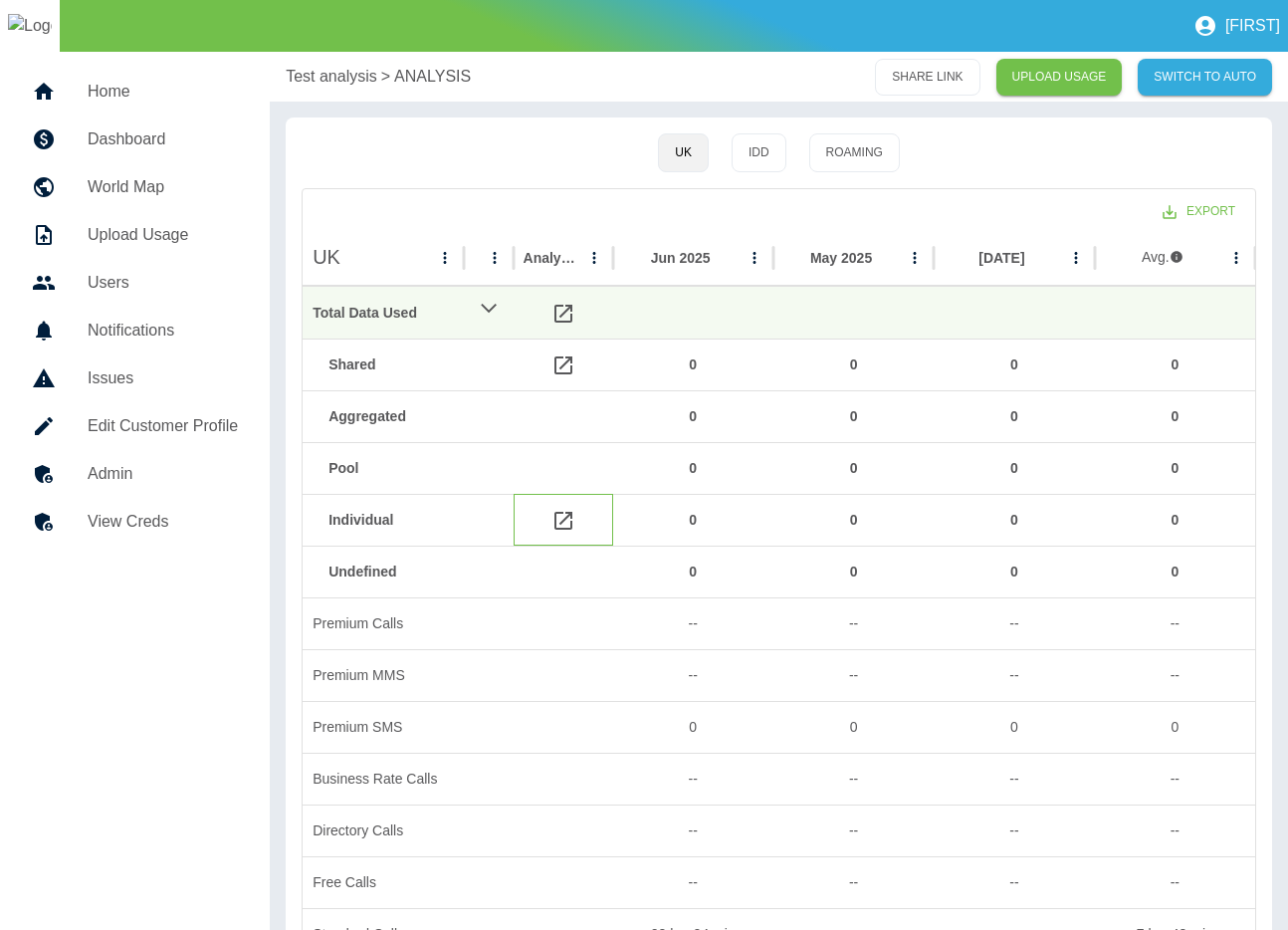 click 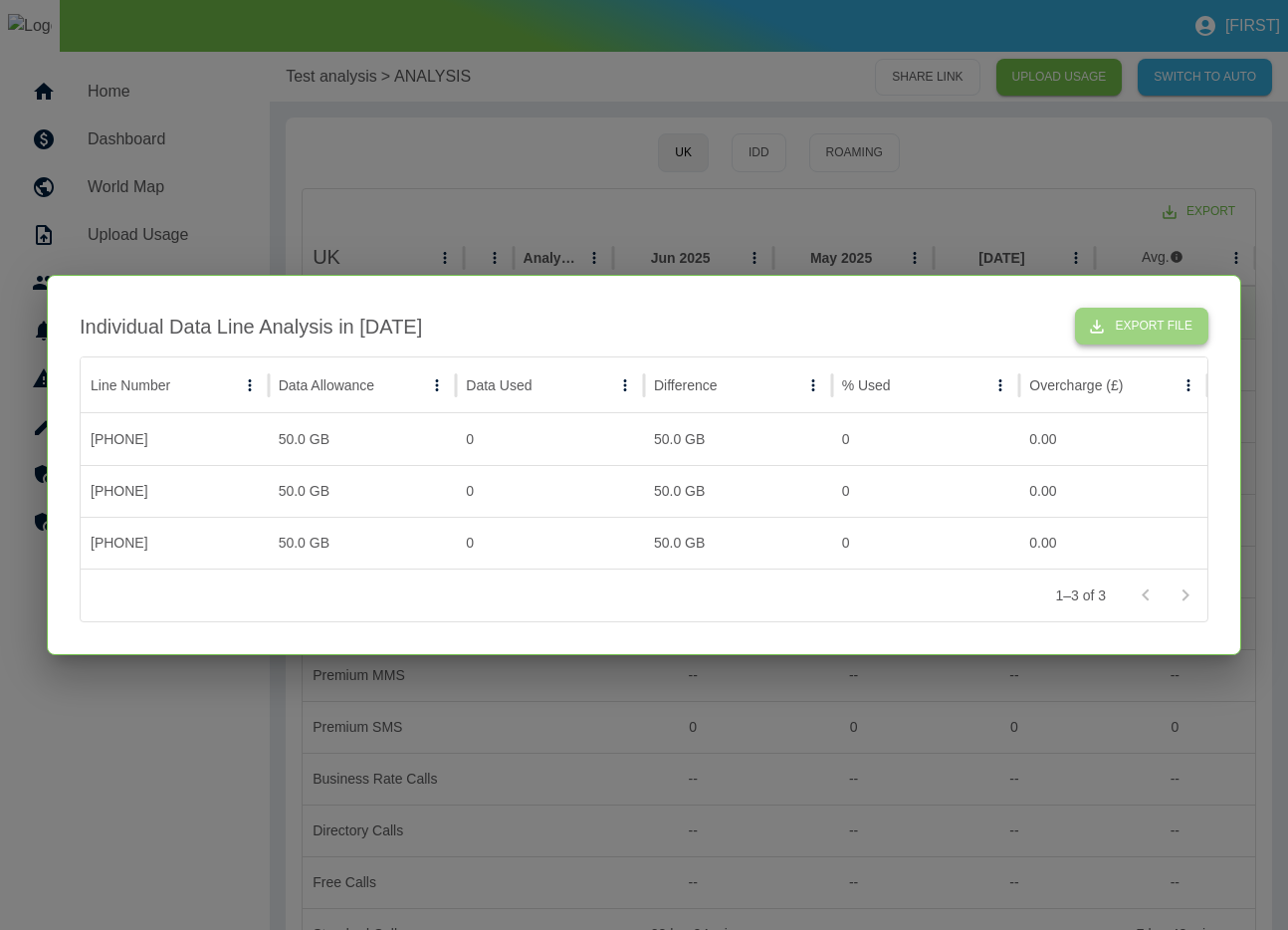 click on "Export File" at bounding box center [1142, 326] 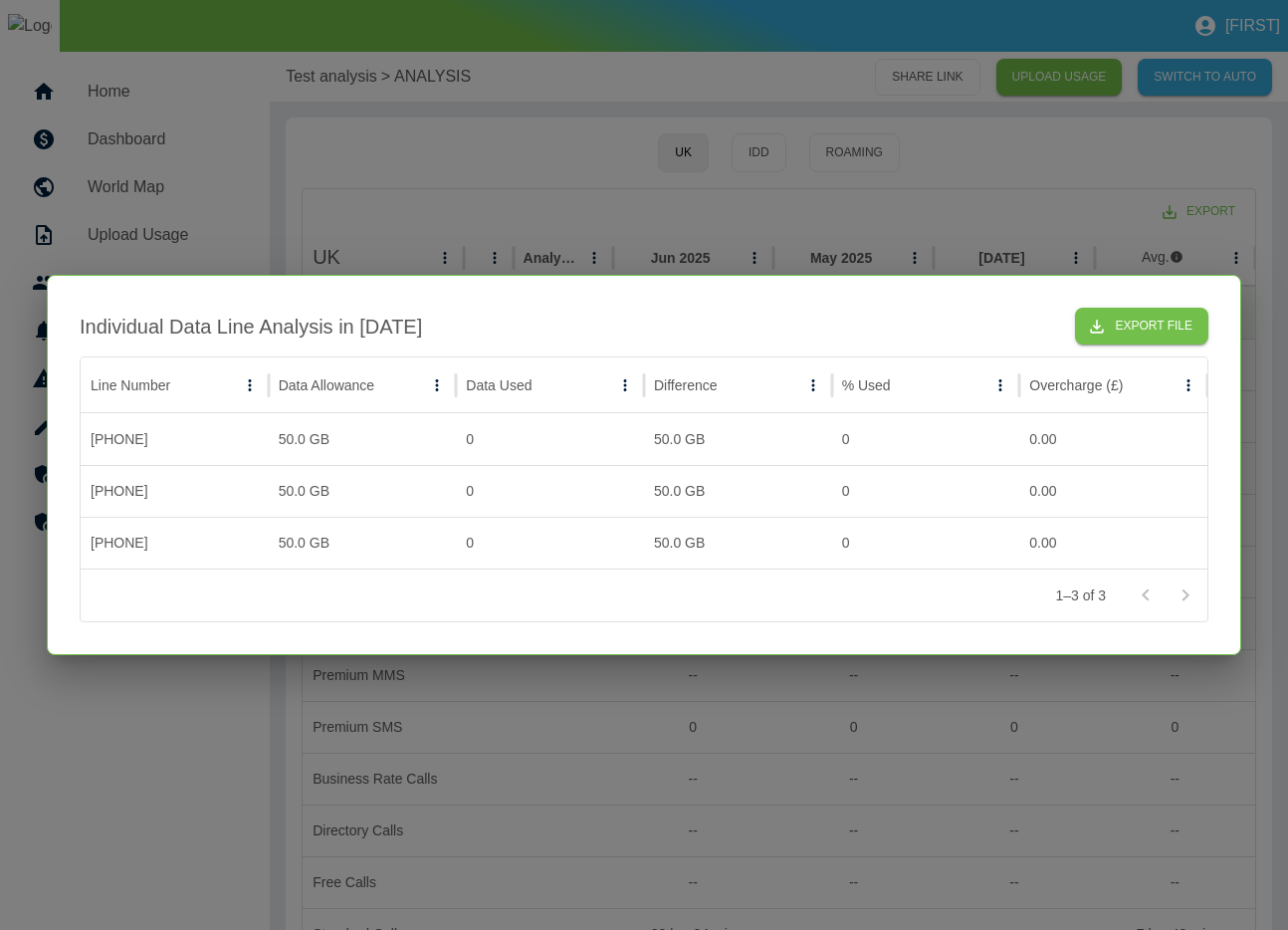 click on "Individual Data Line Analysis in Jun 2025 Export File" at bounding box center [644, 326] 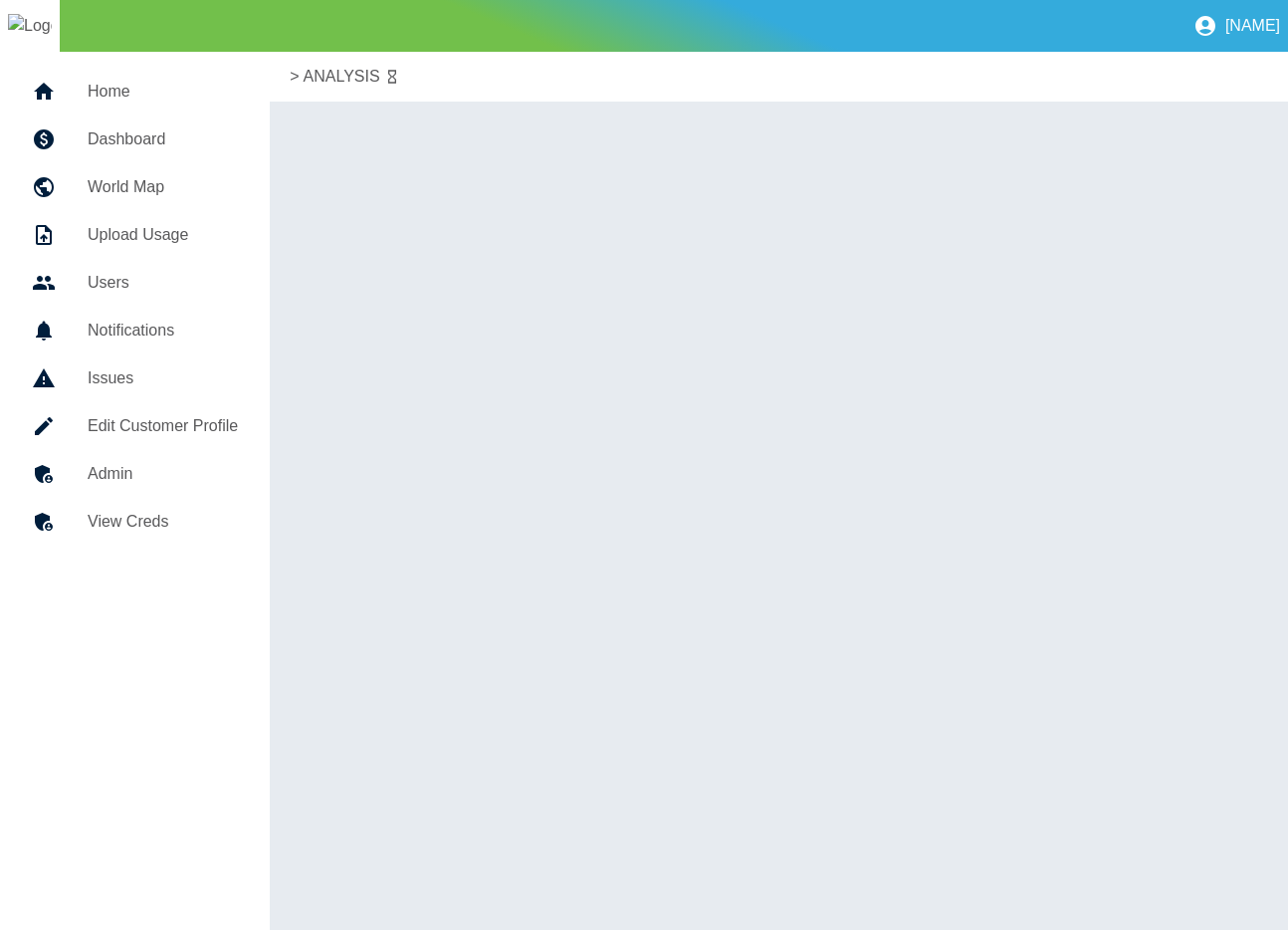 scroll, scrollTop: 0, scrollLeft: 0, axis: both 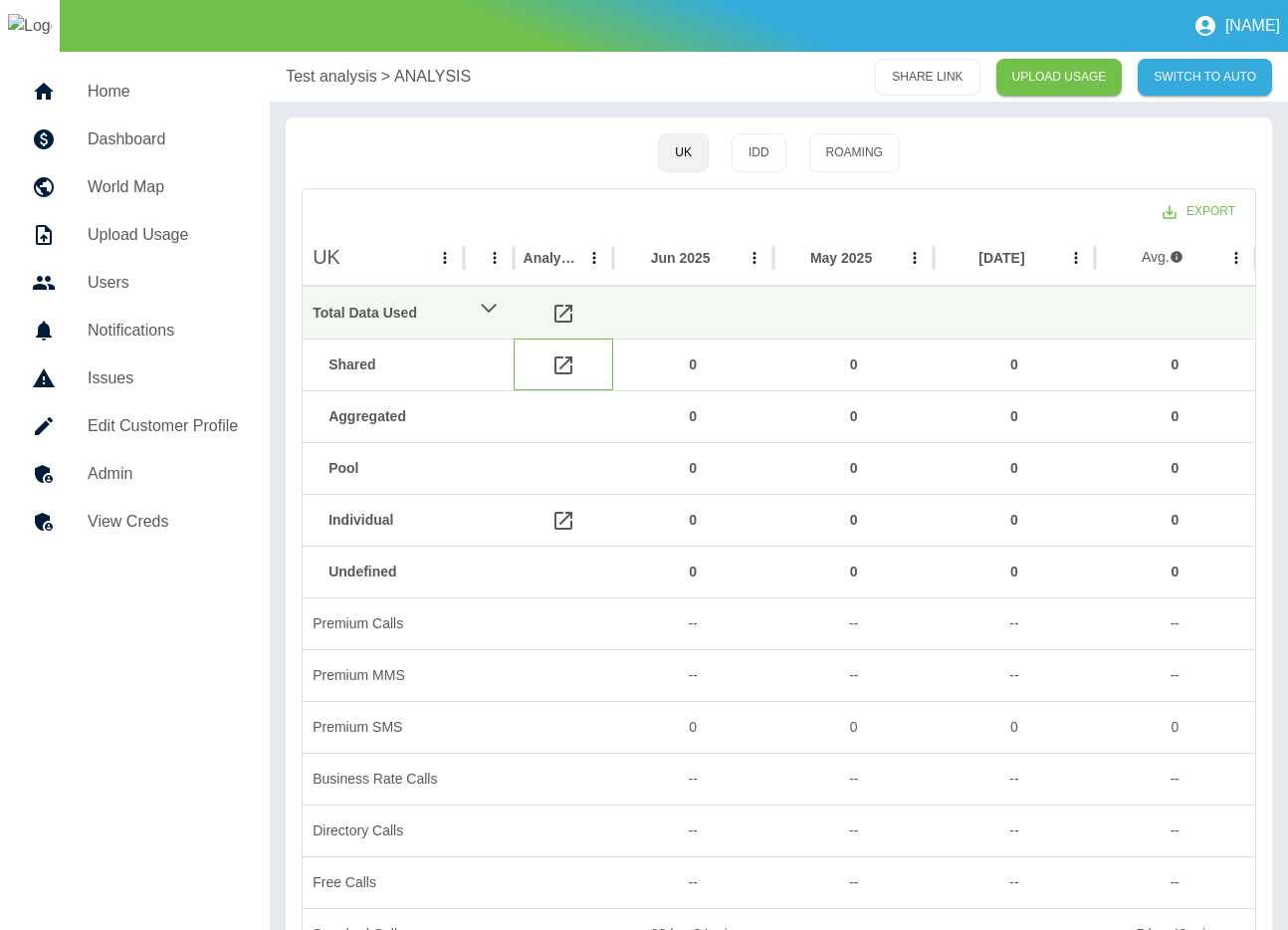 click 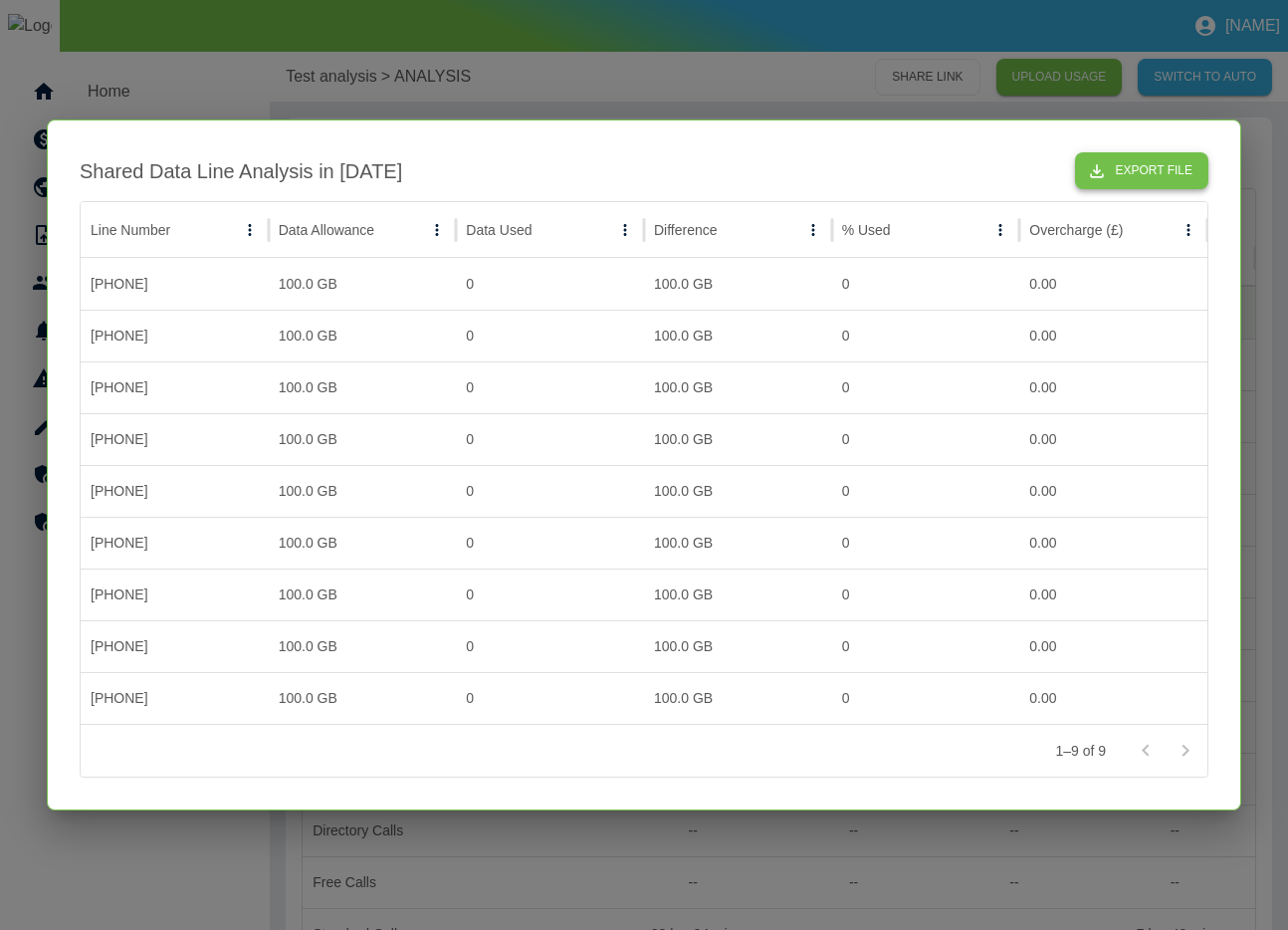 click on "Export File" at bounding box center (1142, 170) 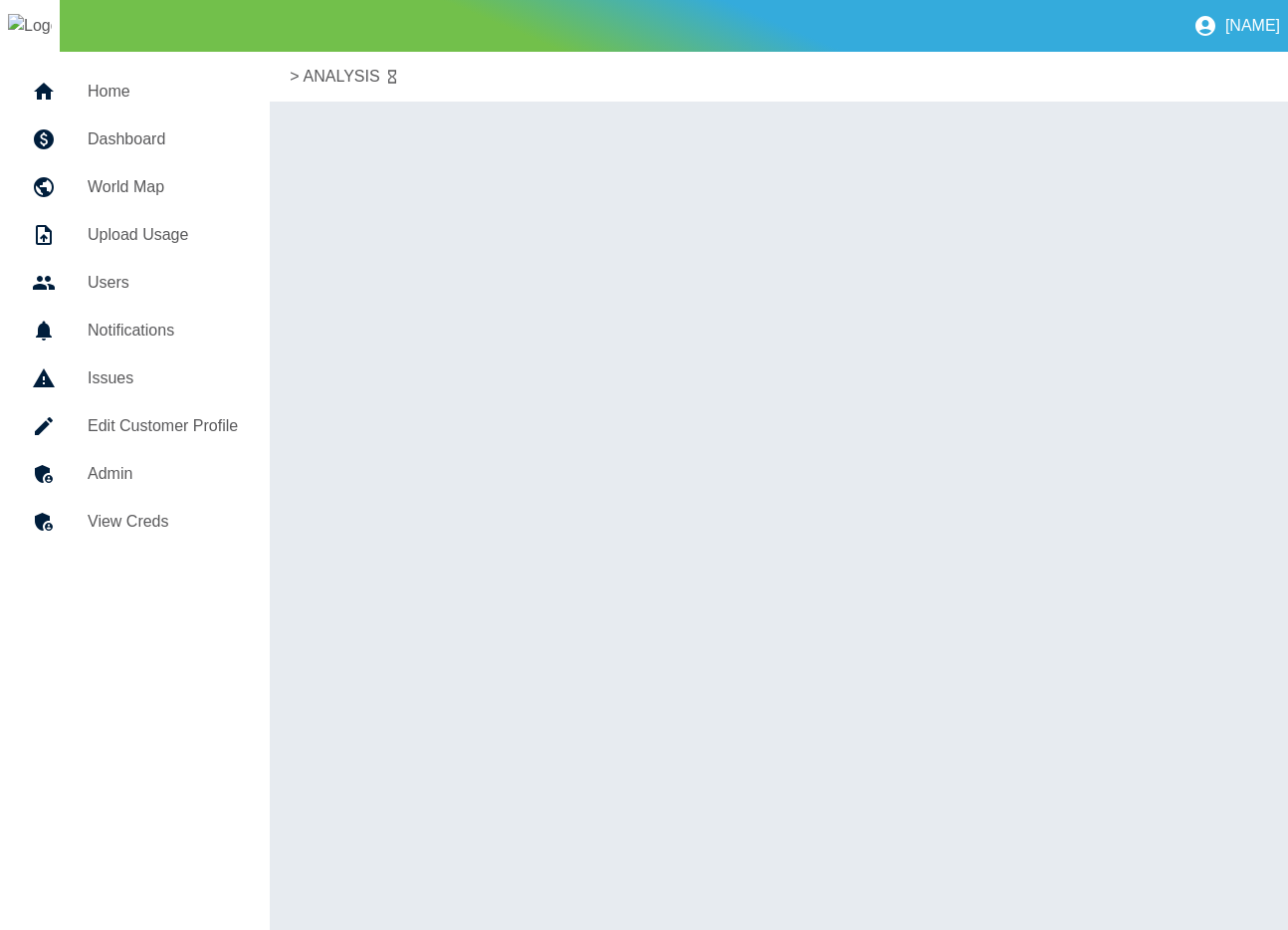 scroll, scrollTop: 0, scrollLeft: 0, axis: both 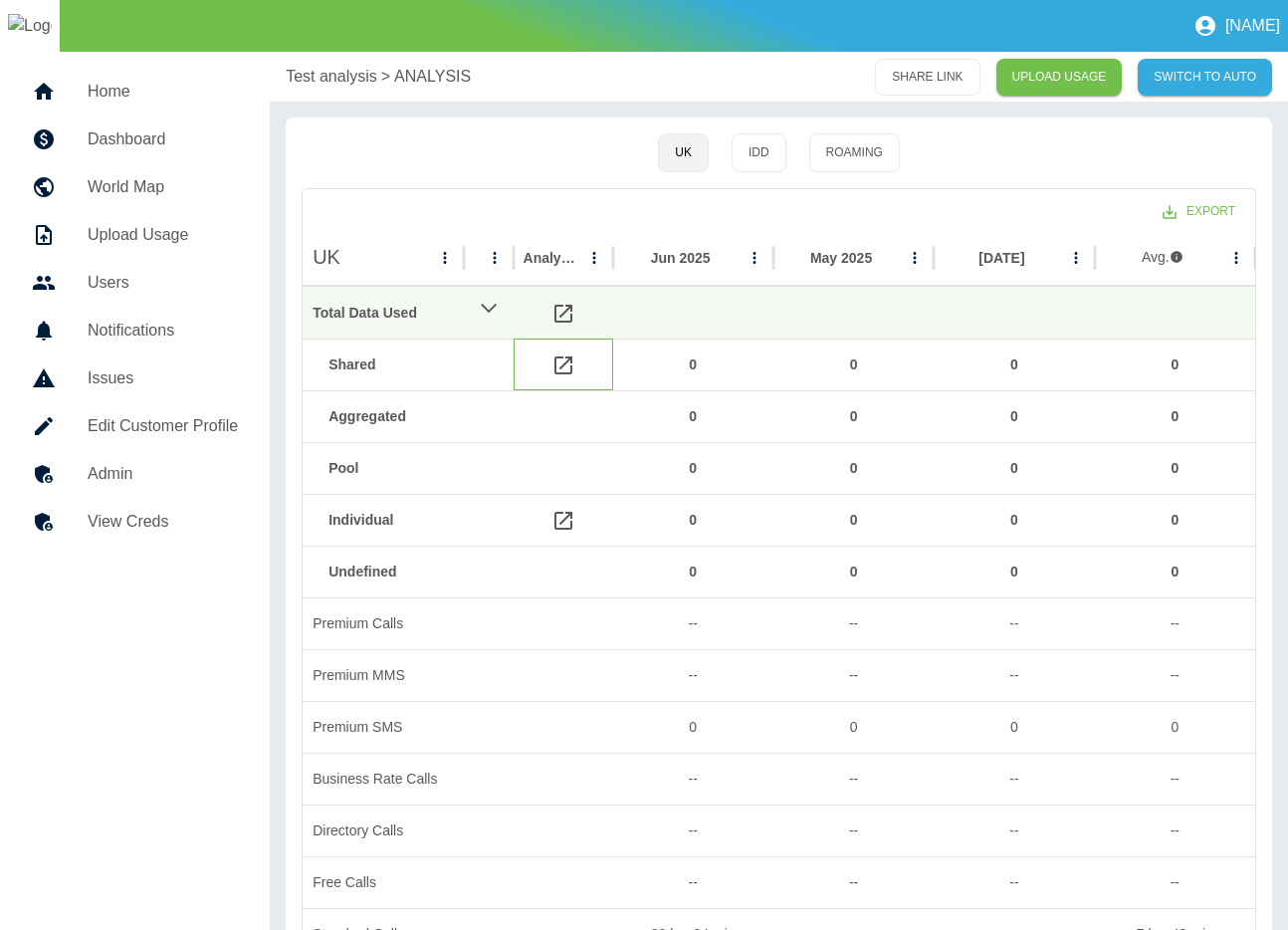 click 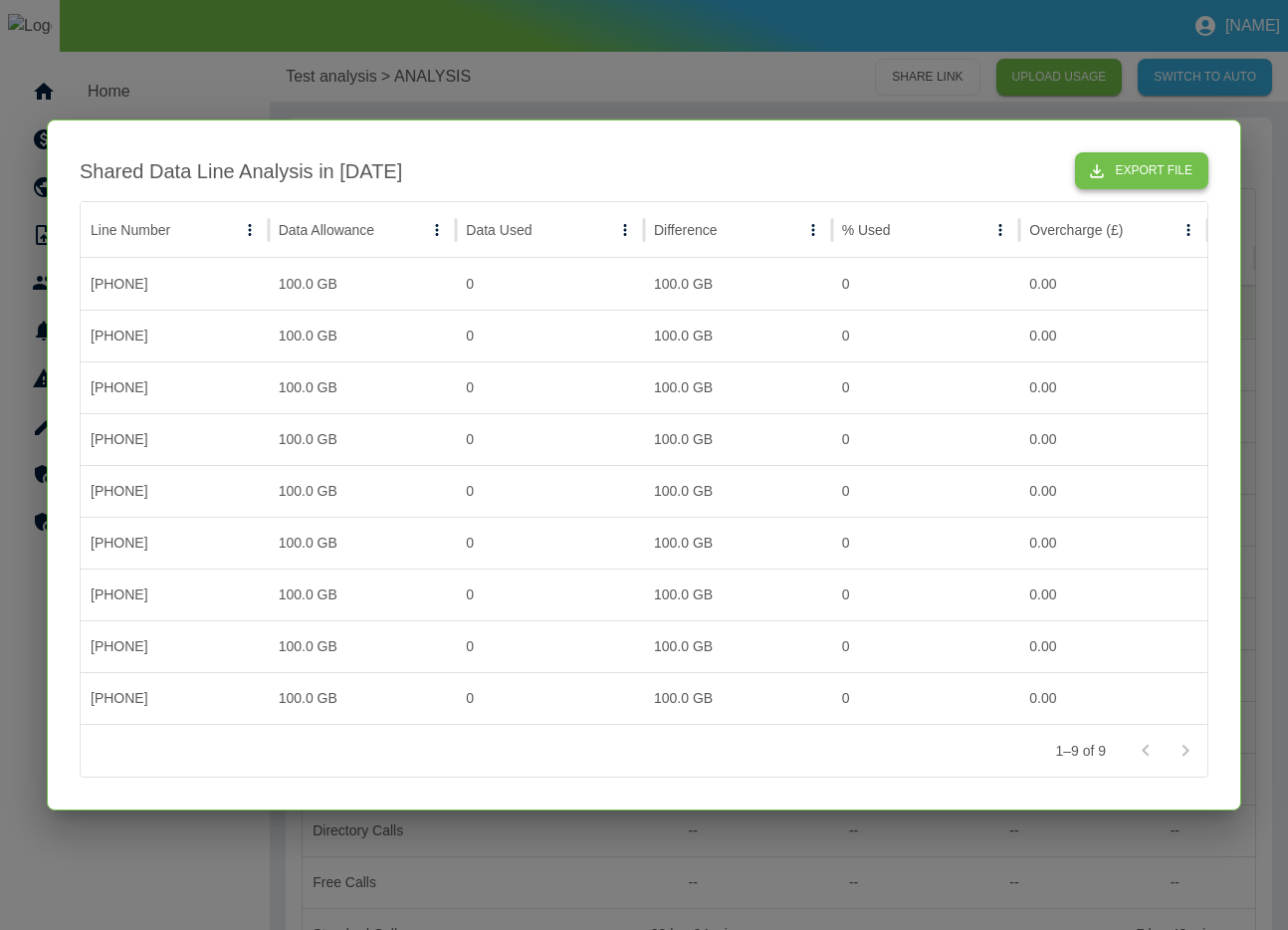 click on "Export File" at bounding box center [1142, 170] 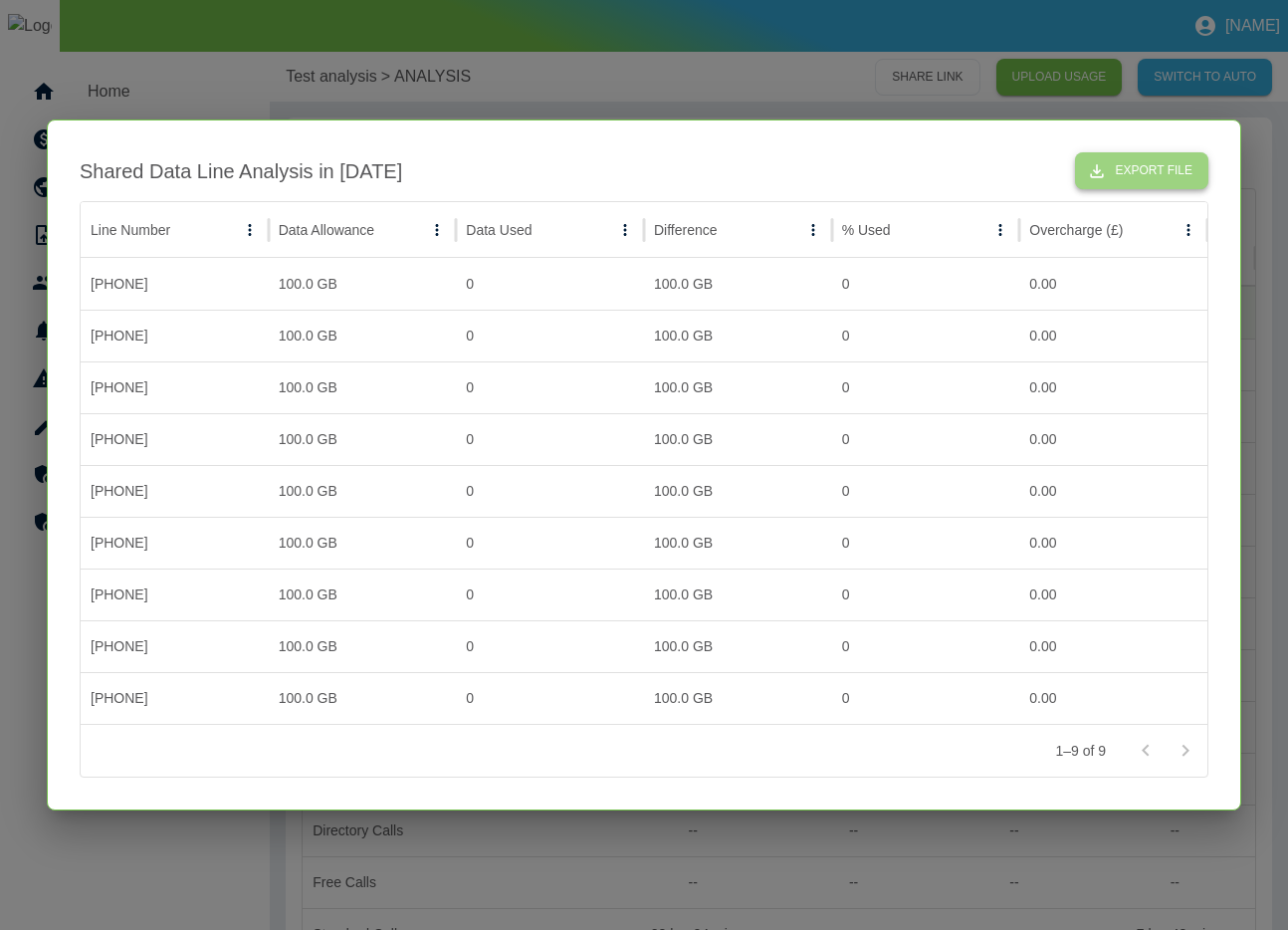 click on "Export File" at bounding box center [1142, 170] 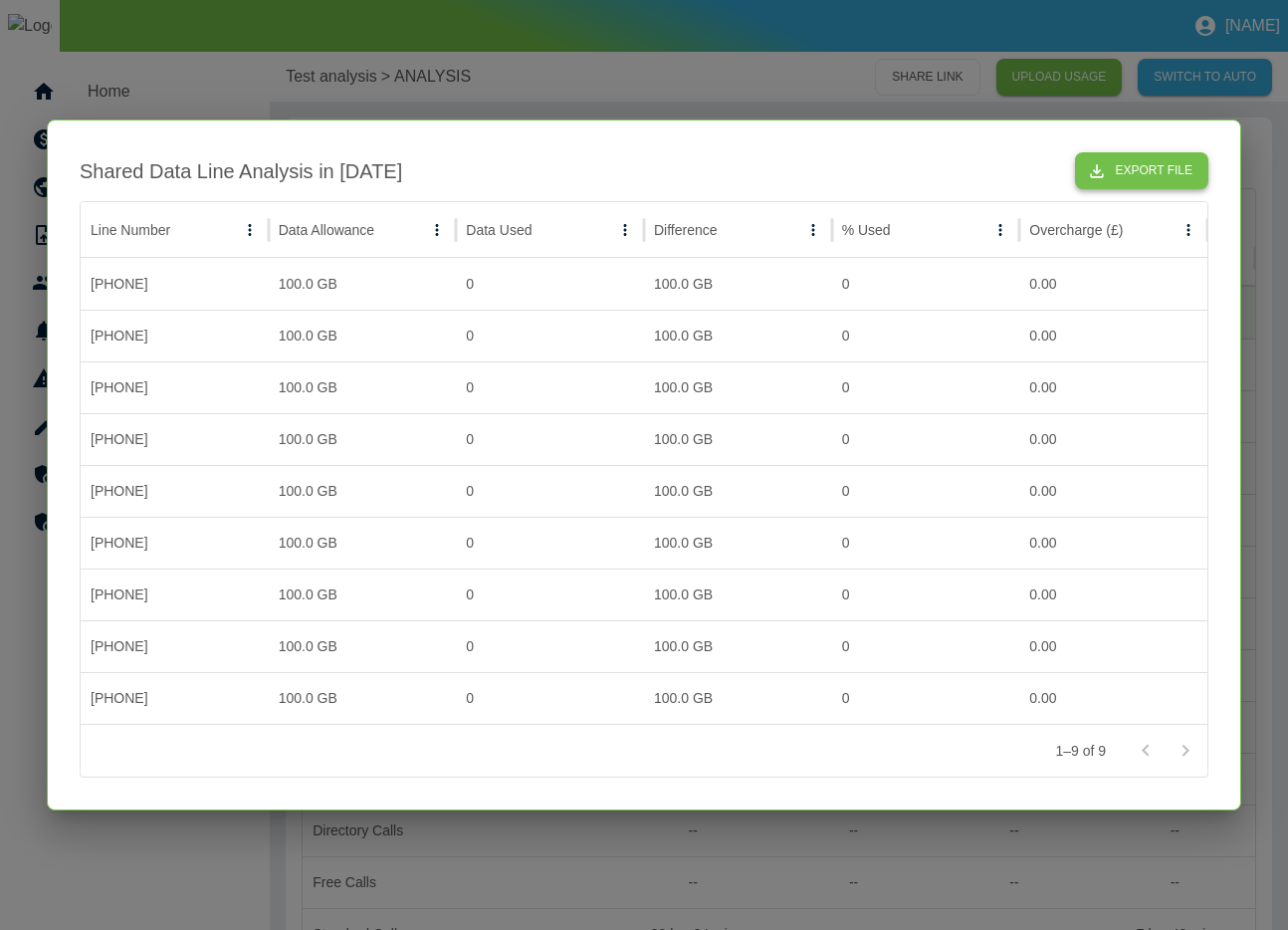 click on "Export File" at bounding box center [1142, 170] 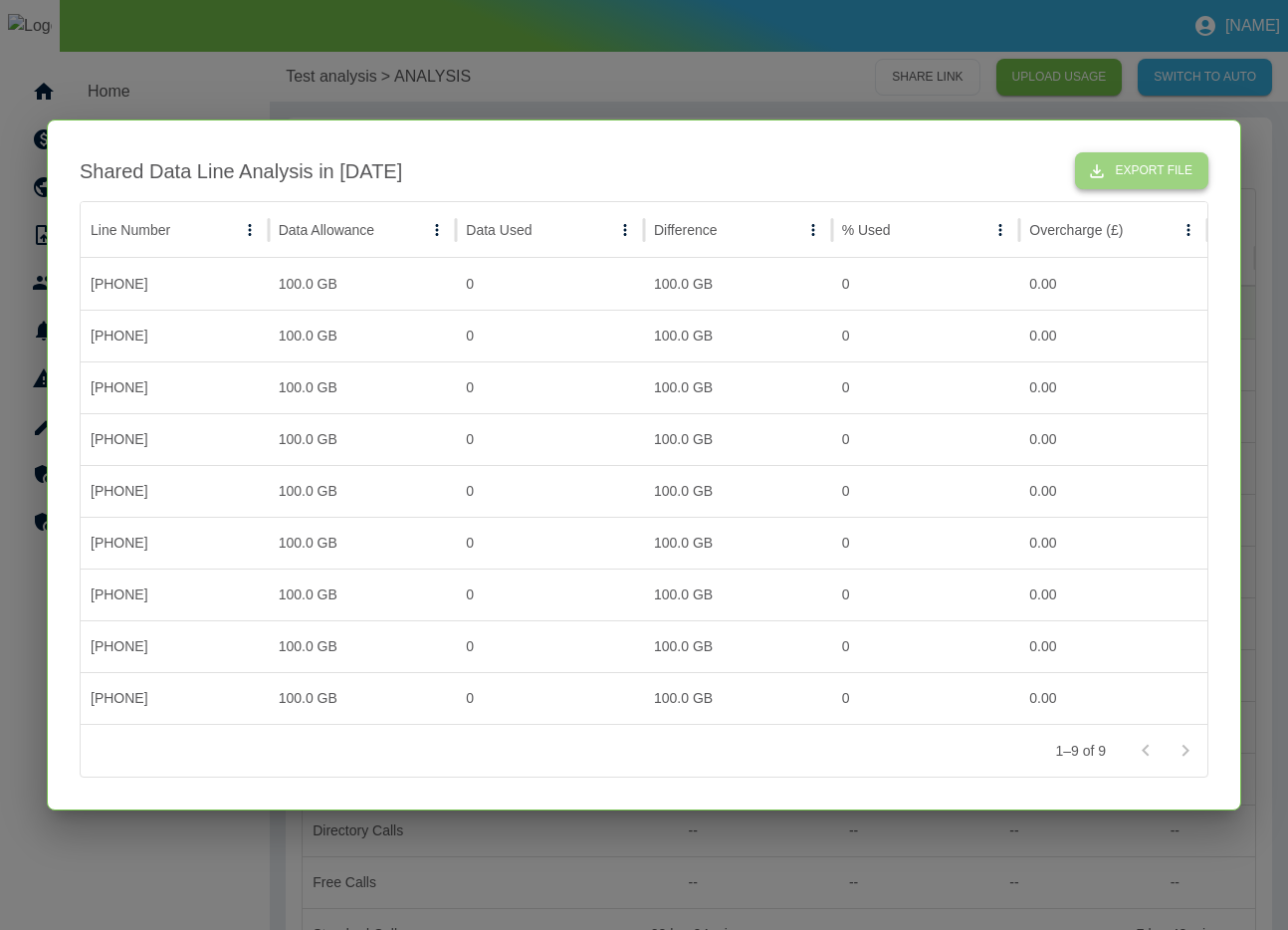 click on "Export File" at bounding box center [1142, 170] 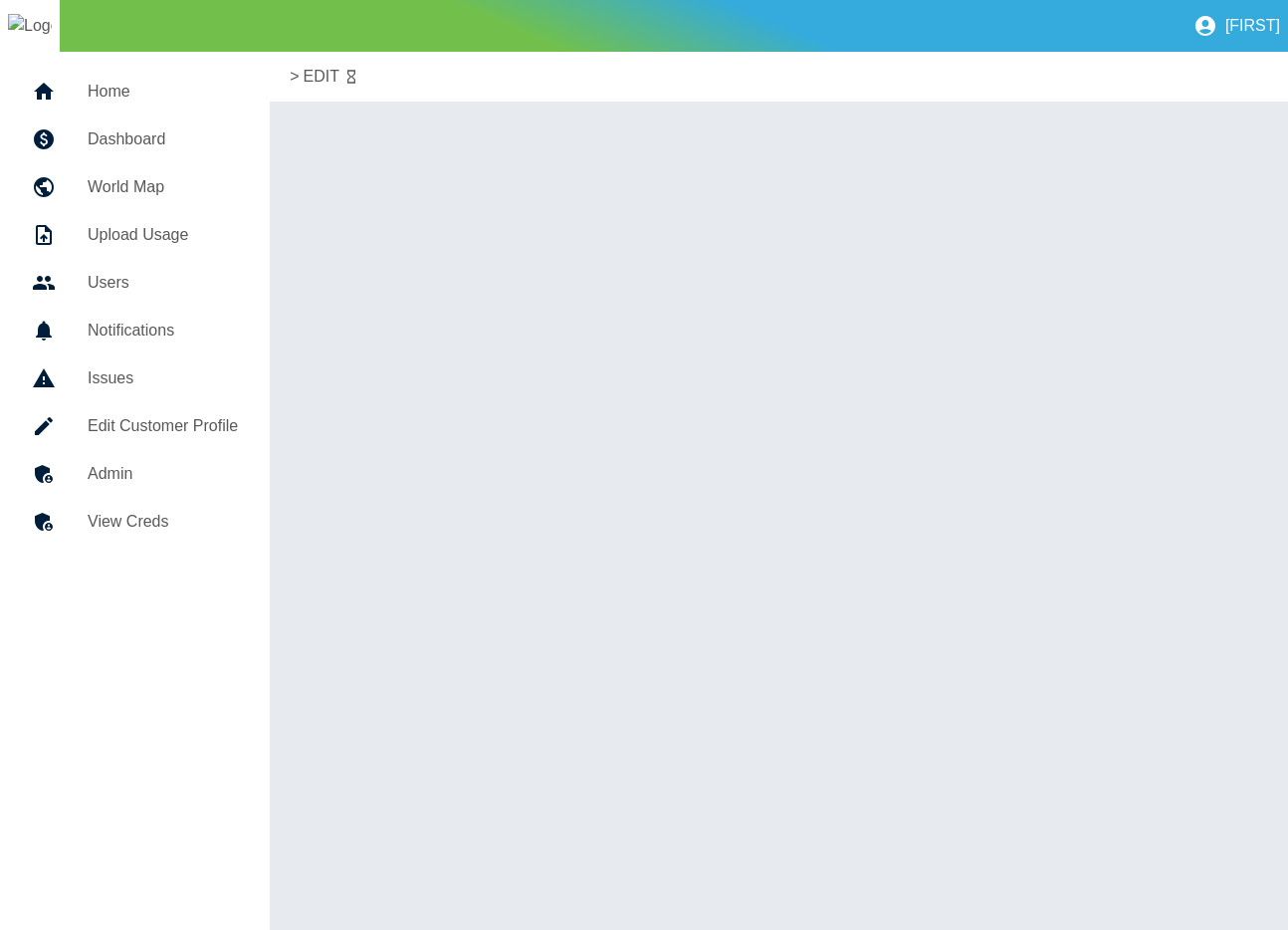 scroll, scrollTop: 0, scrollLeft: 0, axis: both 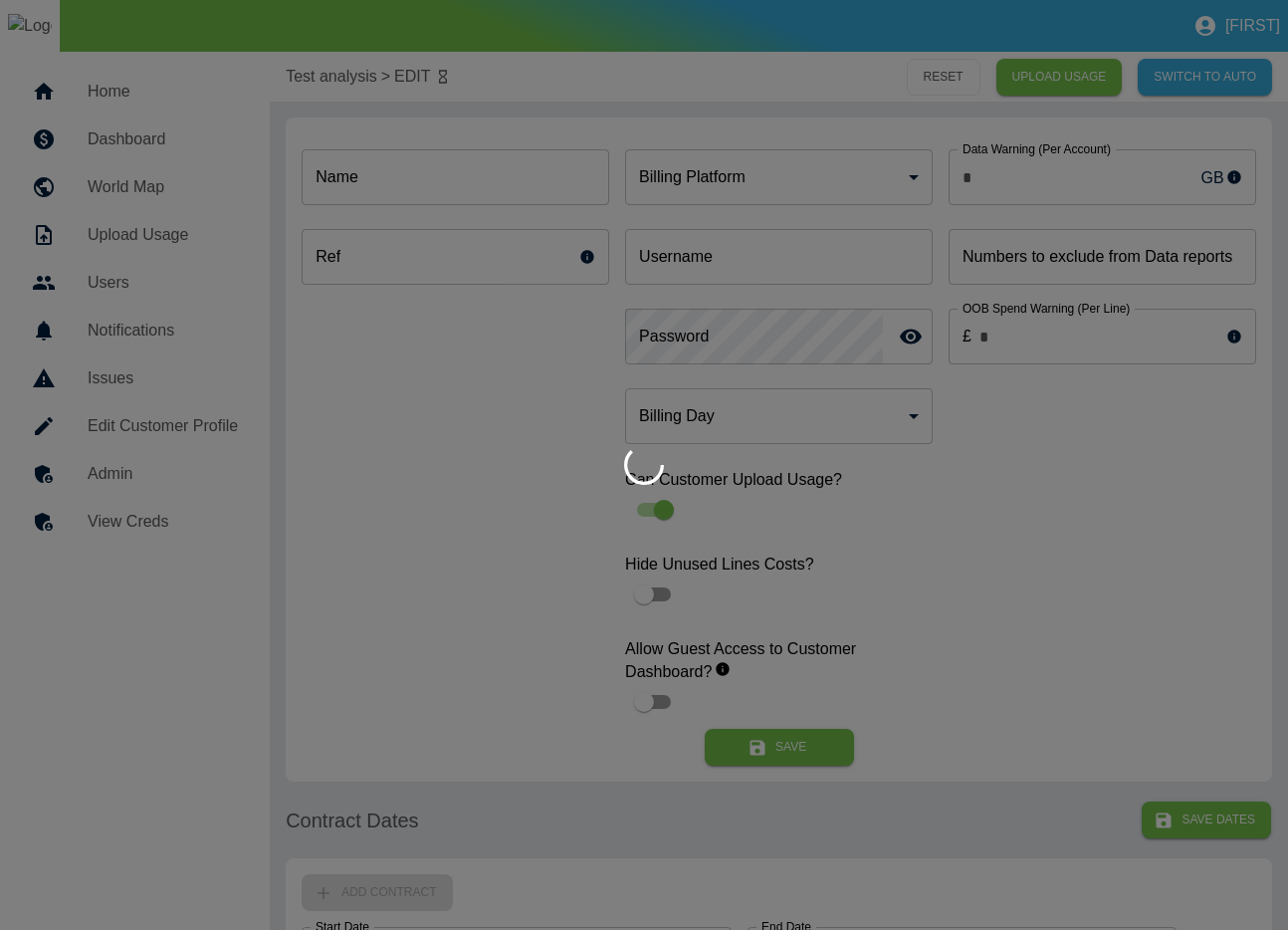 type on "***" 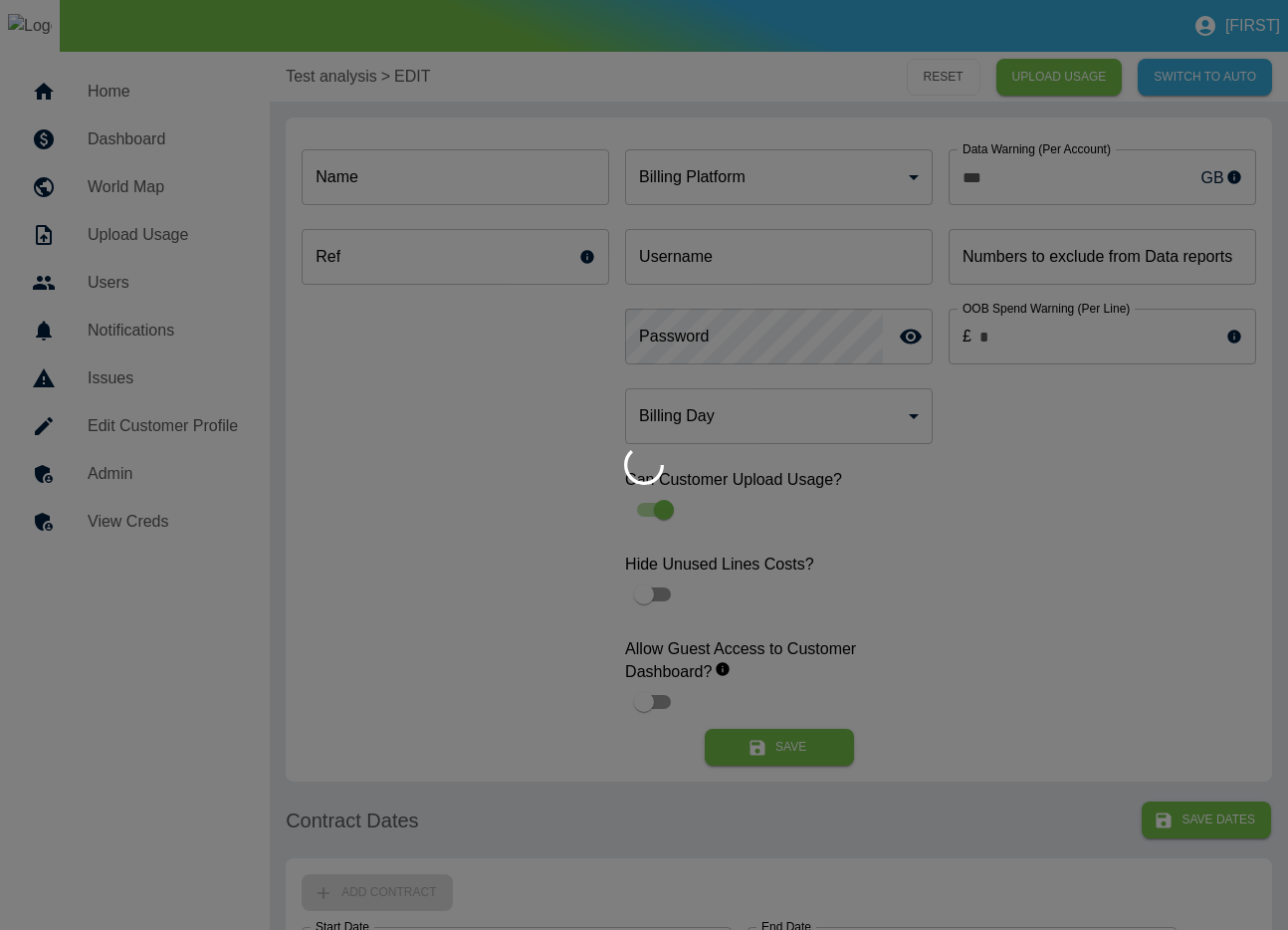 type on "**********" 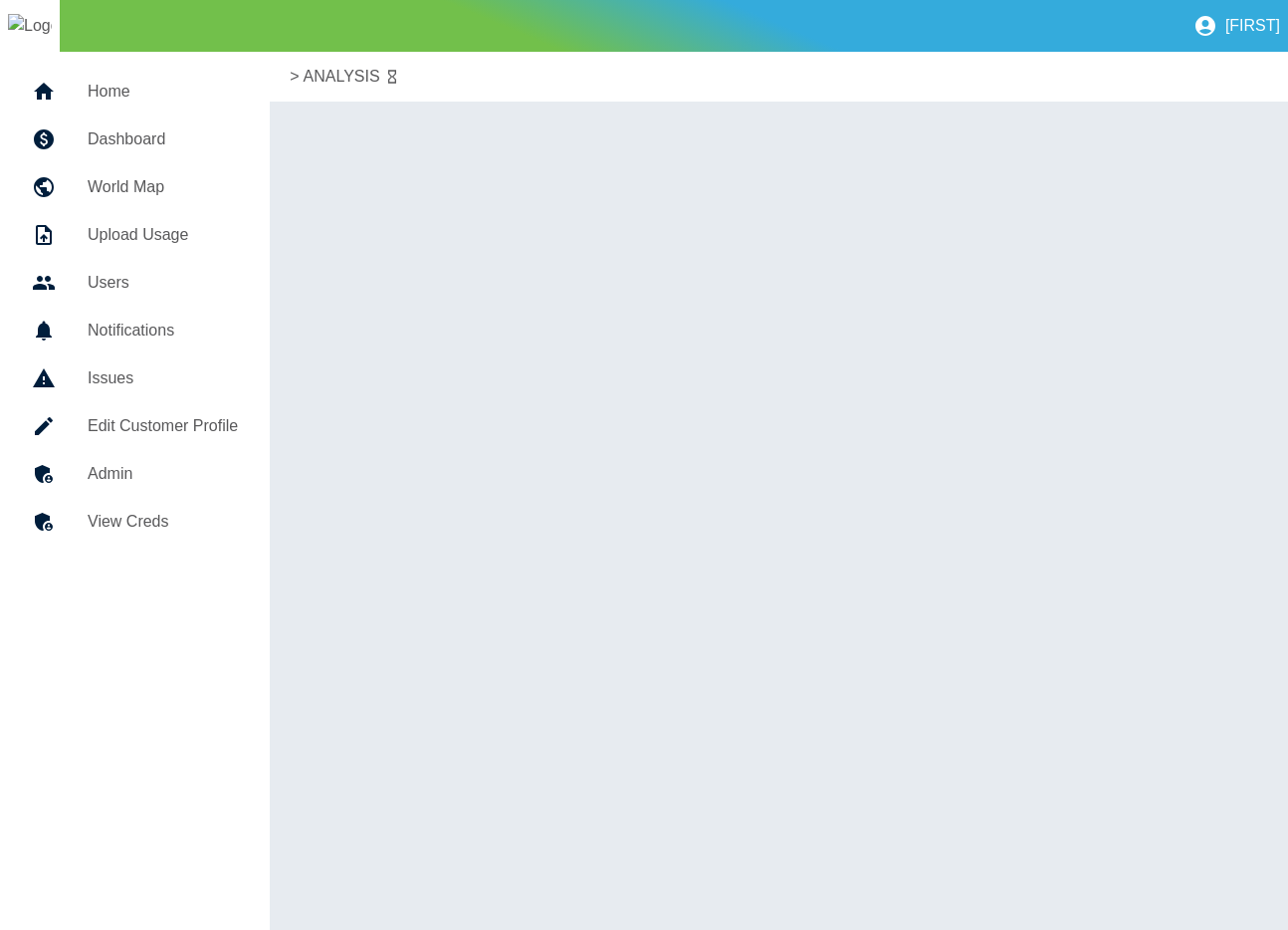 scroll, scrollTop: 0, scrollLeft: 0, axis: both 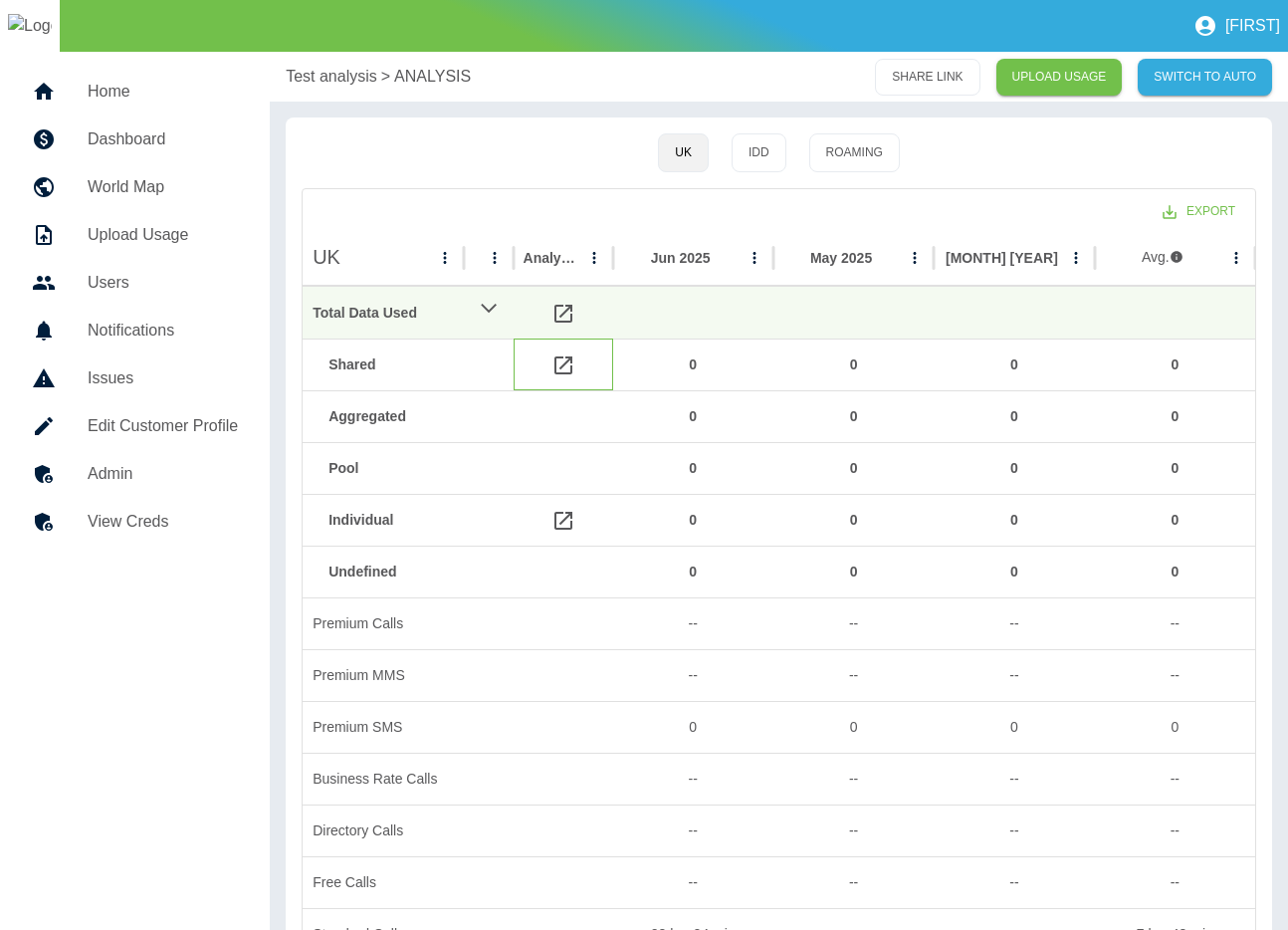 click 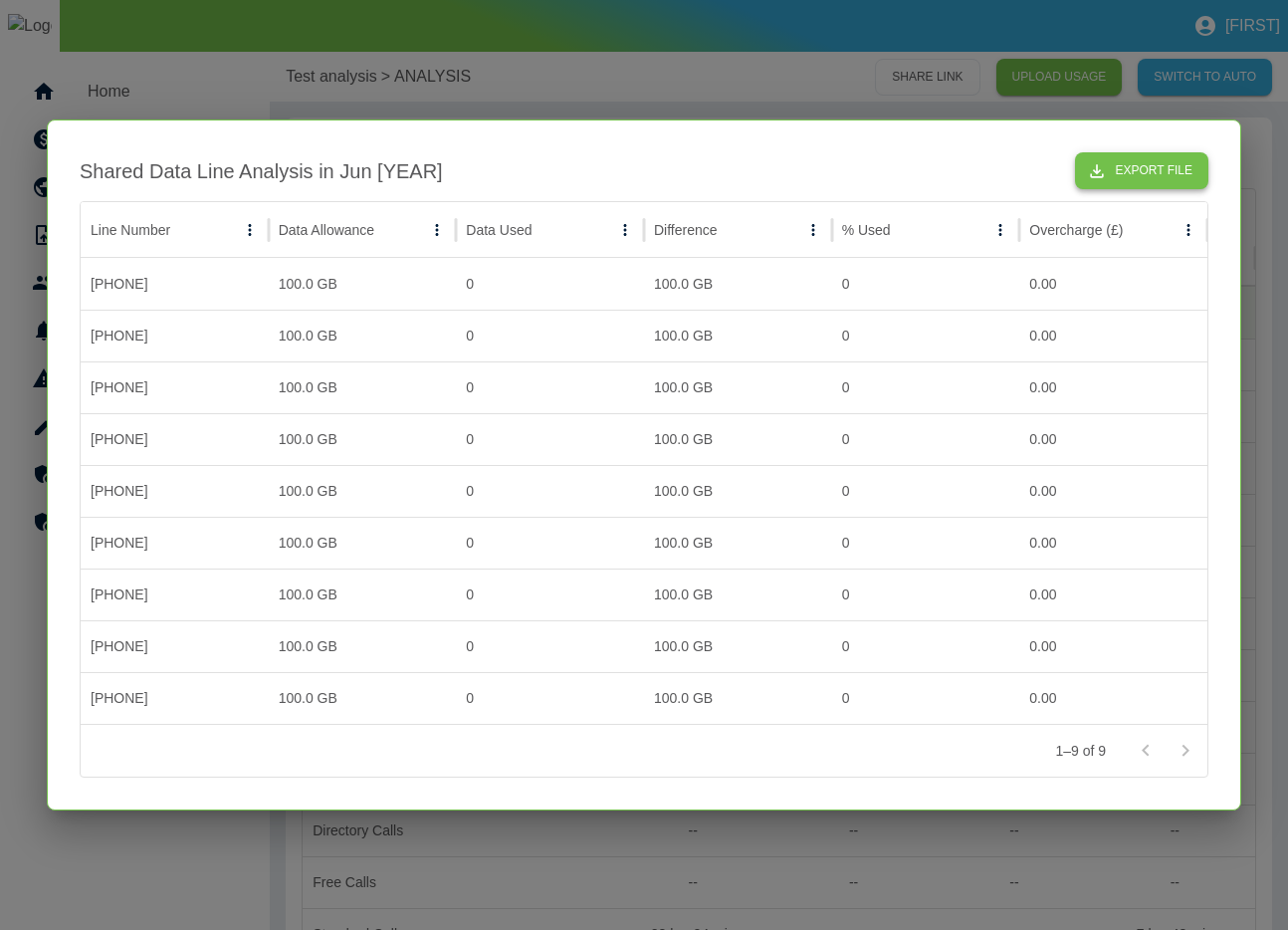 click on "Export File" at bounding box center [1142, 170] 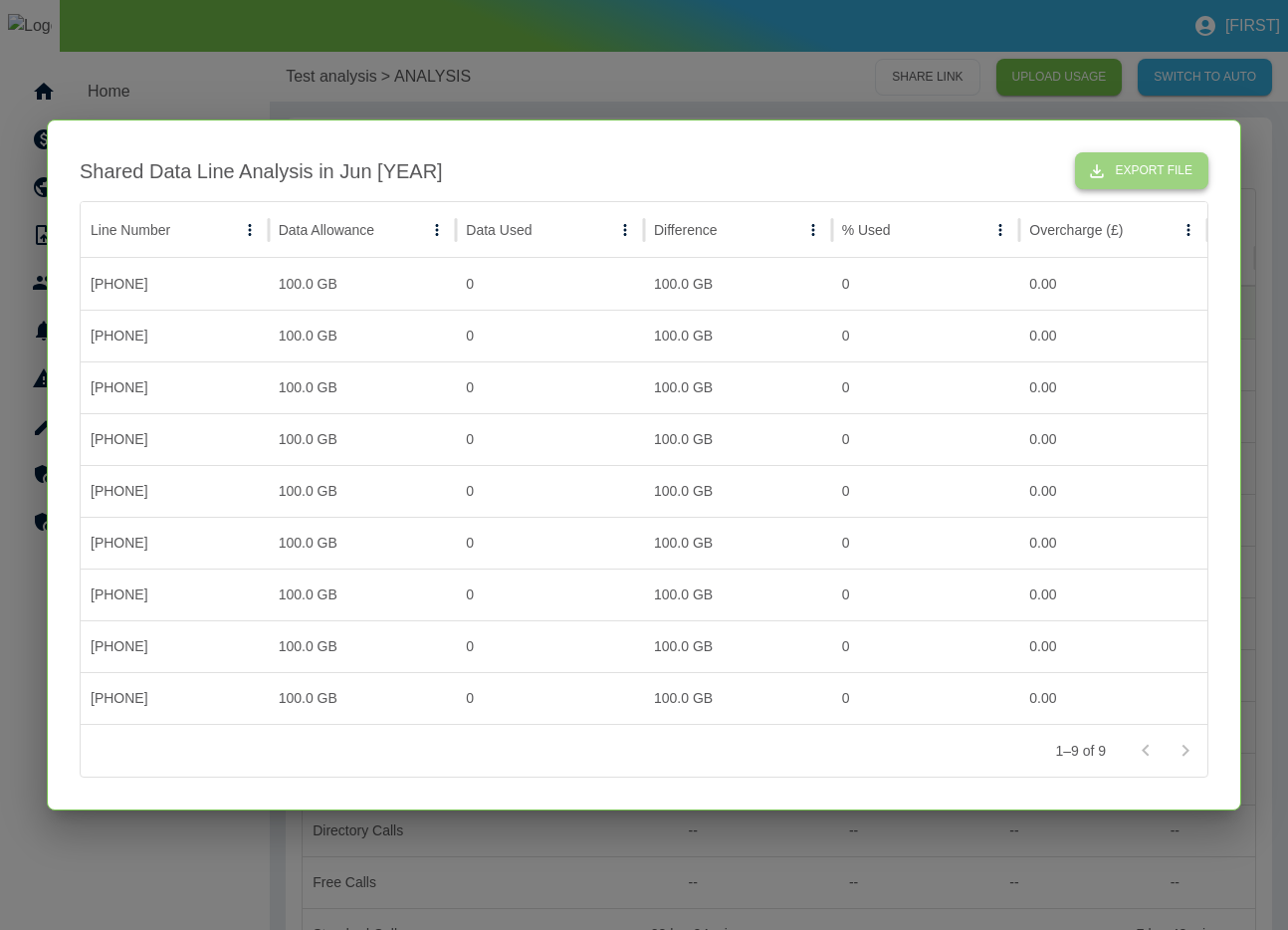 click on "Export File" at bounding box center (1142, 170) 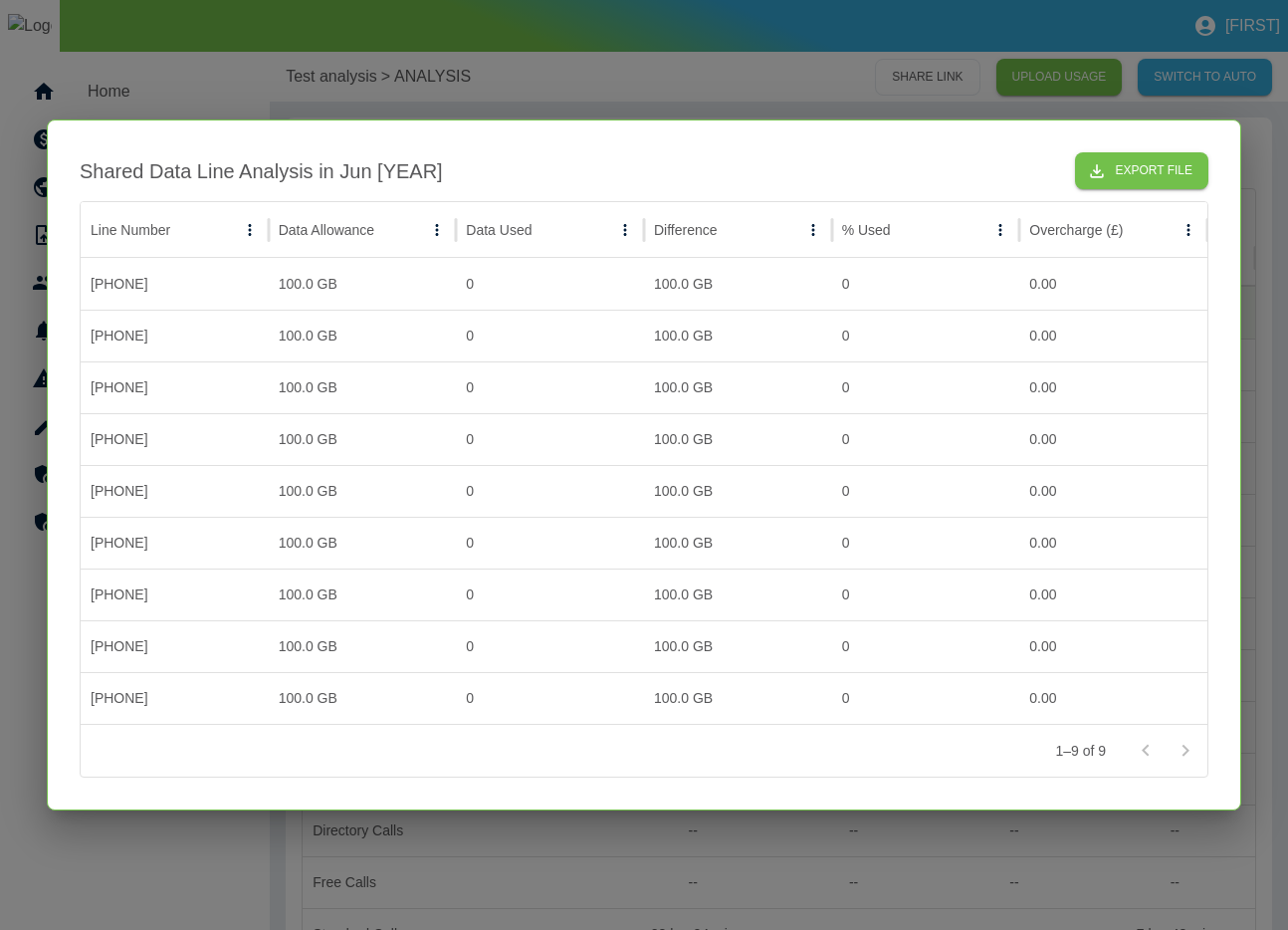 click on "Shared Data Line Analysis in Jun [YEAR] Export File Line Number Data Allowance Data Used Difference % Used Overcharge (£) [PHONE] 100.0 GB 0 100.0 GB 0 0.00 [PHONE] 100.0 GB 0 100.0 GB 0 0.00 [PHONE] 100.0 GB 0 100.0 GB 0 0.00 [PHONE] 100.0 GB 0 100.0 GB 0 0.00 [PHONE] 100.0 GB 0 100.0 GB 0 0.00 [PHONE] 100.0 GB 0 100.0 GB 0 0.00 [PHONE] 100.0 GB 0 100.0 GB 0 0.00 [PHONE] 100.0 GB 0 100.0 GB 0 0.00 [PHONE] 100.0 GB 0 100.0 GB 0 0.00 1–9 of 9" at bounding box center [644, 465] 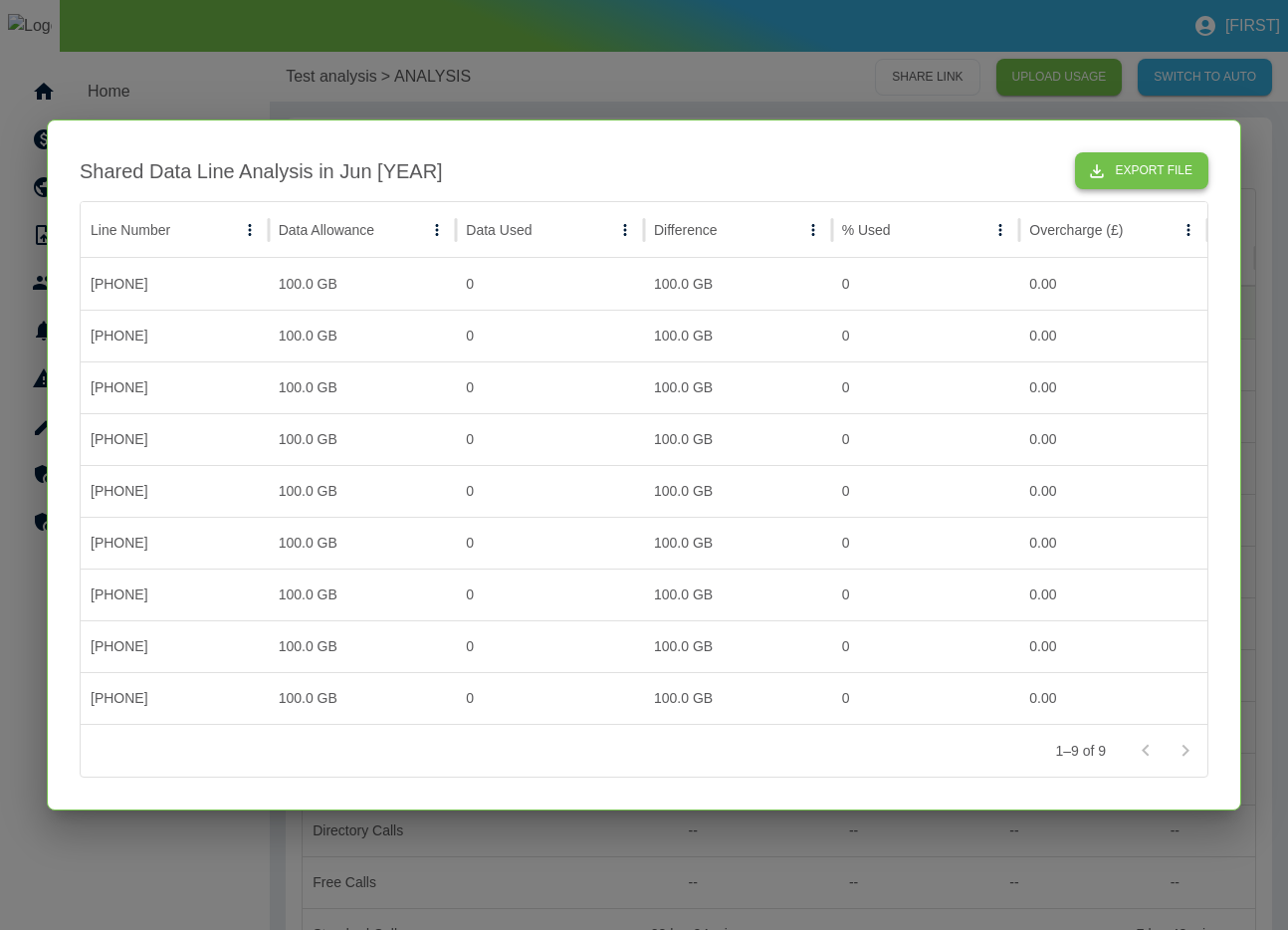 click on "Export File" at bounding box center [1142, 170] 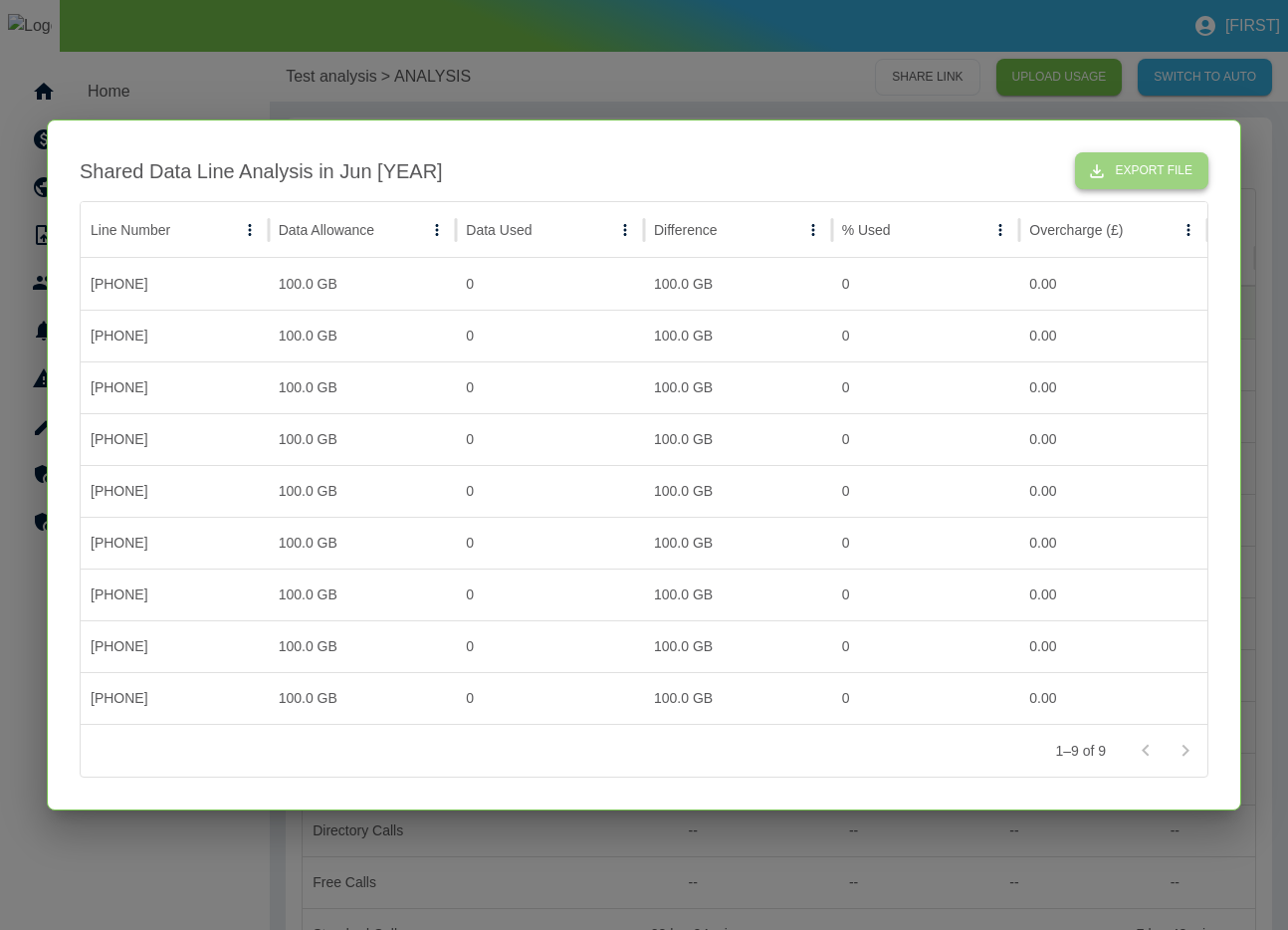 click on "Export File" at bounding box center (1142, 170) 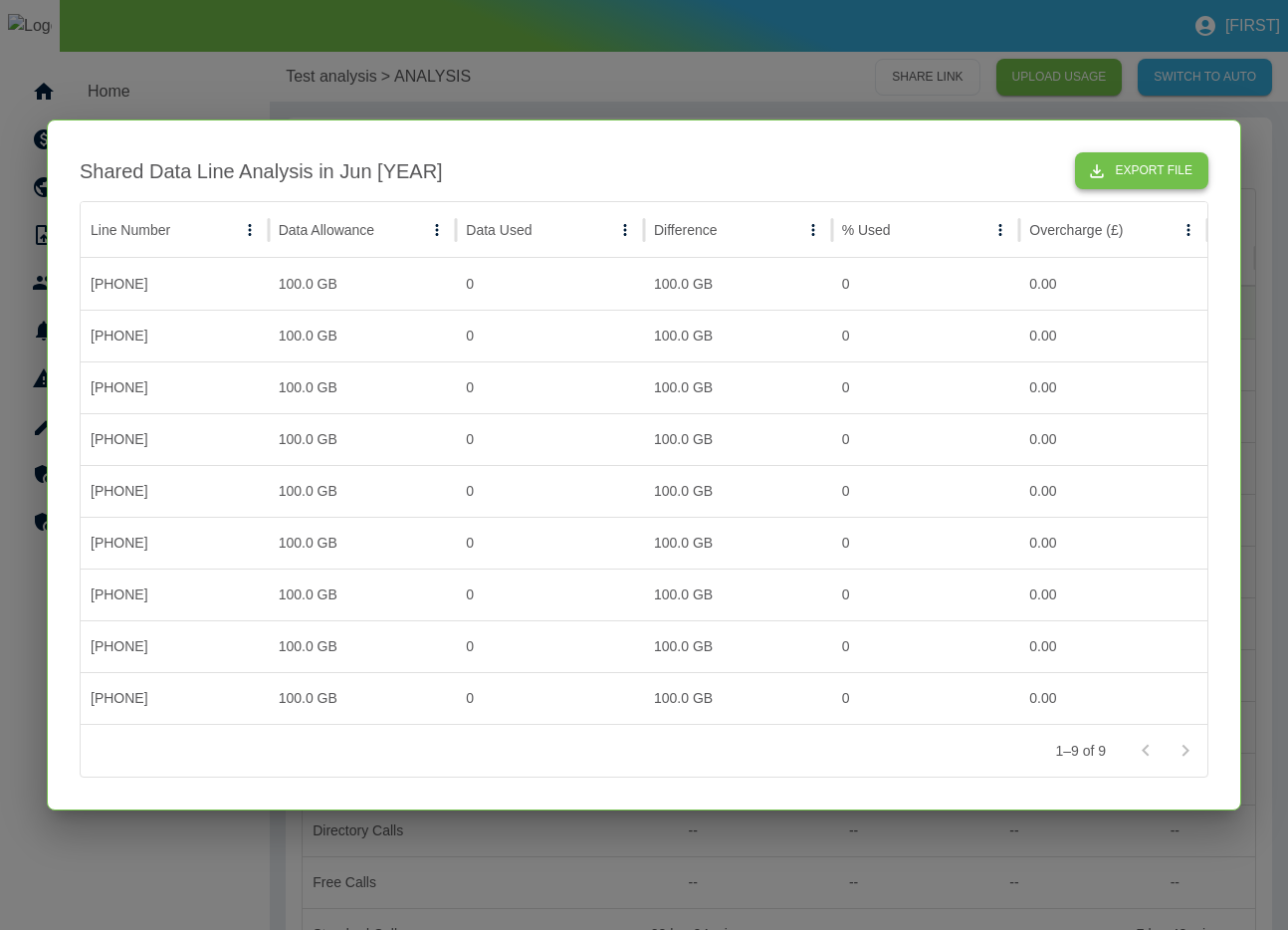 click on "Export File" at bounding box center (1142, 170) 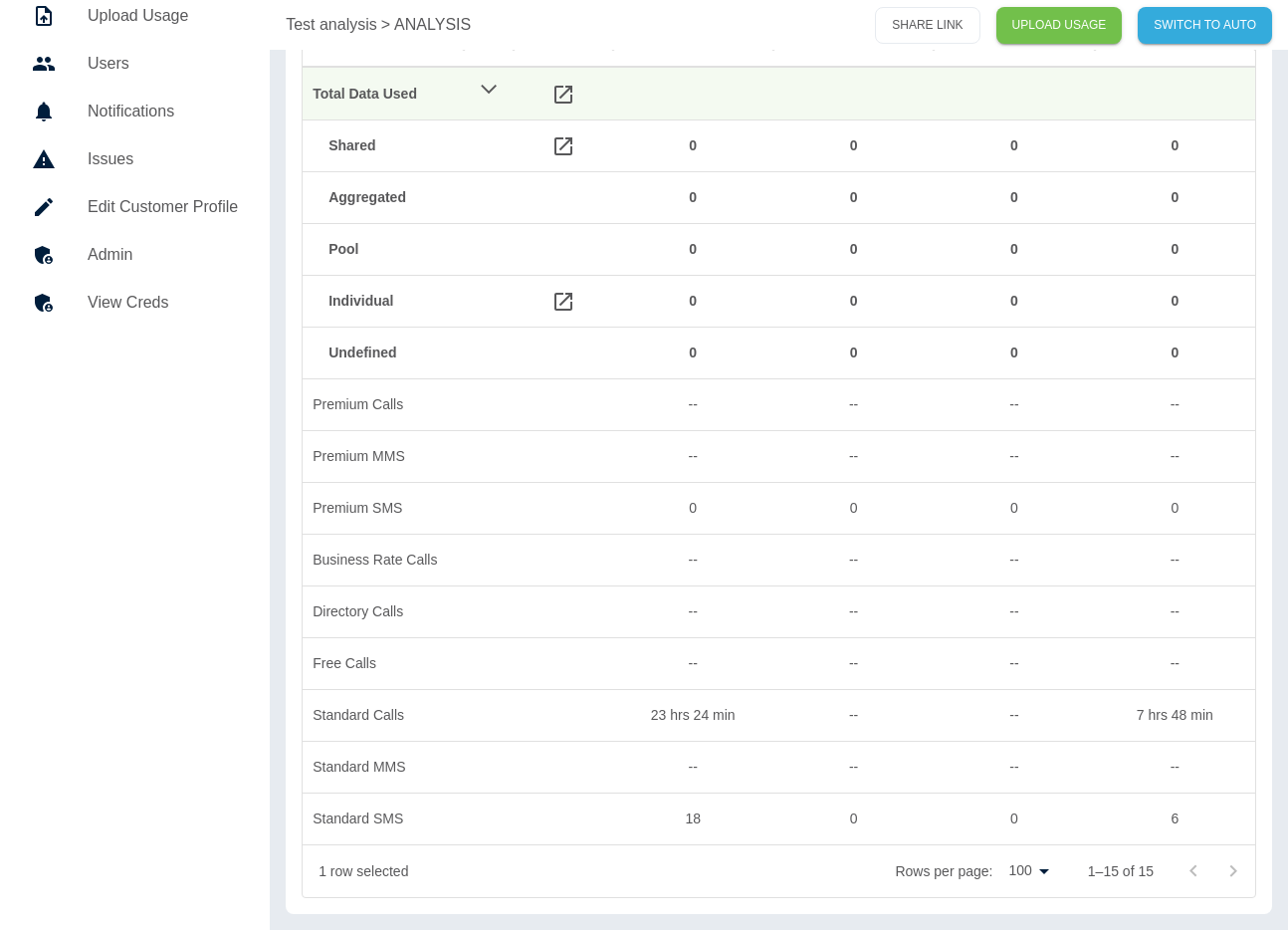 scroll, scrollTop: 0, scrollLeft: 0, axis: both 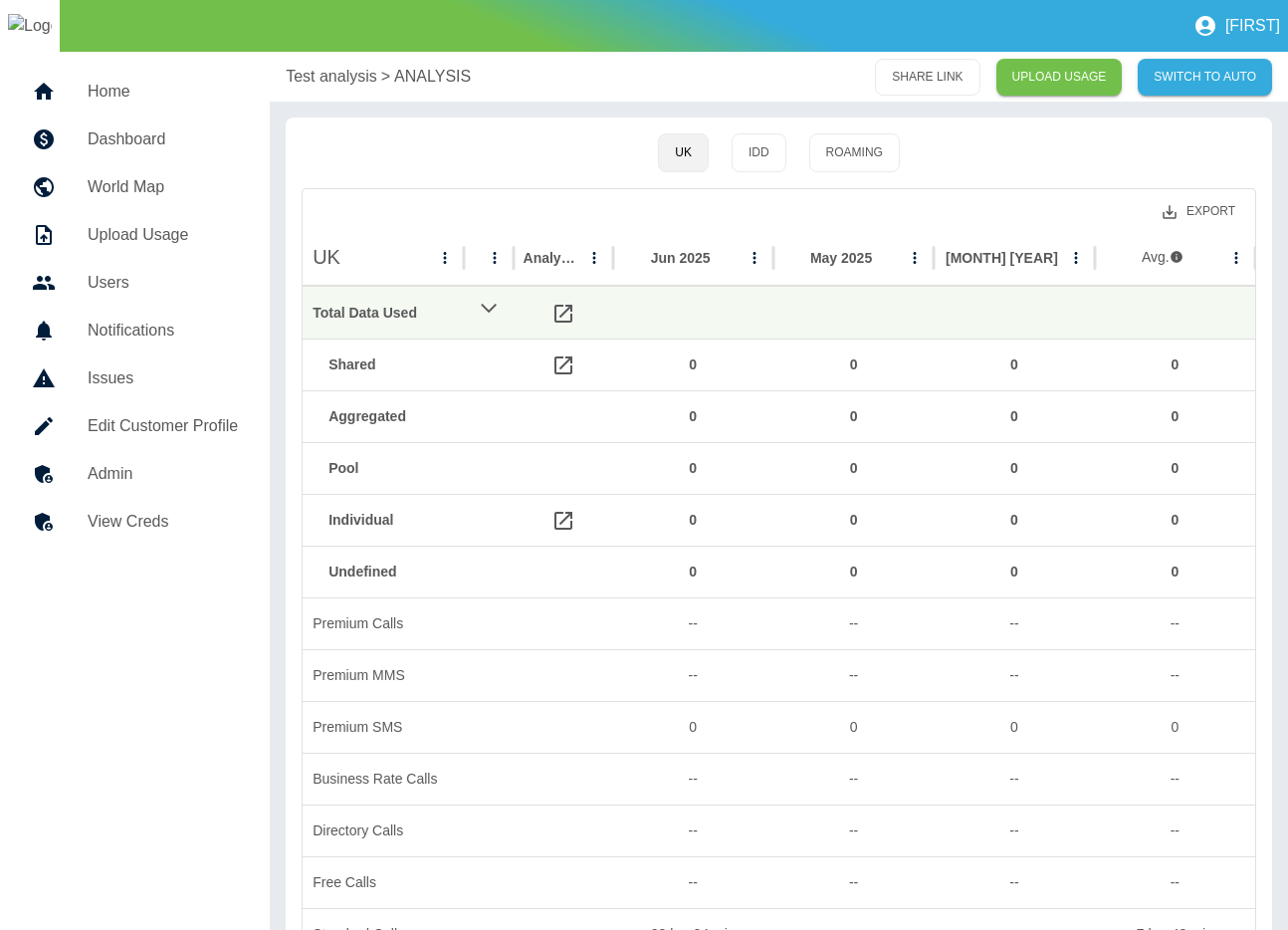 click on "Export" at bounding box center (1198, 211) 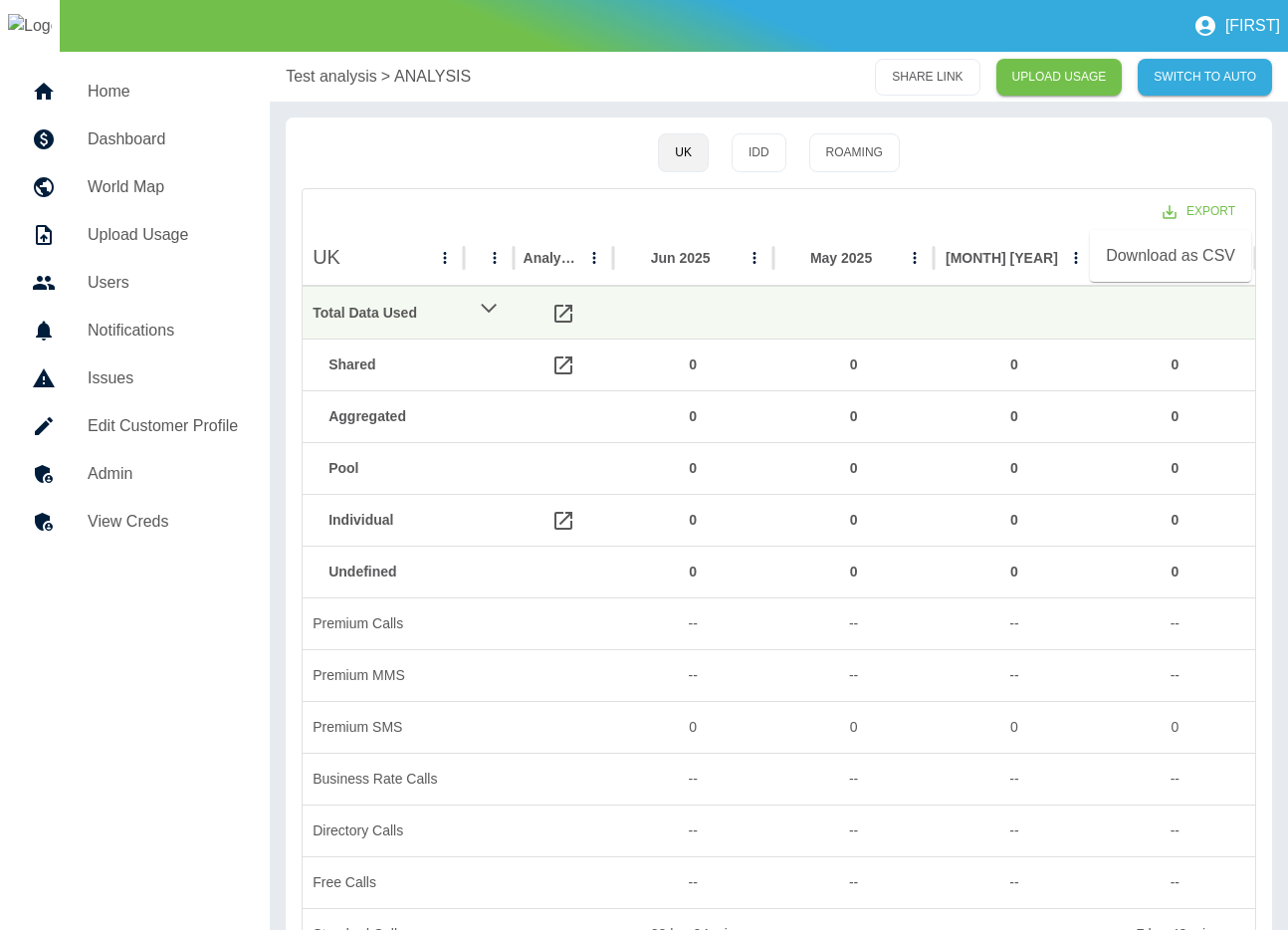 click on "Download as CSV" at bounding box center [1171, 256] 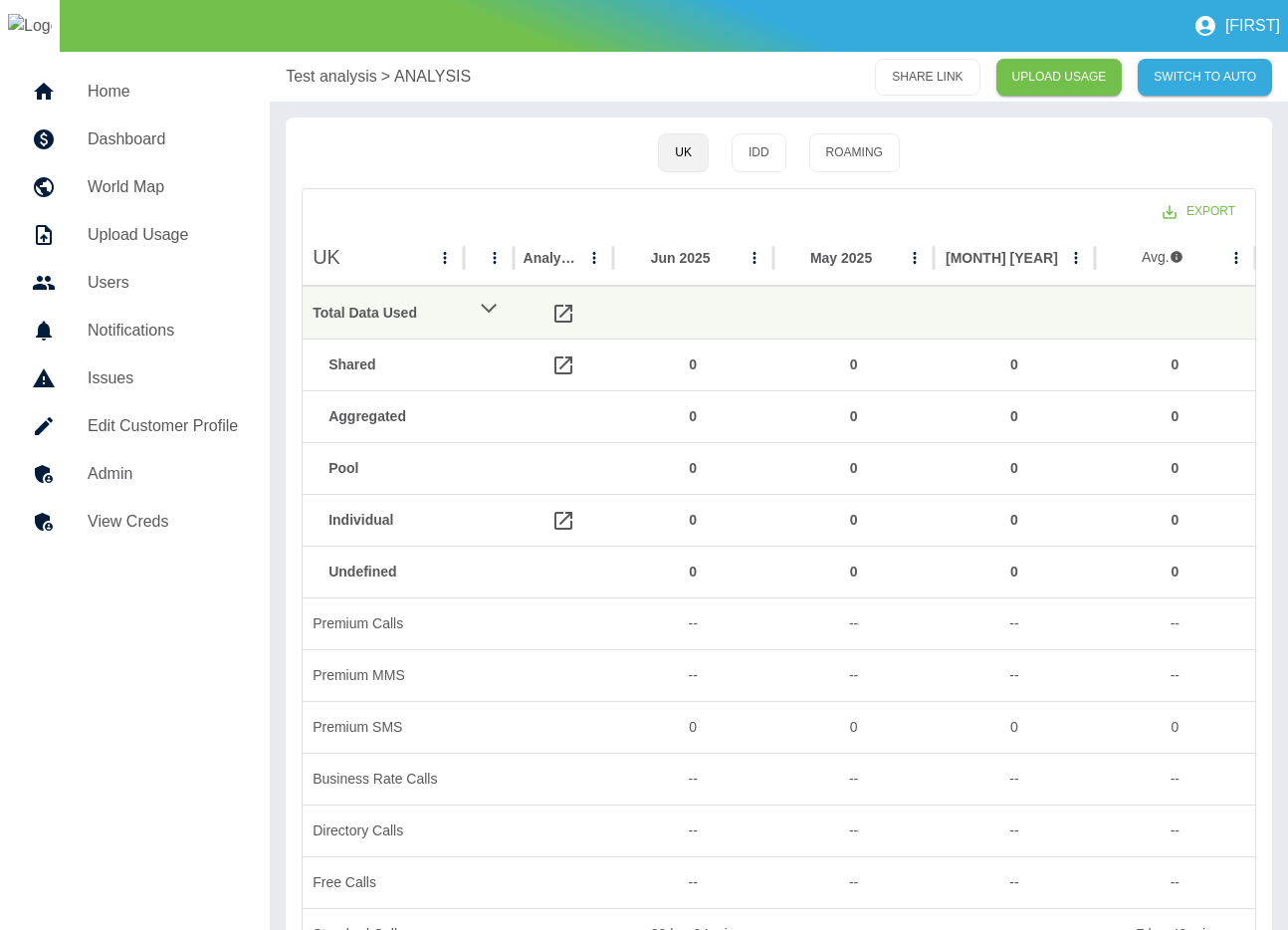 click on "Test analysis" at bounding box center [331, 77] 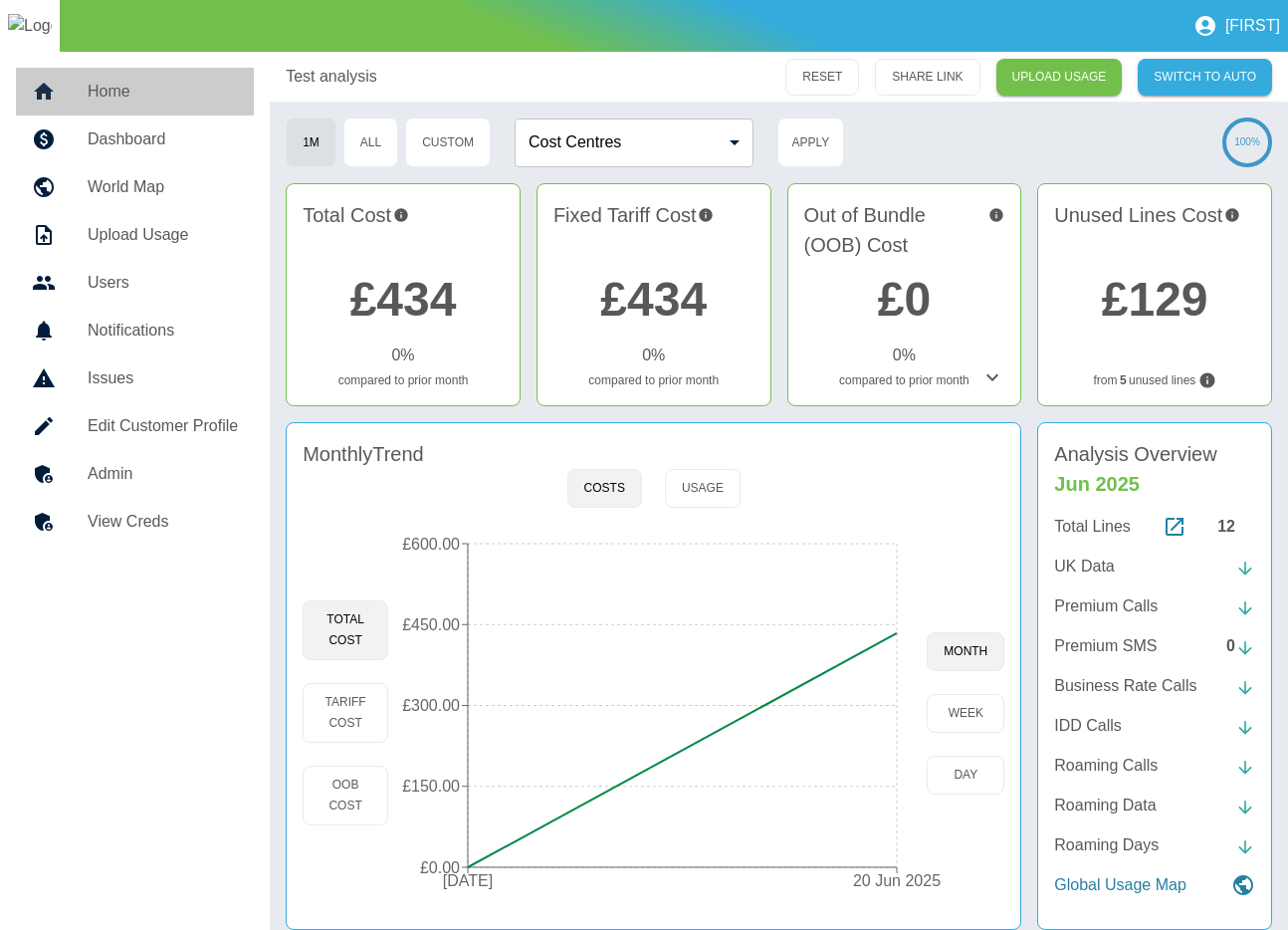 click on "Home" at bounding box center (162, 92) 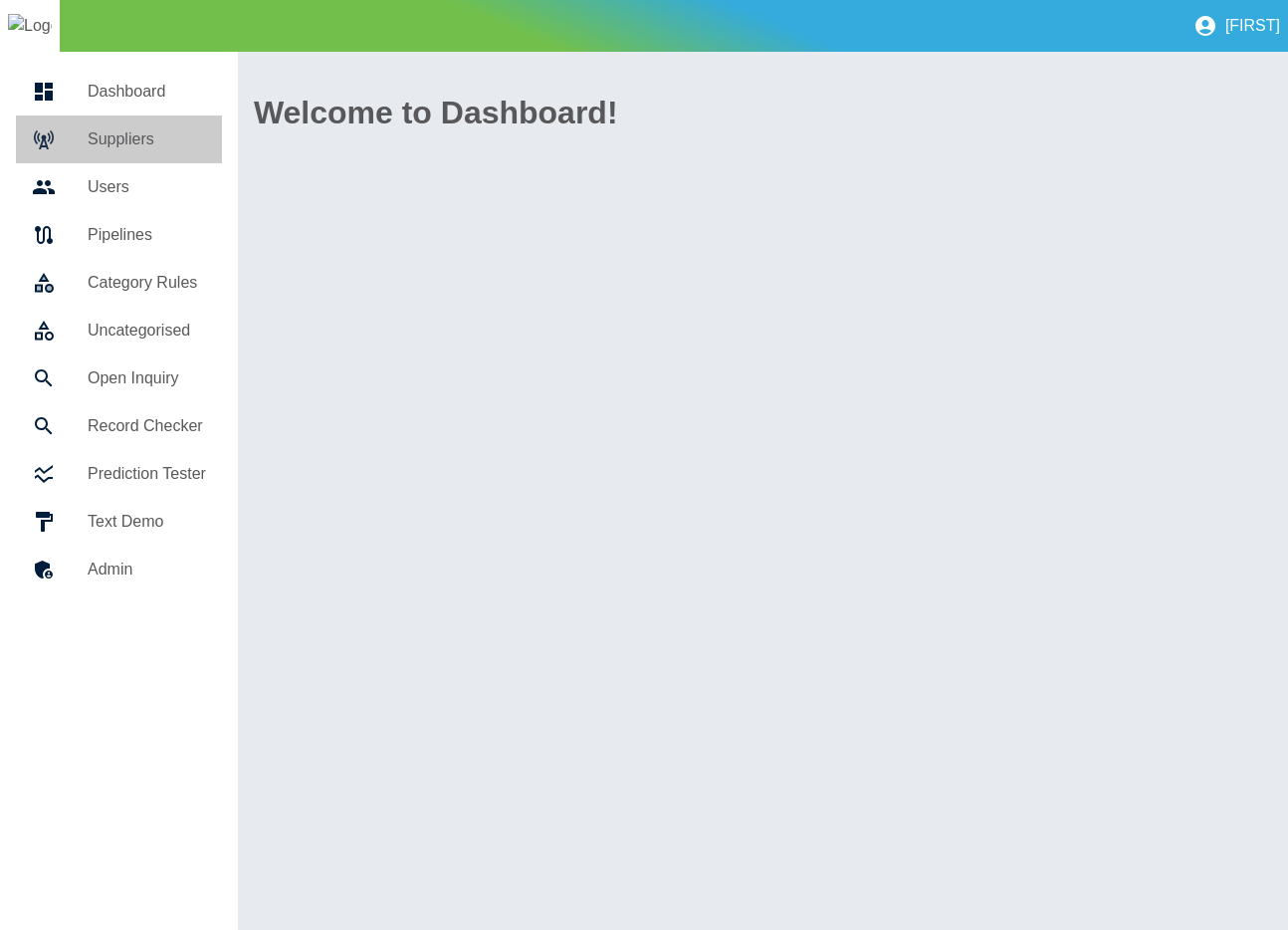 click on "Suppliers" at bounding box center (118, 139) 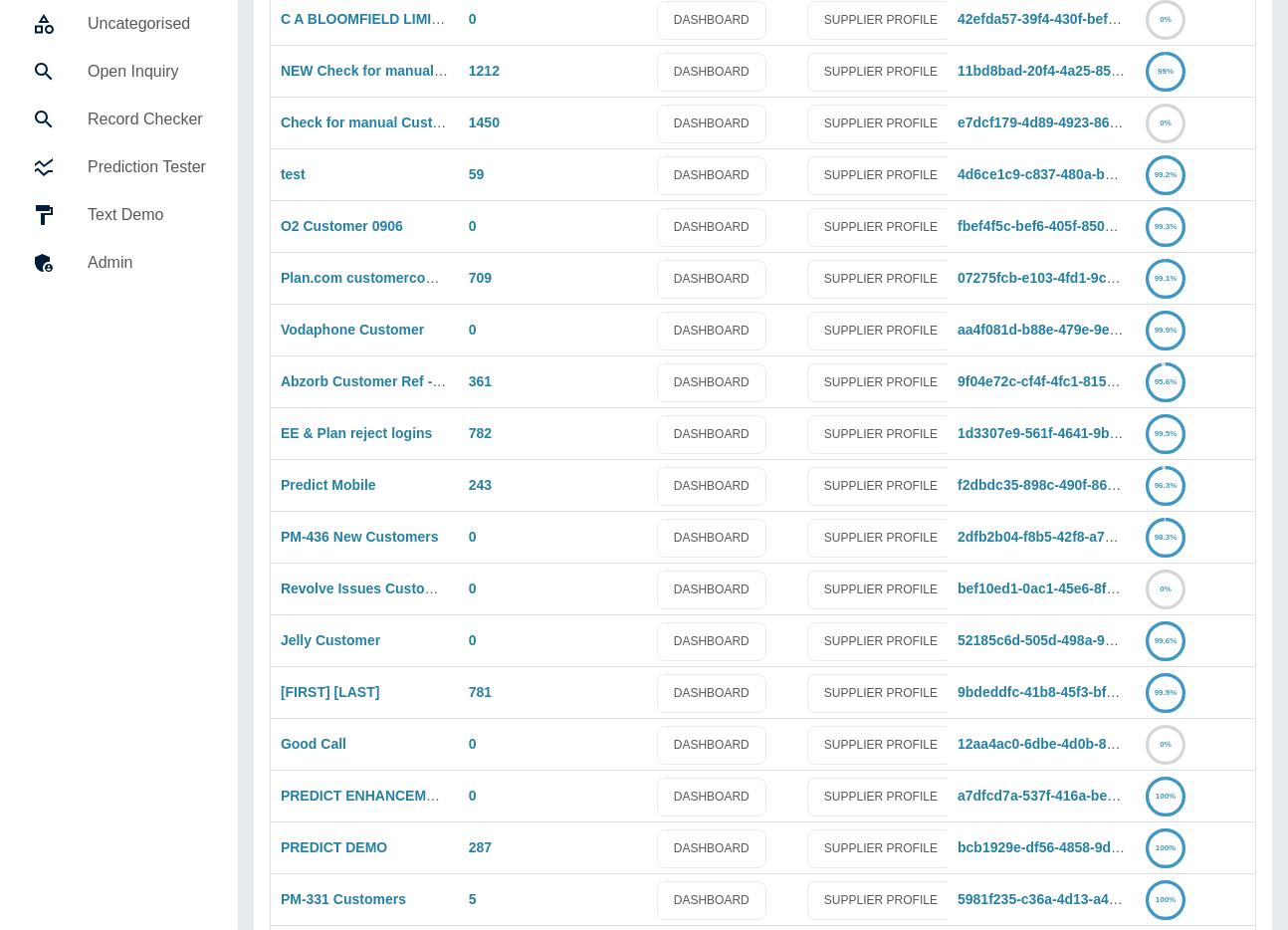 scroll, scrollTop: 306, scrollLeft: 0, axis: vertical 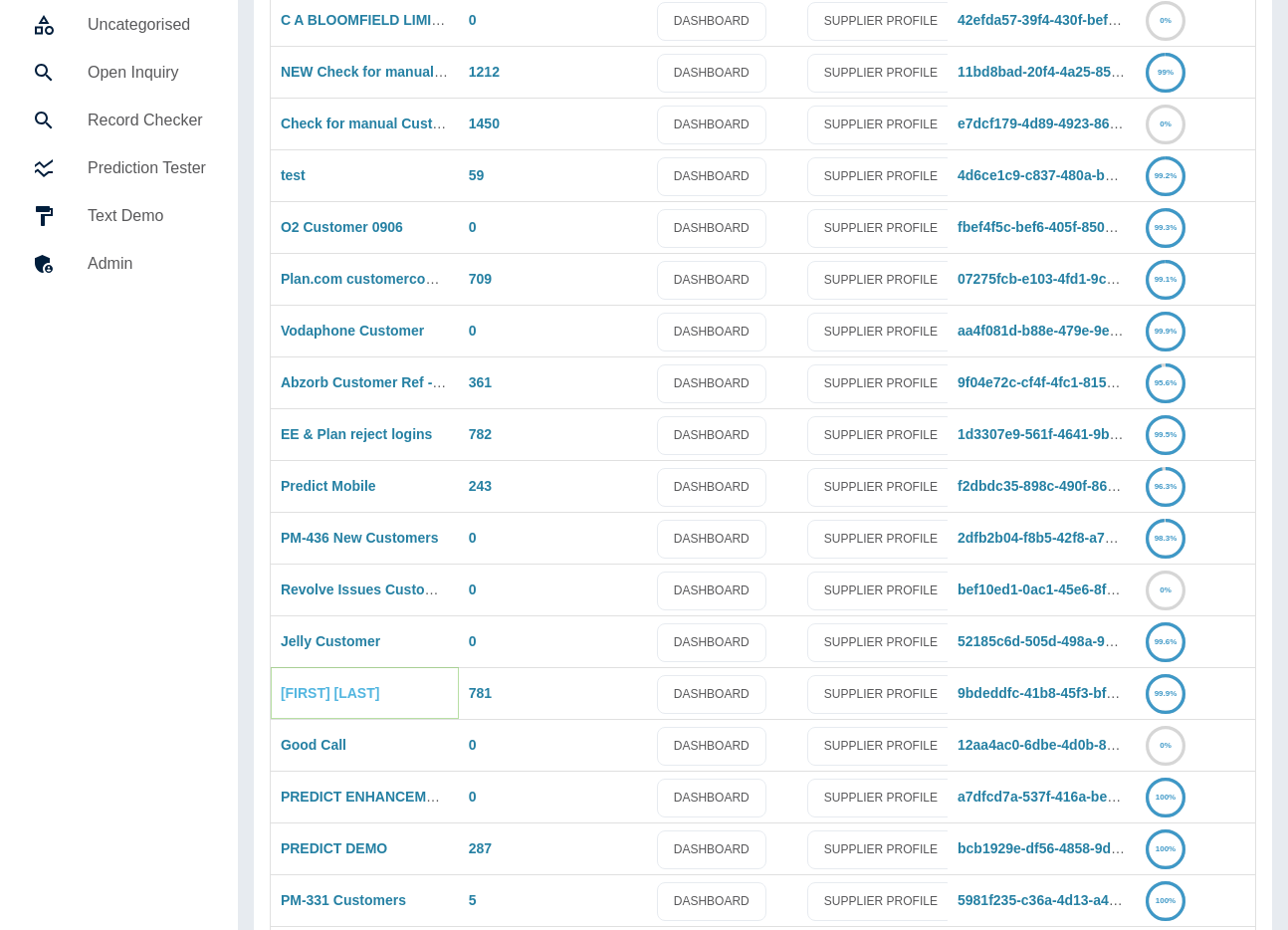 click on "Jane test supplier" at bounding box center (330, 693) 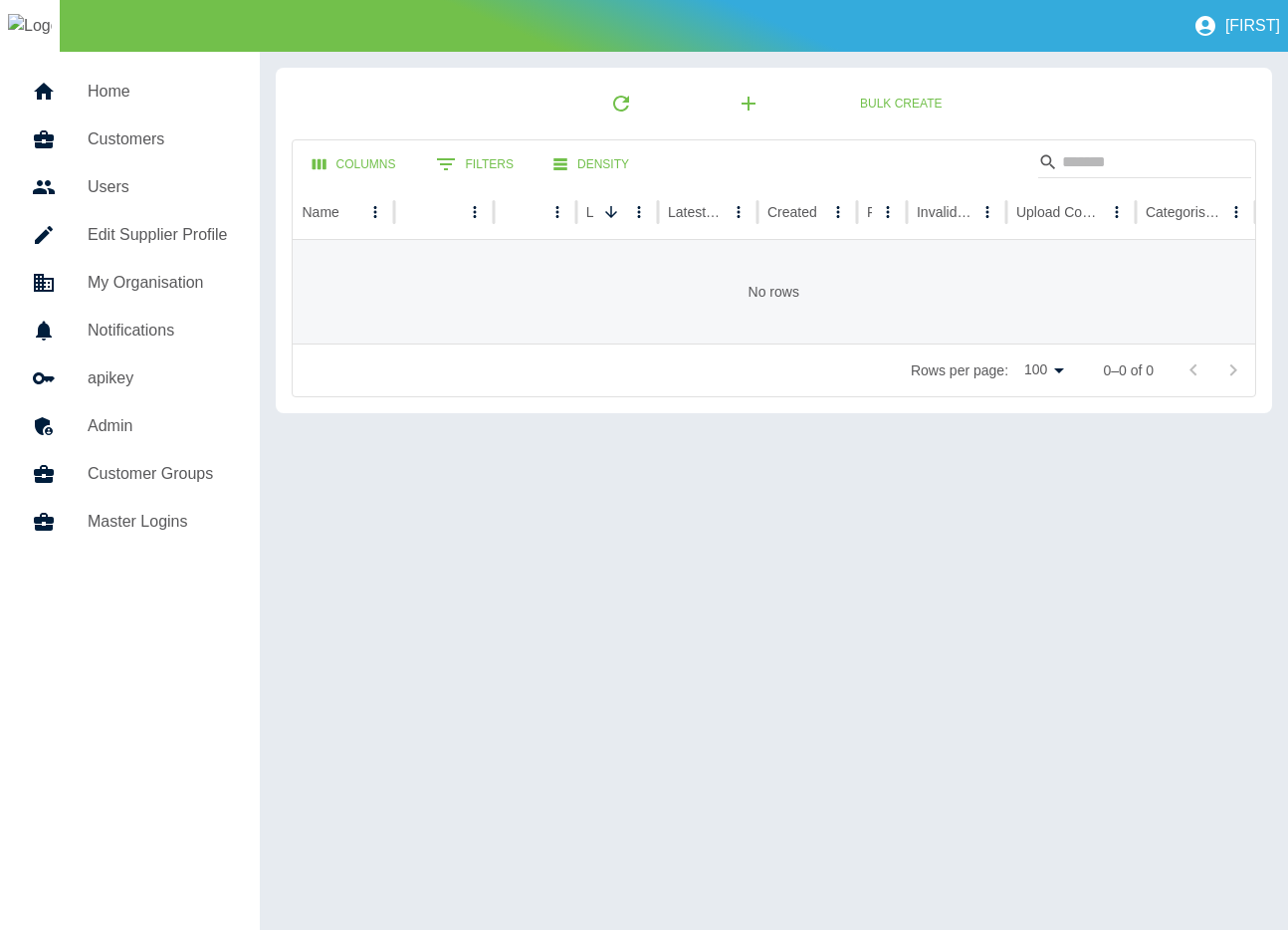 scroll, scrollTop: 0, scrollLeft: 0, axis: both 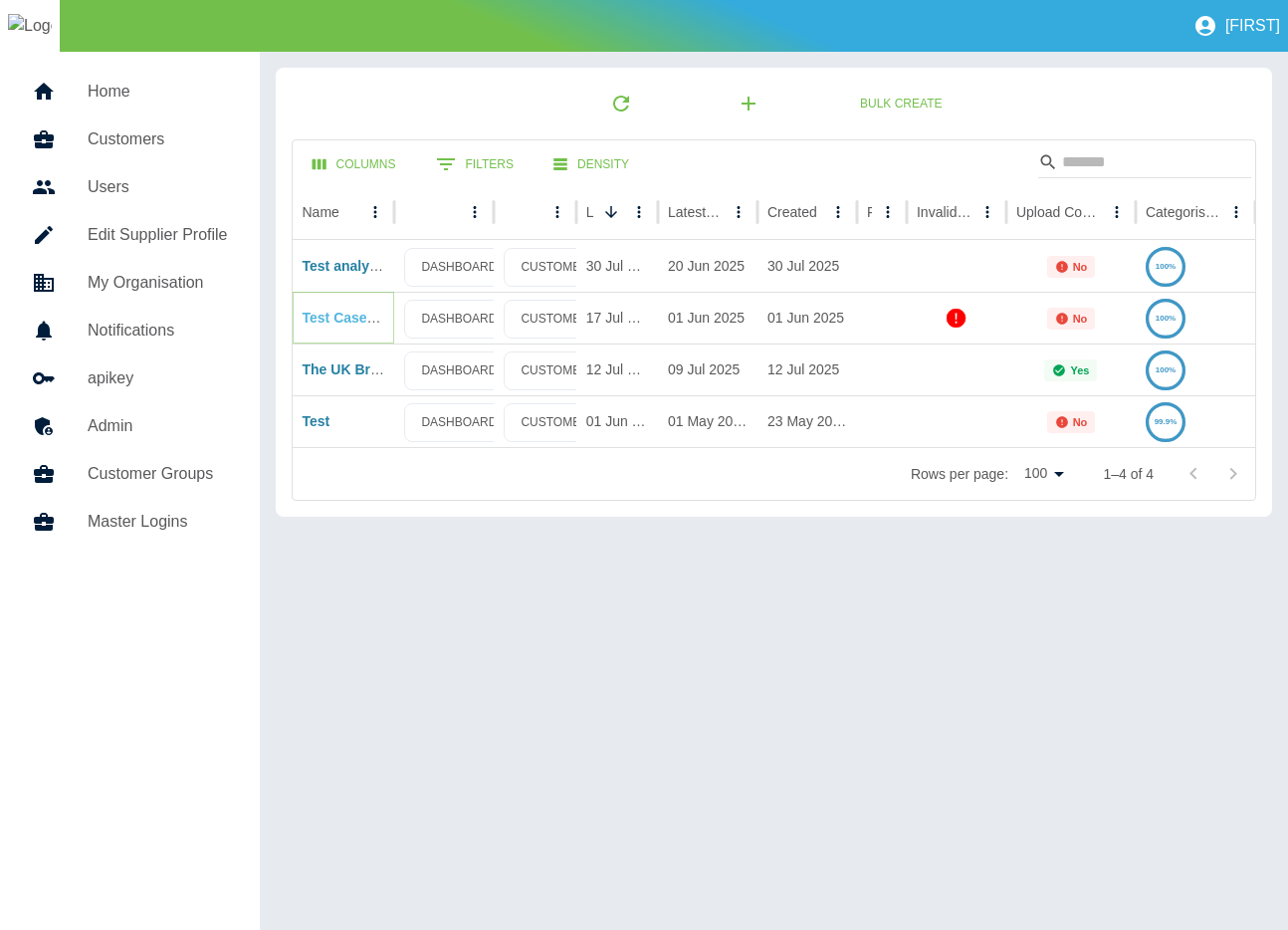 click on "Test Case Loading 1" at bounding box center [369, 318] 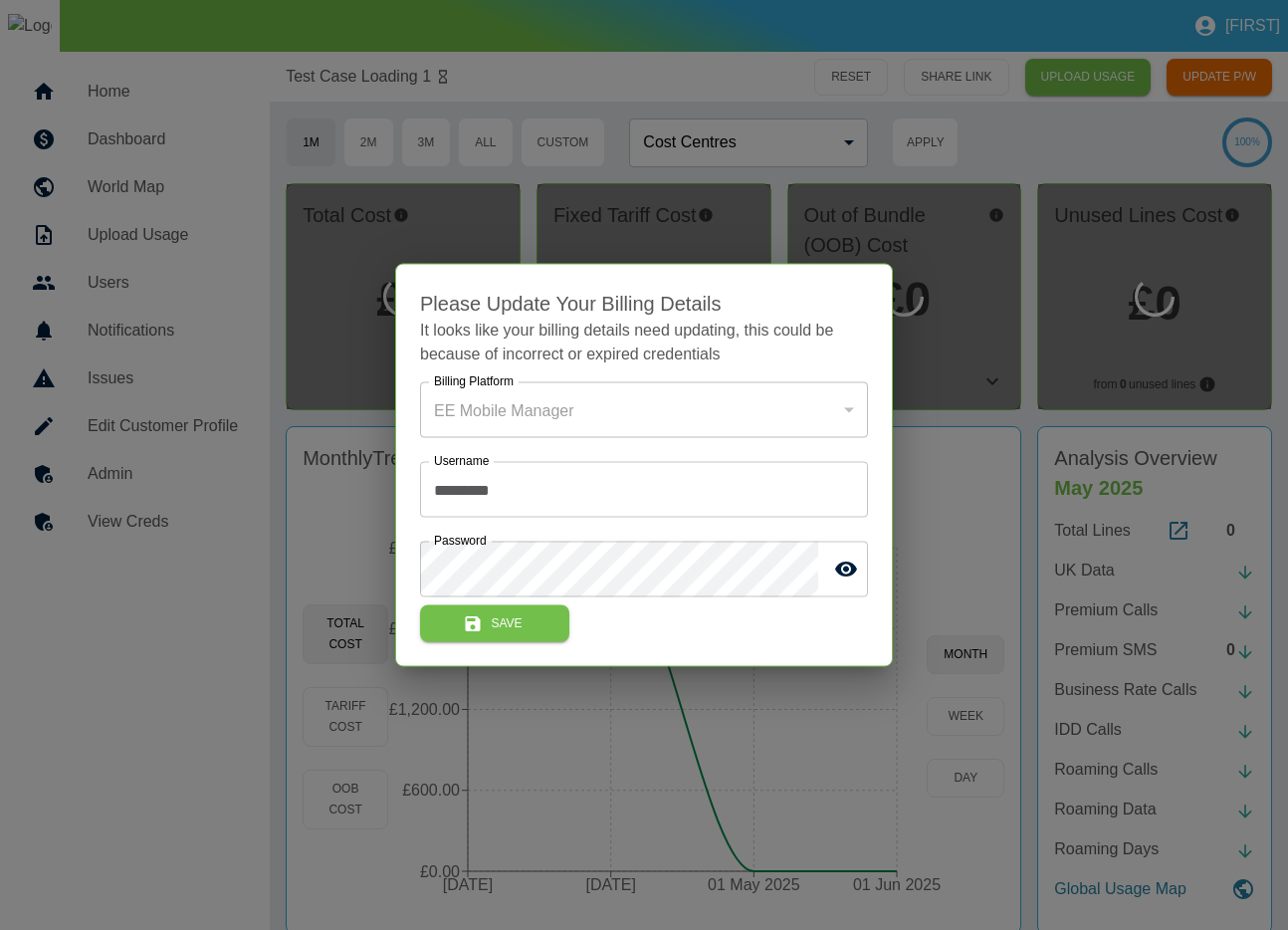 click at bounding box center [644, 465] 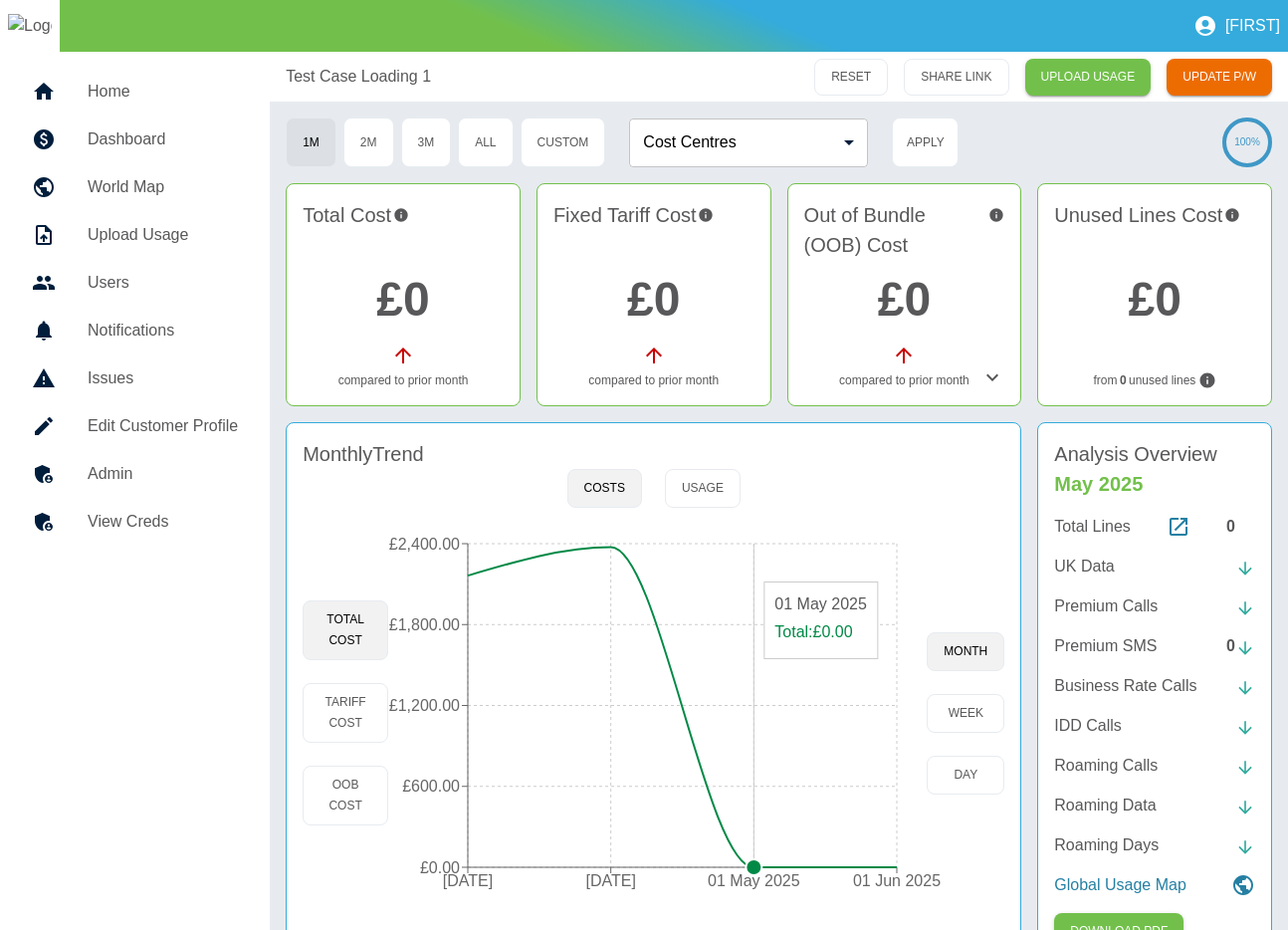 scroll, scrollTop: 53, scrollLeft: 0, axis: vertical 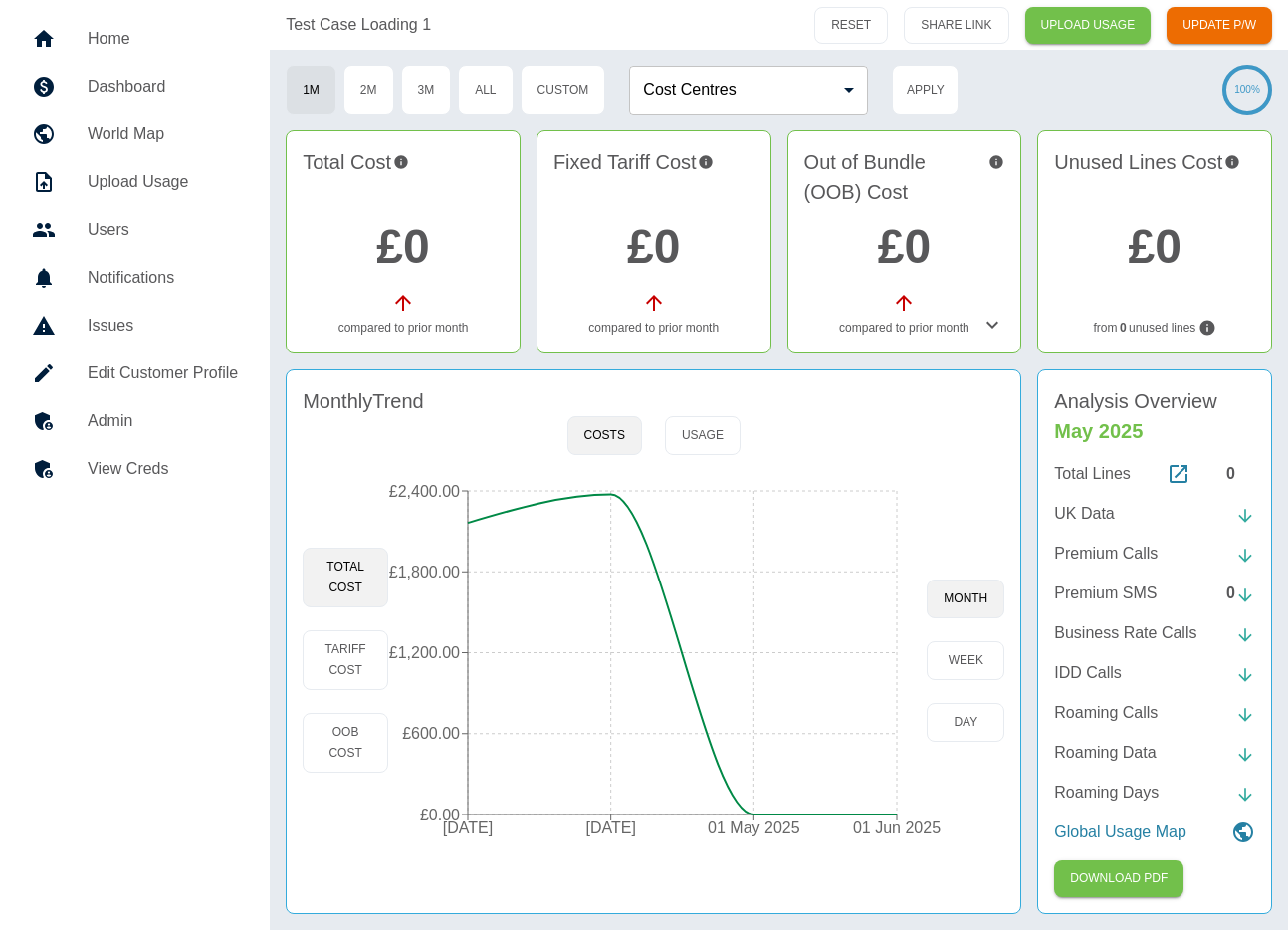 click on "UK Data" at bounding box center (1084, 514) 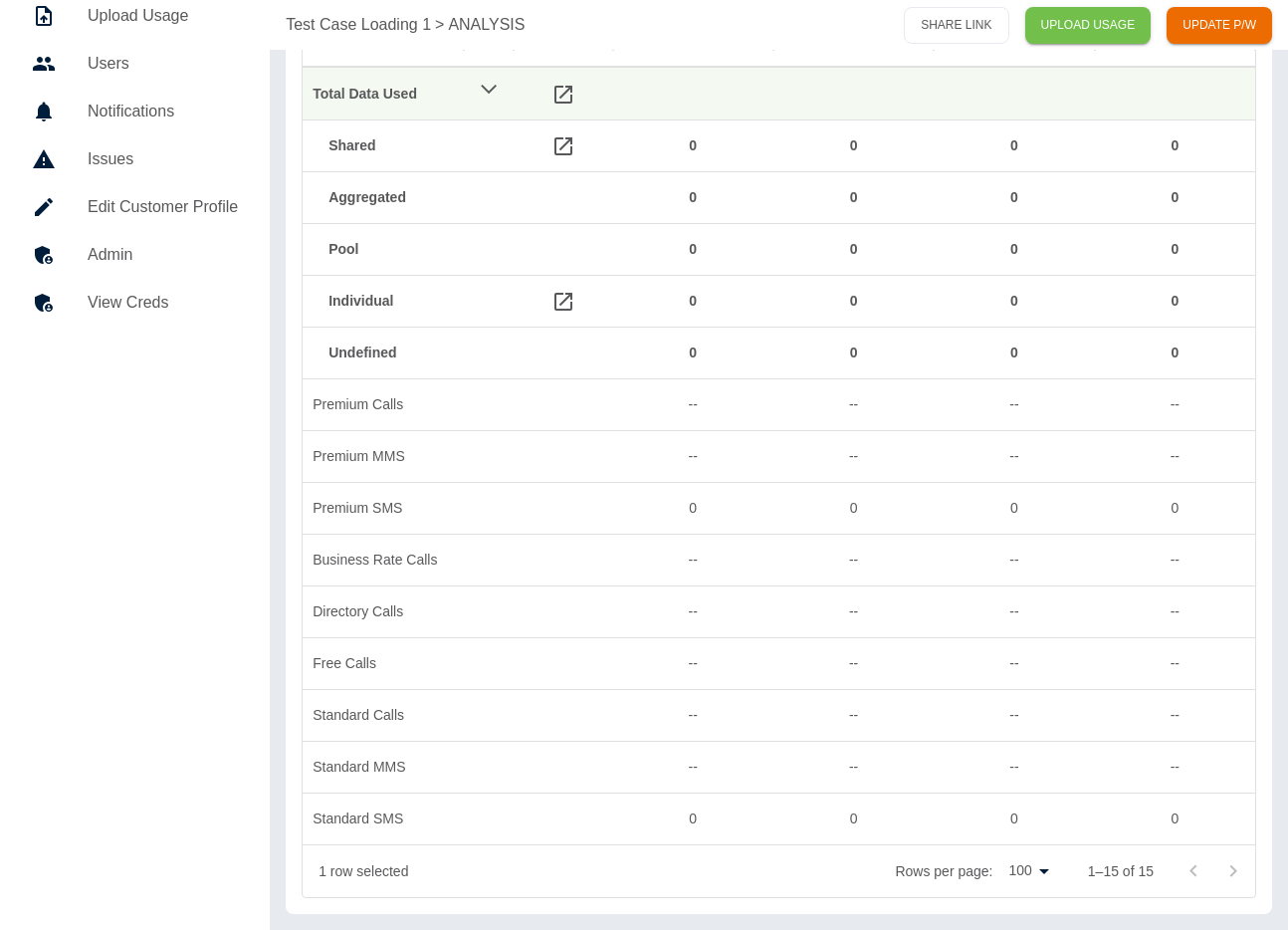 scroll, scrollTop: 0, scrollLeft: 0, axis: both 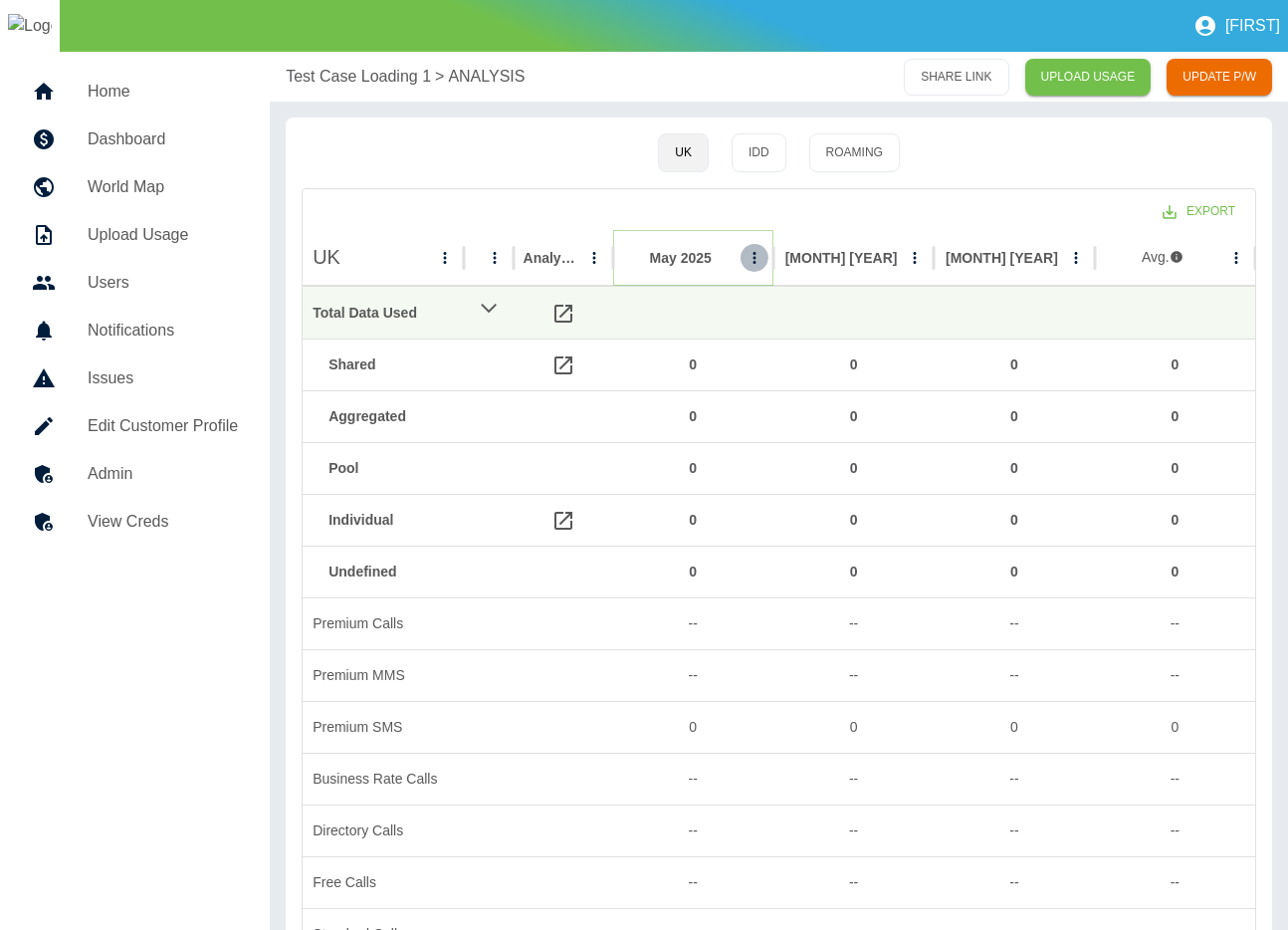 click 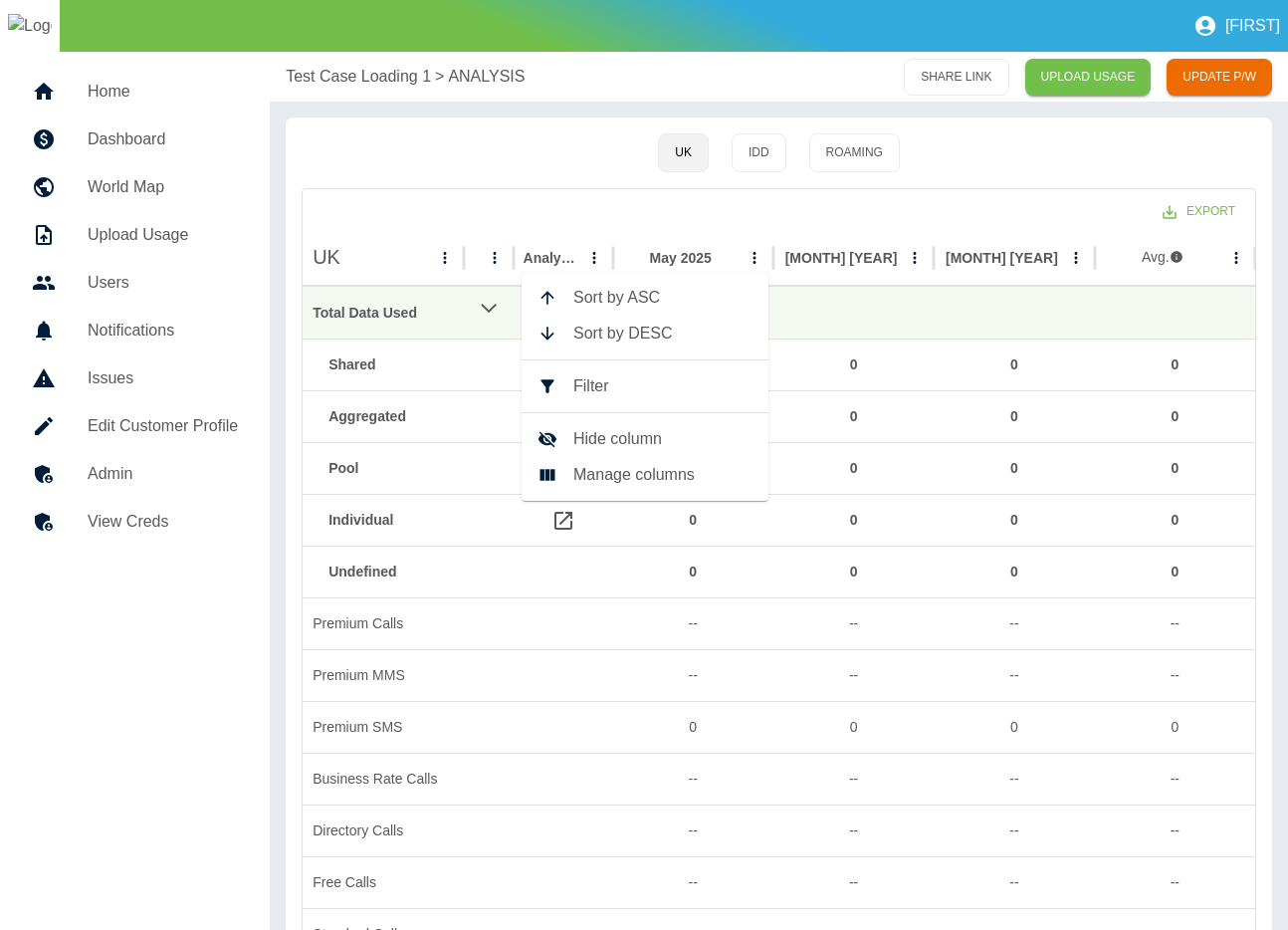click on "Export" at bounding box center (778, 209) 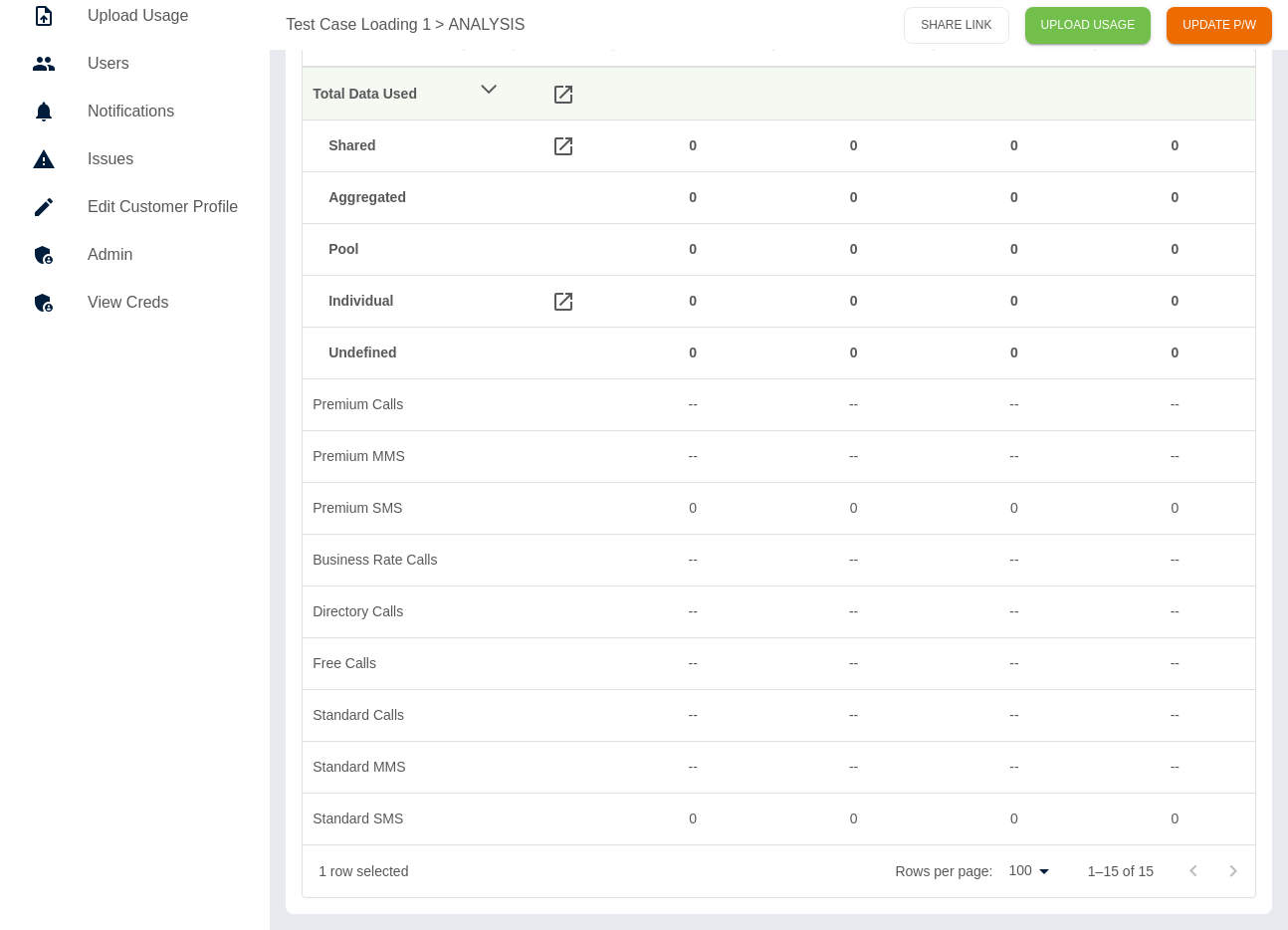 scroll, scrollTop: 0, scrollLeft: 0, axis: both 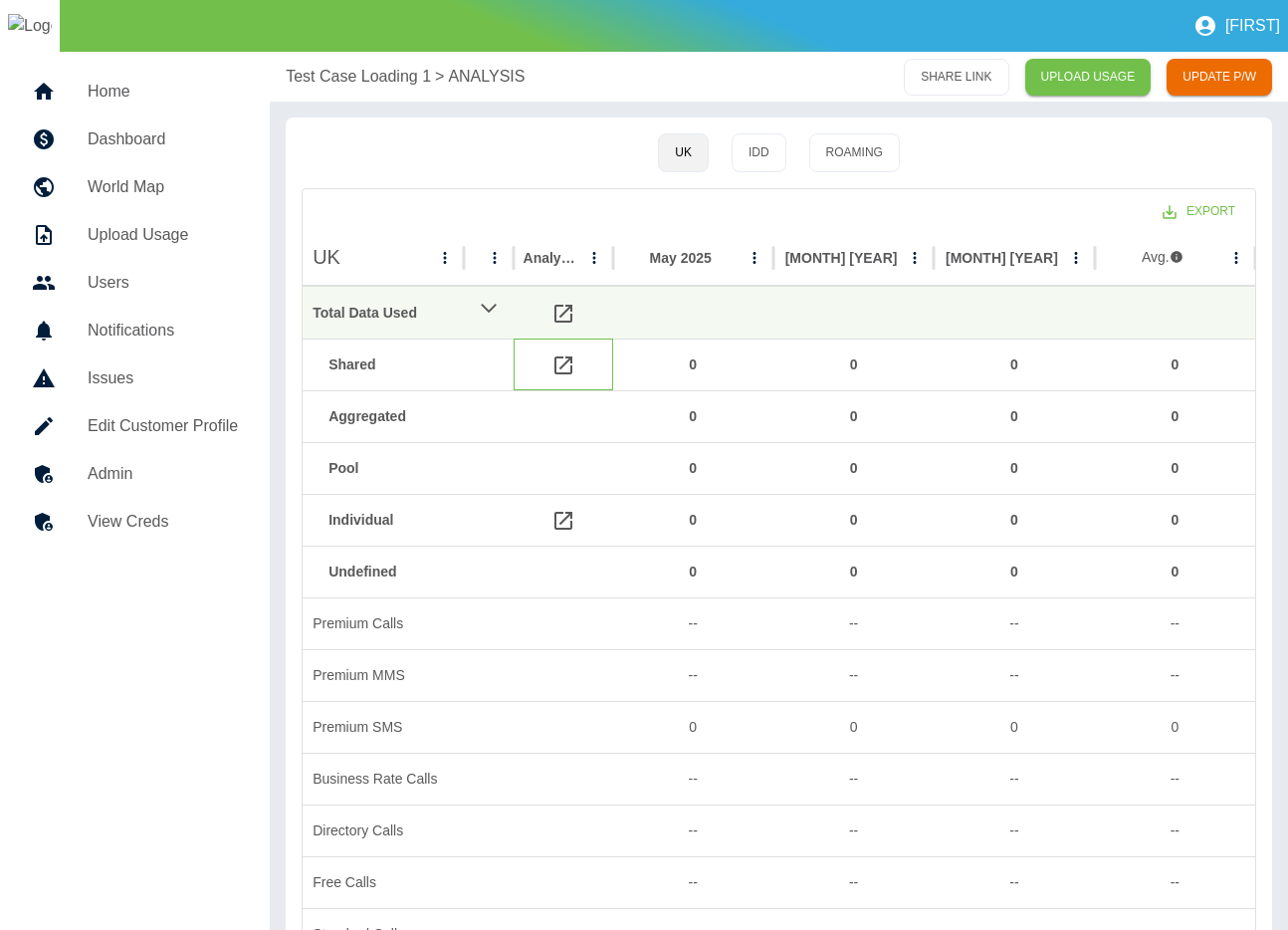 click 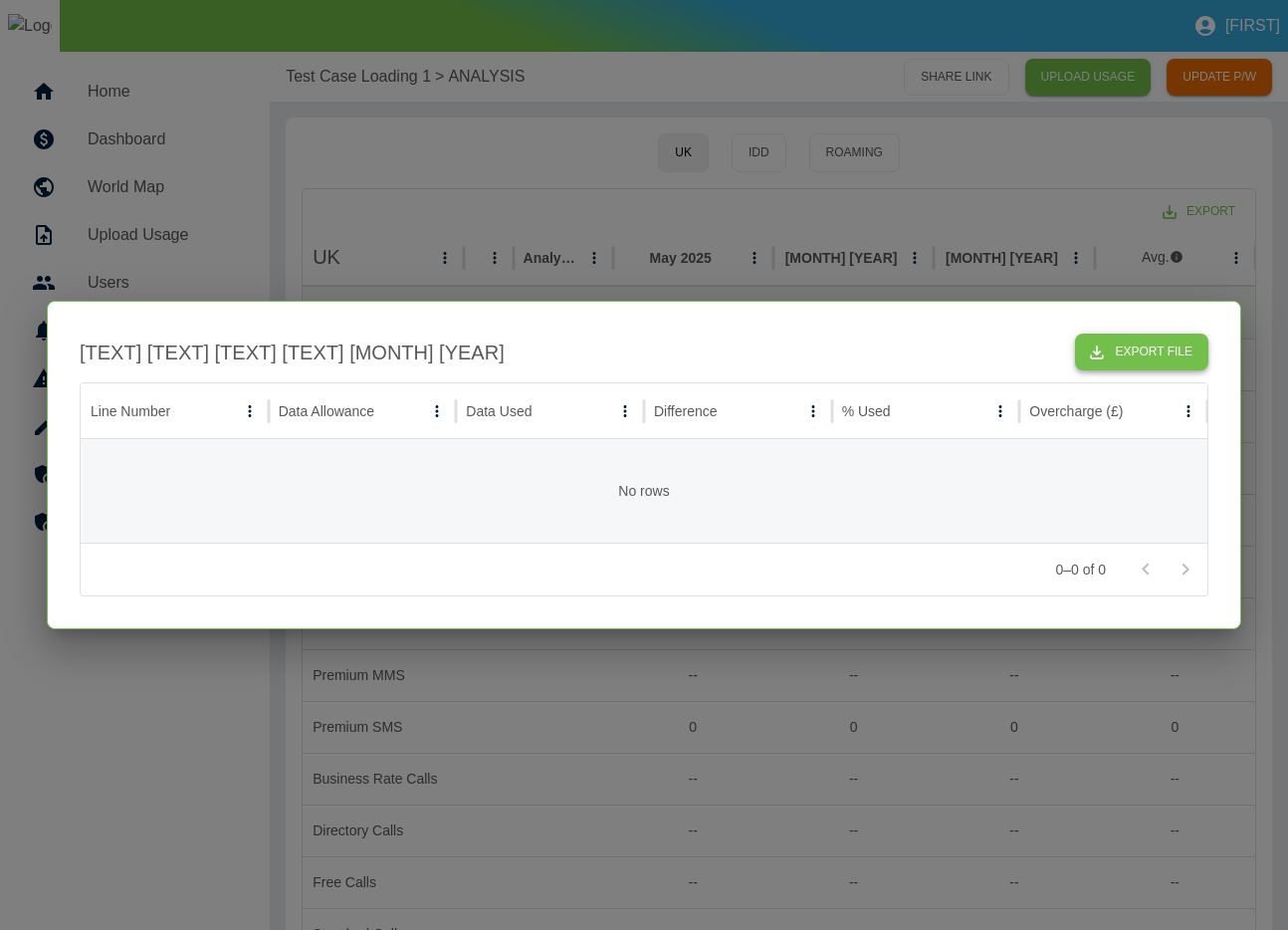 click on "Export File" at bounding box center (1142, 351) 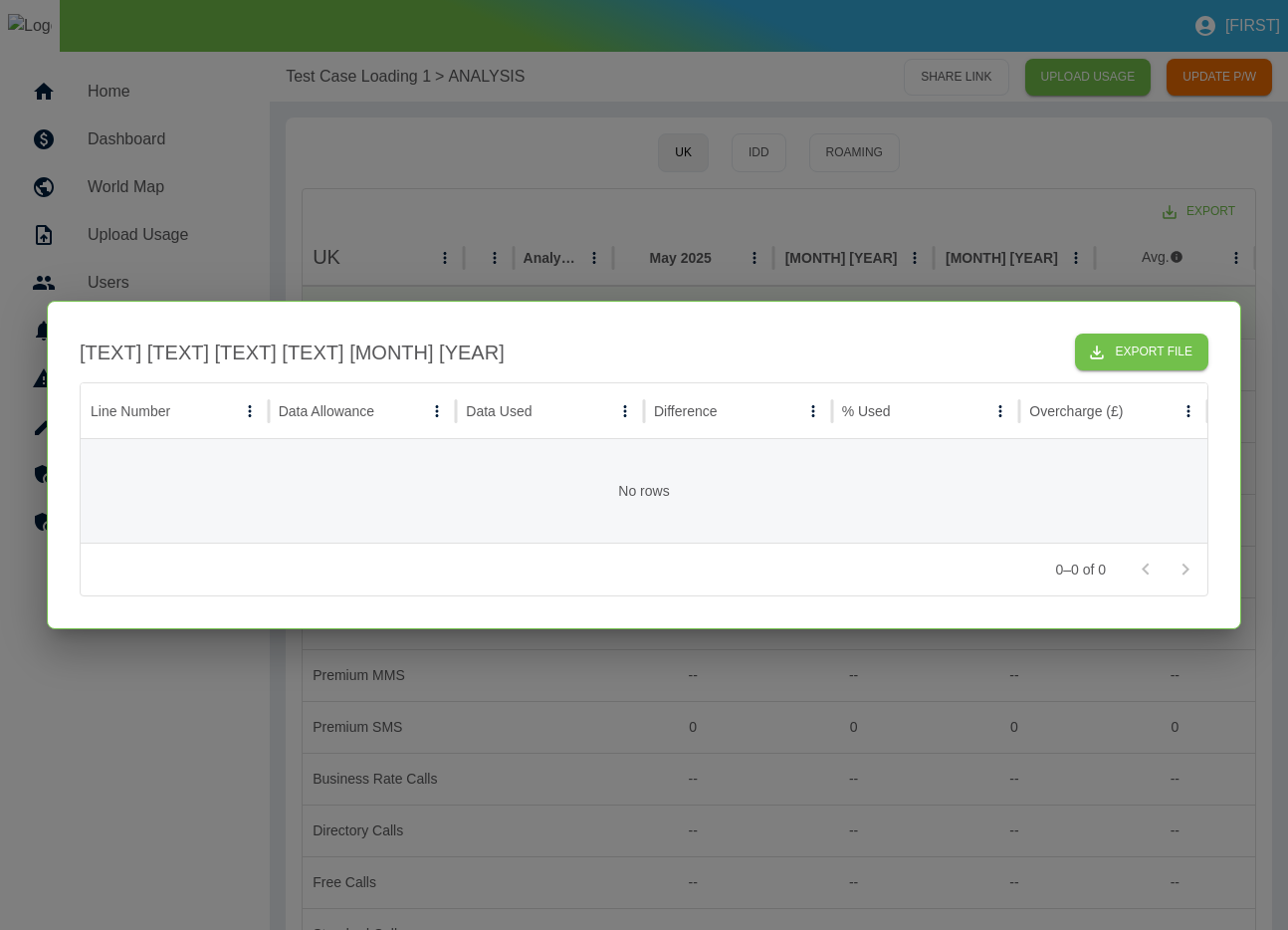 click at bounding box center (644, 465) 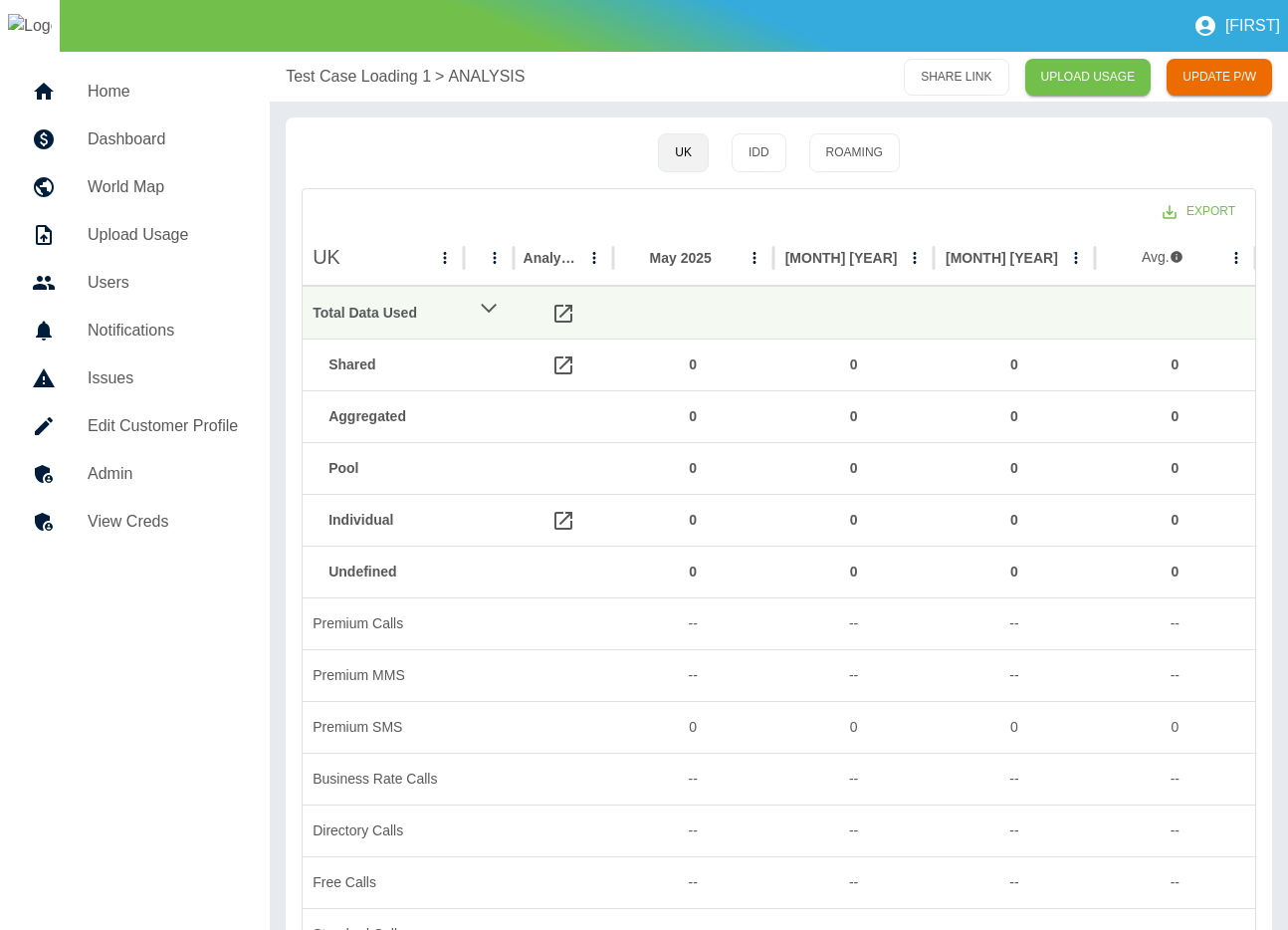 click on "Home" at bounding box center (162, 92) 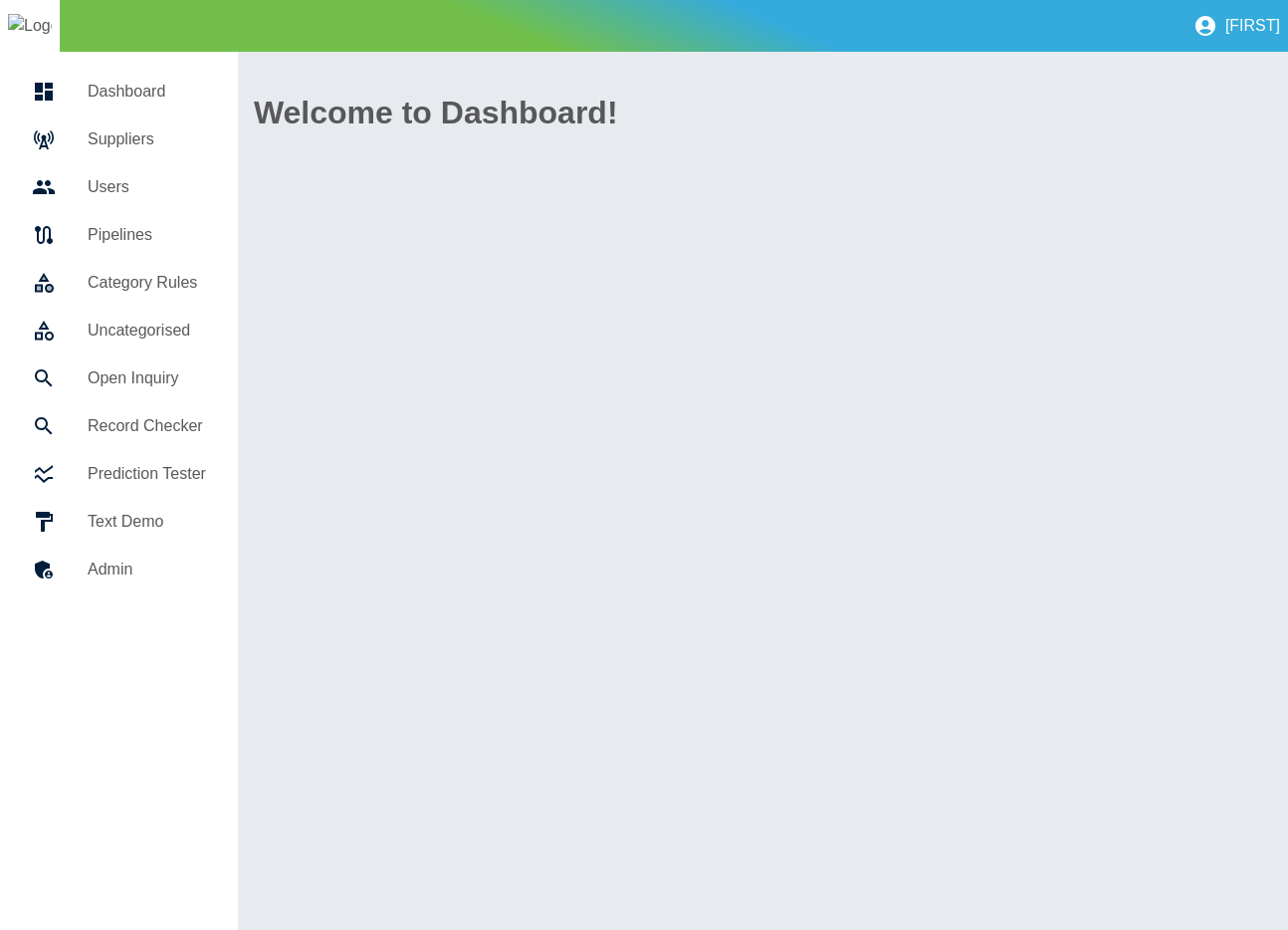 click on "Users" at bounding box center (146, 187) 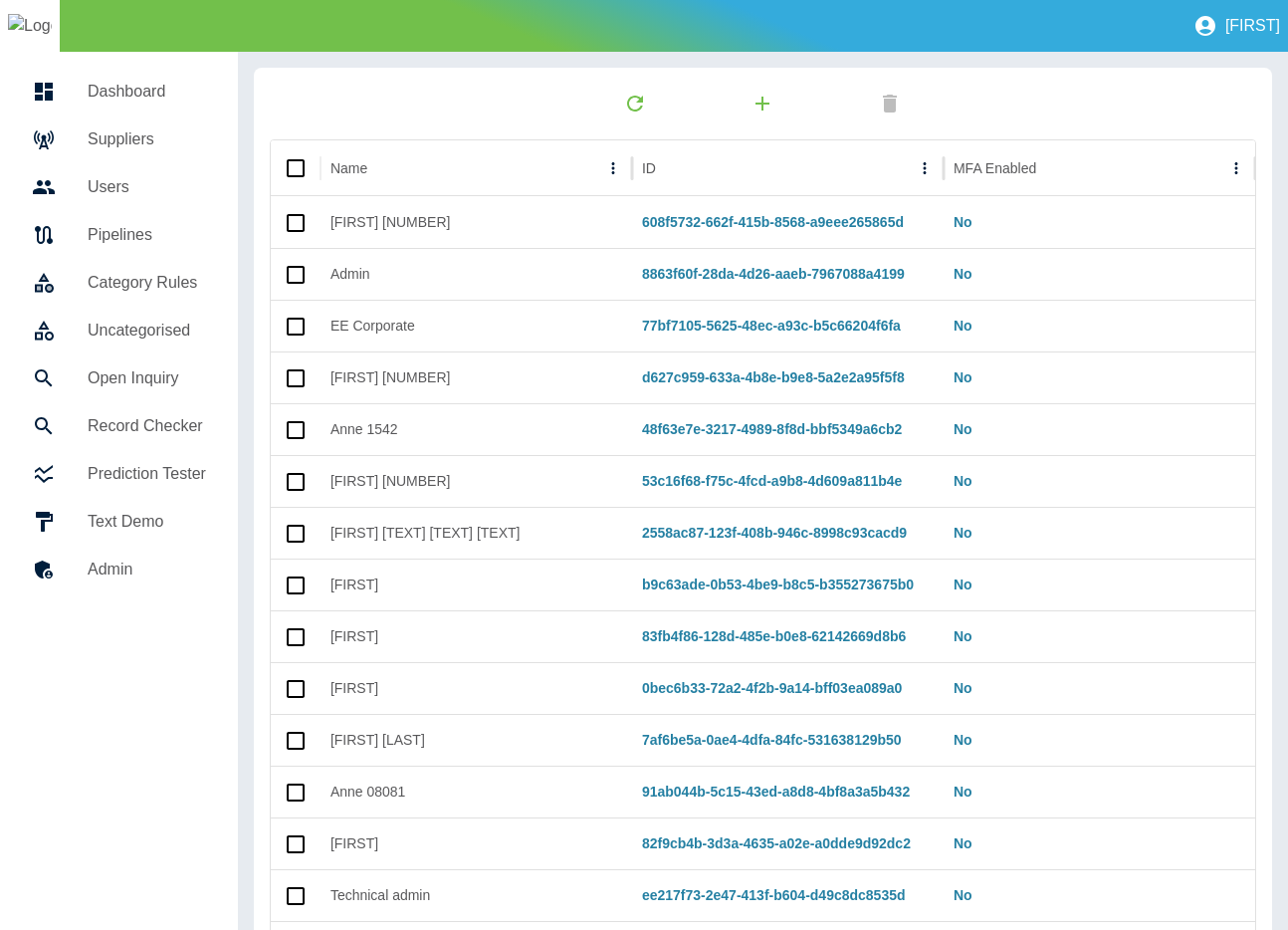 click on "Suppliers" at bounding box center (146, 139) 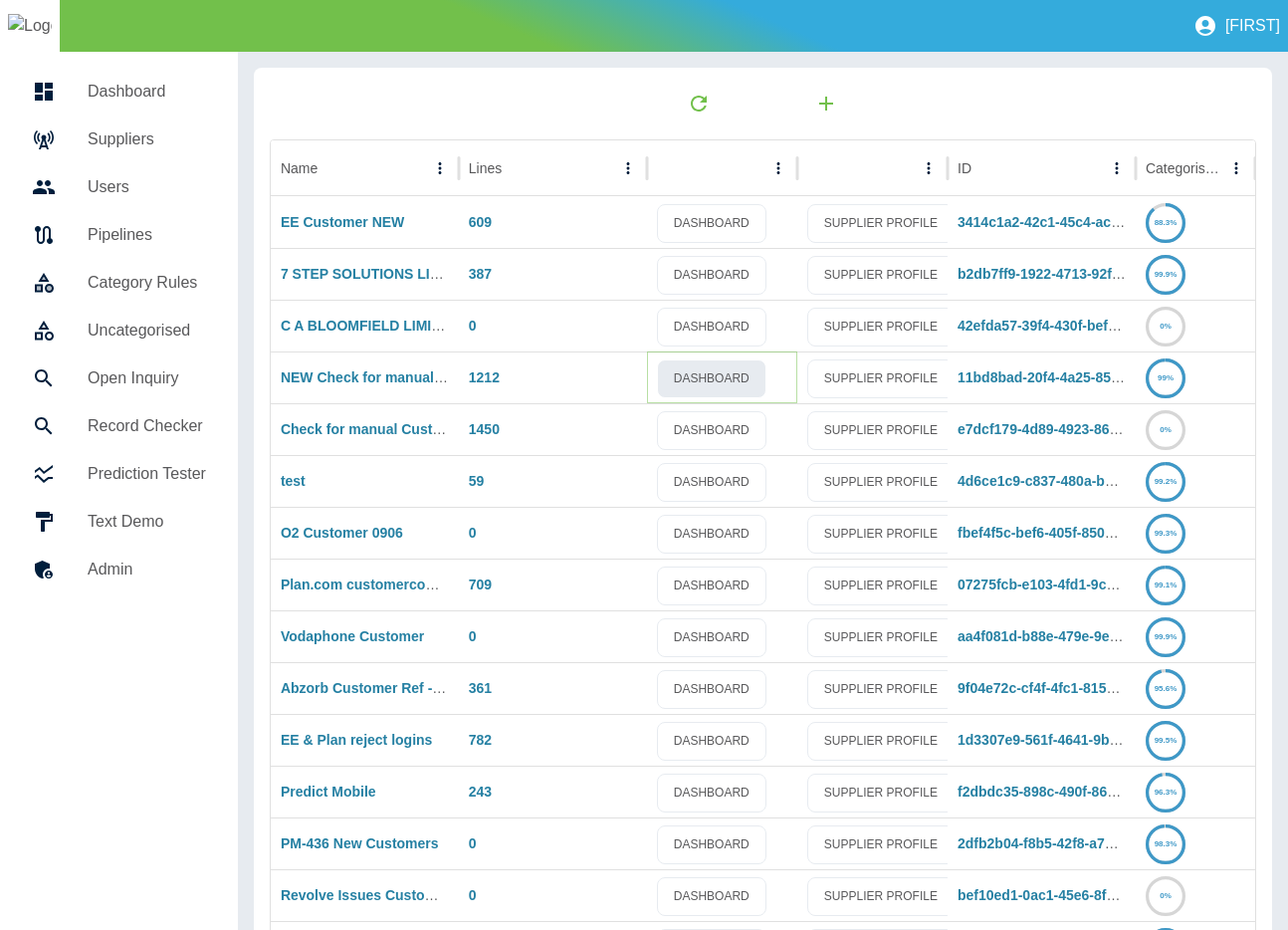 click on "DASHBOARD" at bounding box center [712, 378] 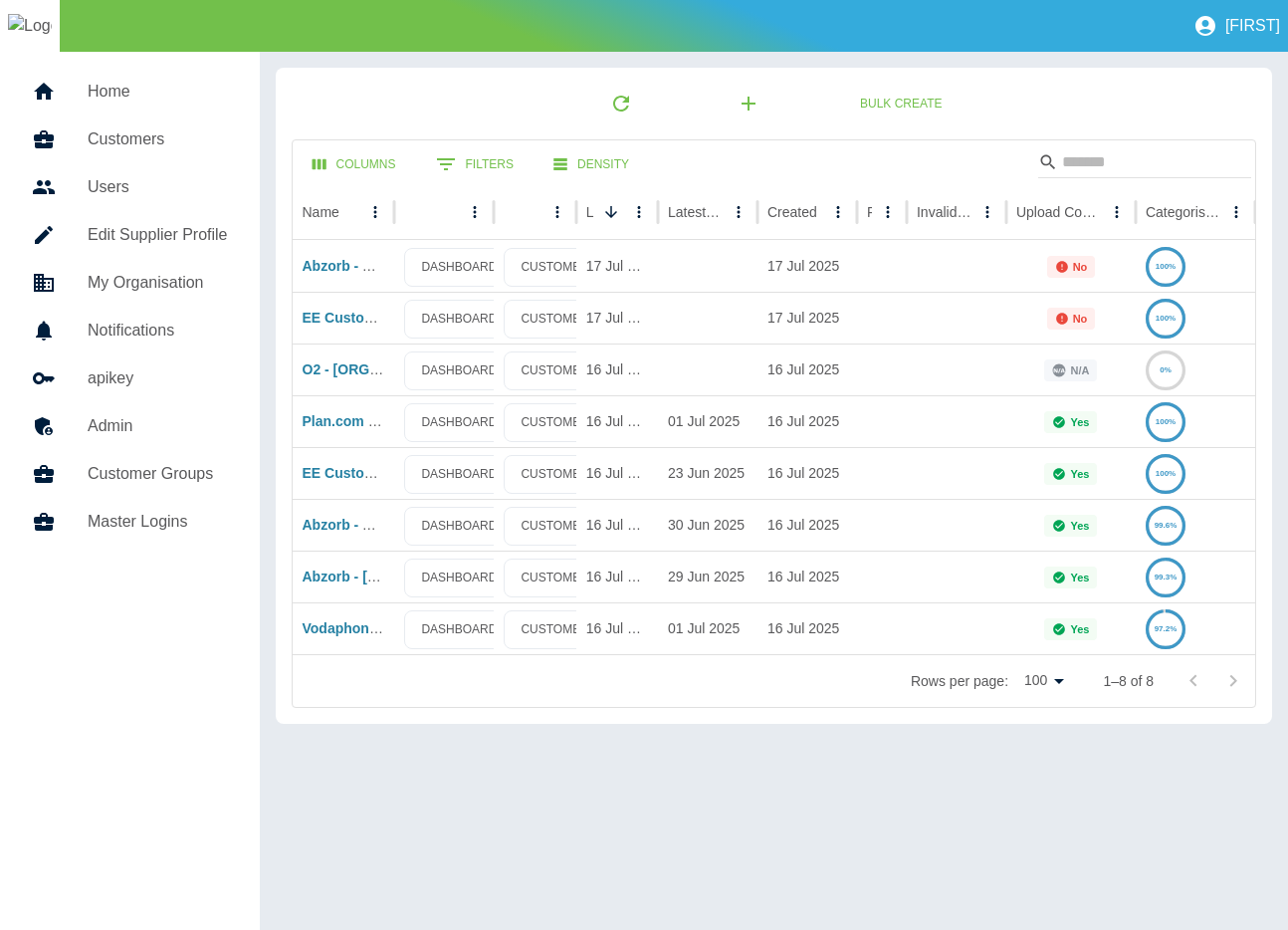 scroll, scrollTop: 0, scrollLeft: 0, axis: both 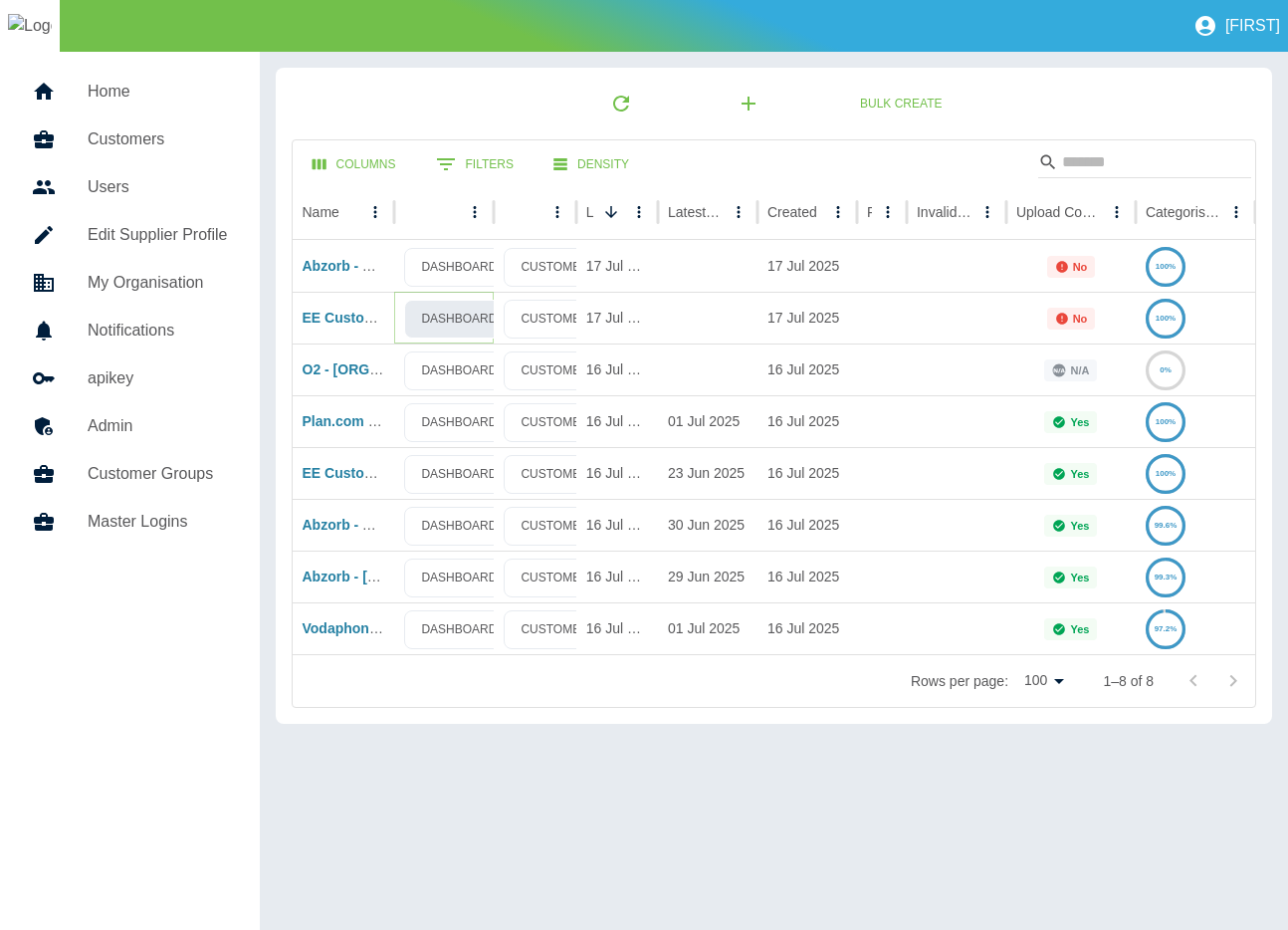 click on "DASHBOARD" at bounding box center (459, 319) 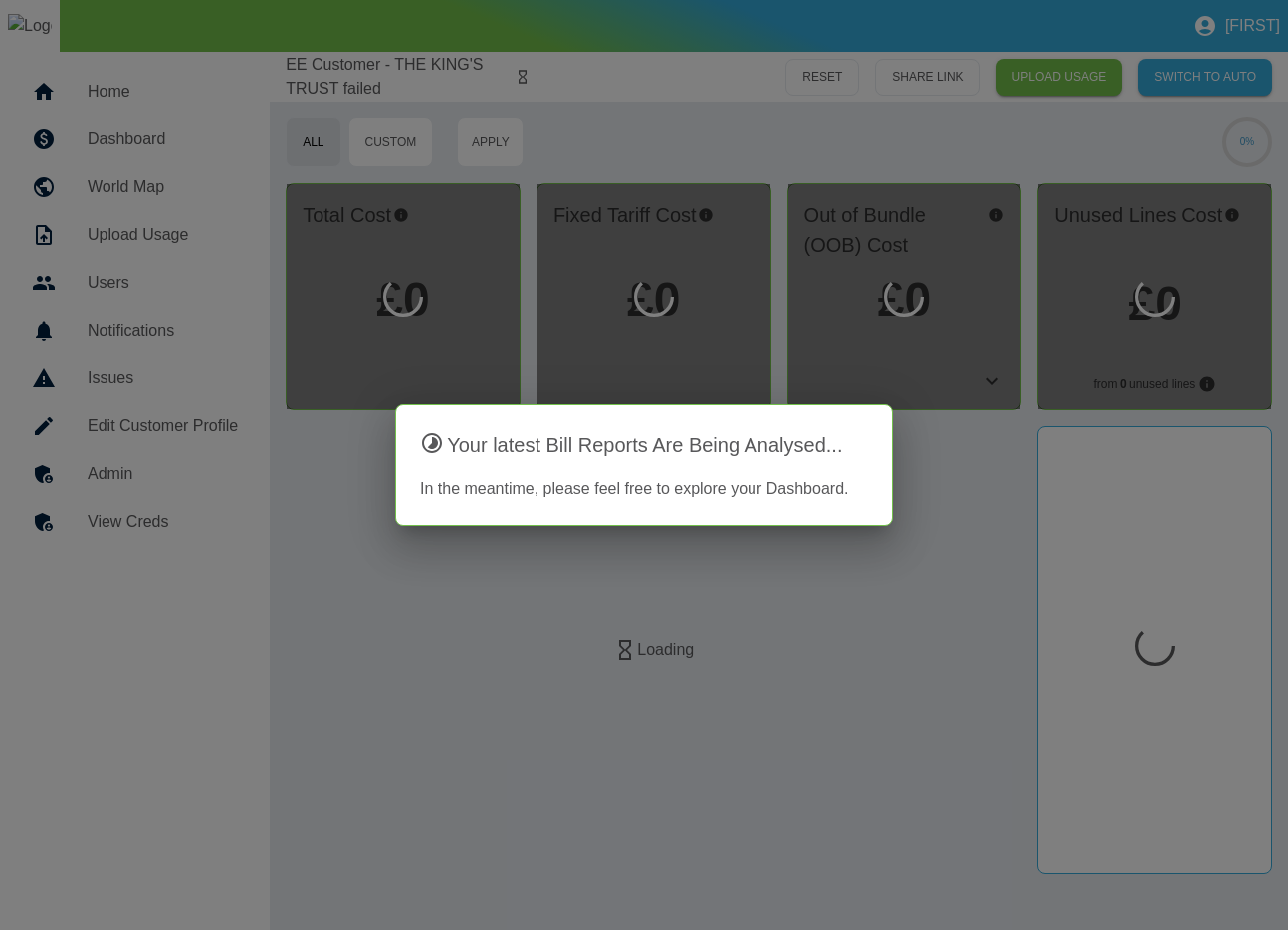 scroll, scrollTop: 0, scrollLeft: 0, axis: both 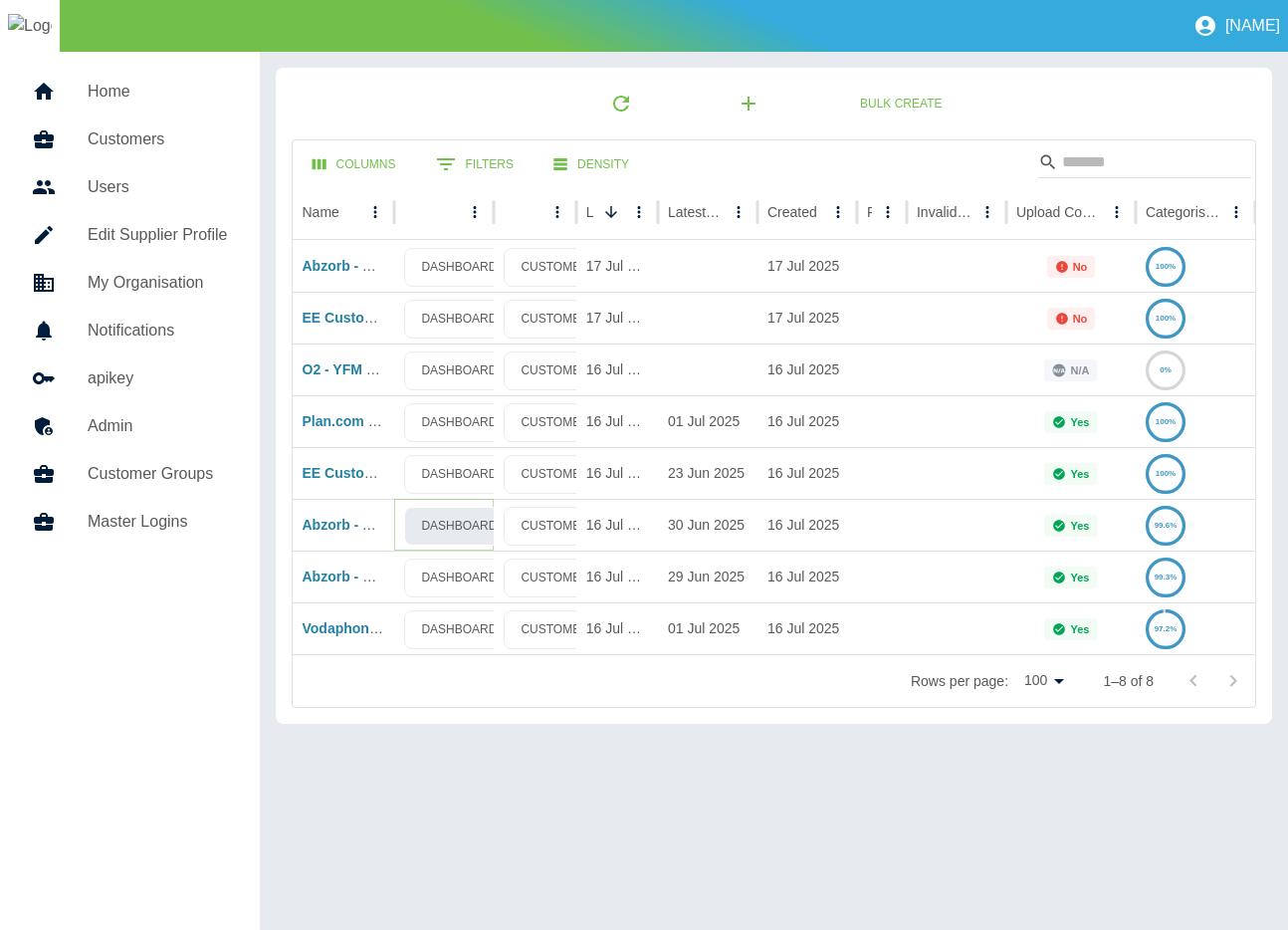 click on "DASHBOARD" at bounding box center [459, 526] 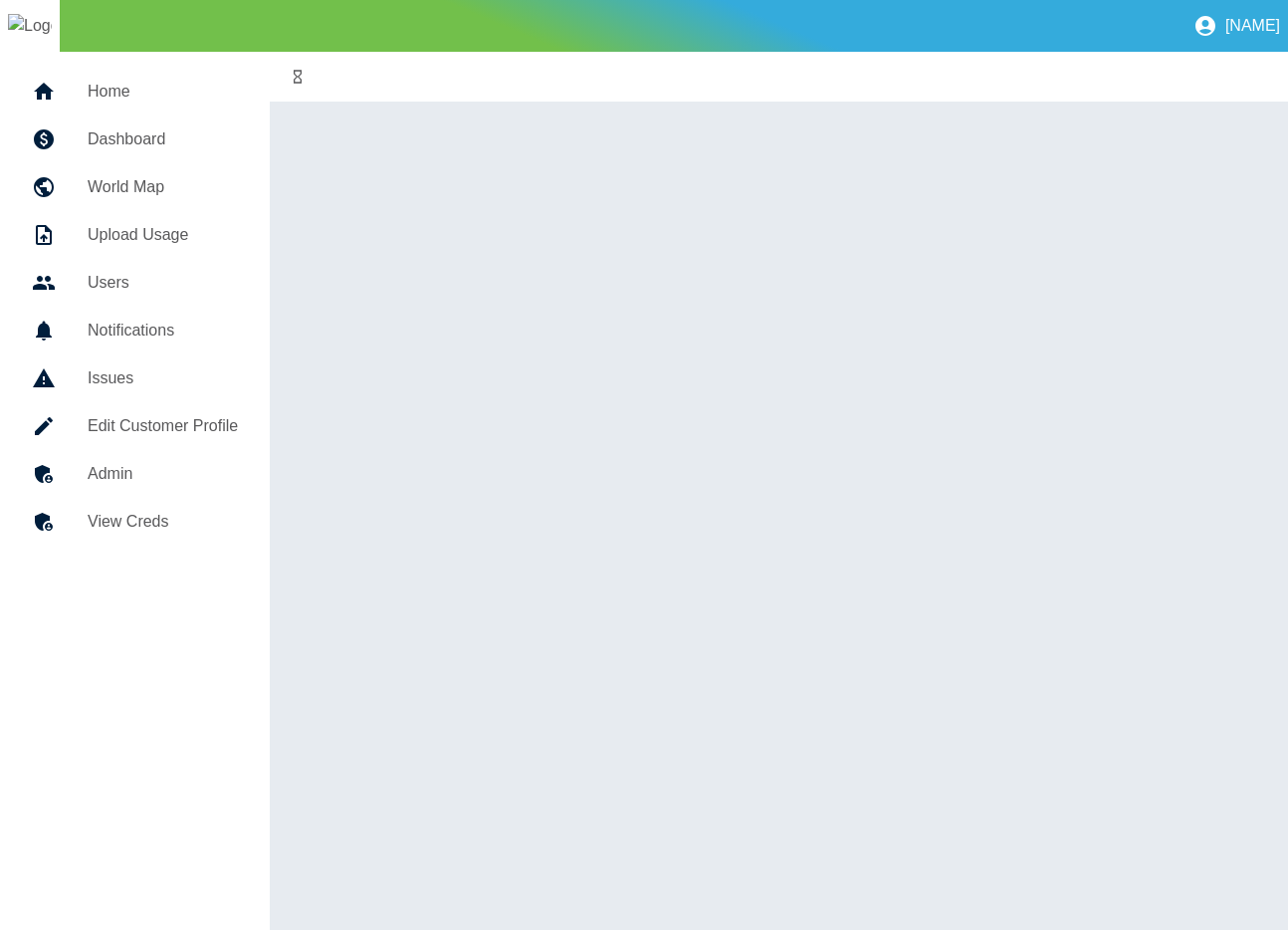 scroll, scrollTop: 0, scrollLeft: 0, axis: both 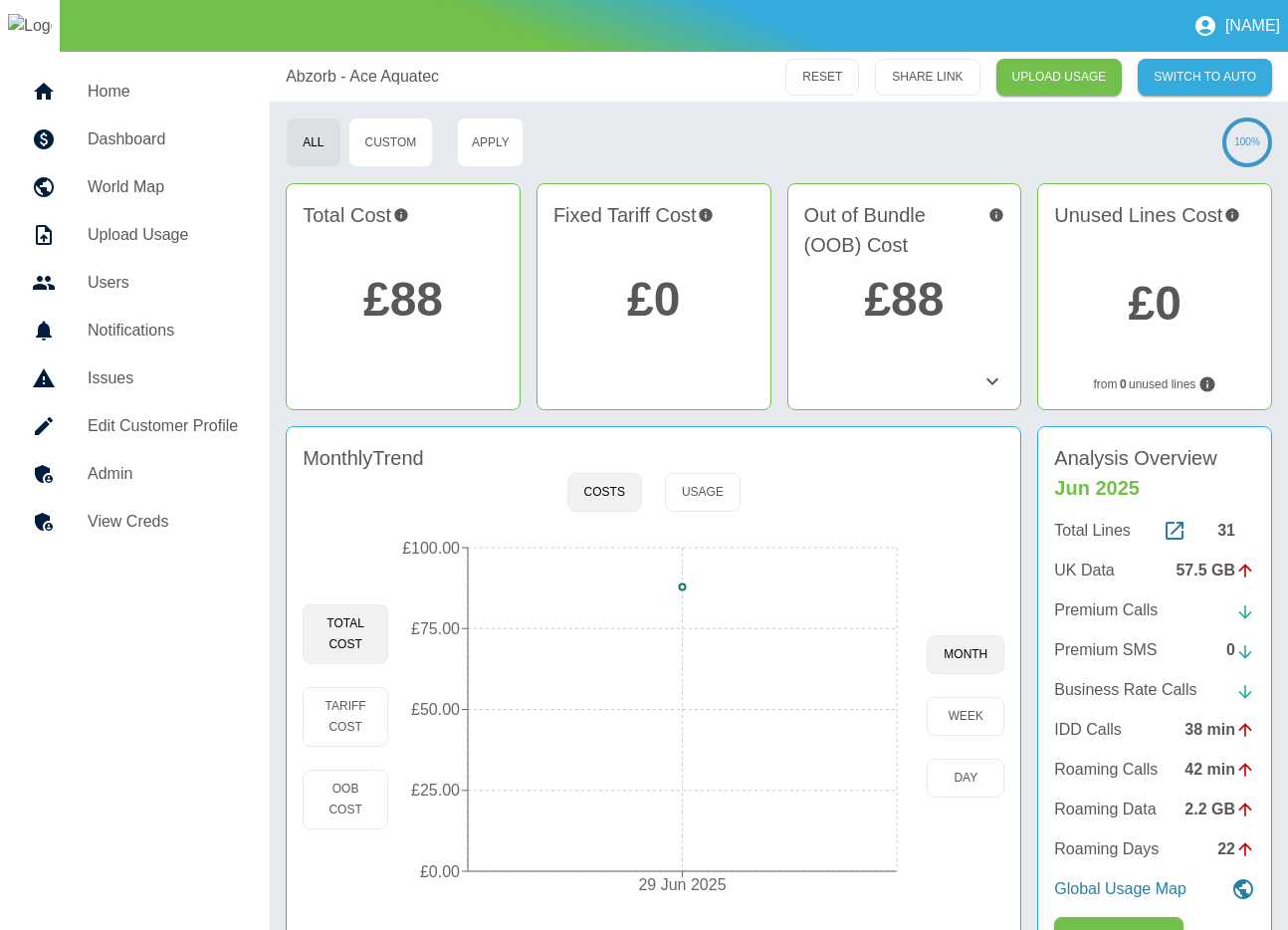 click on "UK Data" at bounding box center (1084, 571) 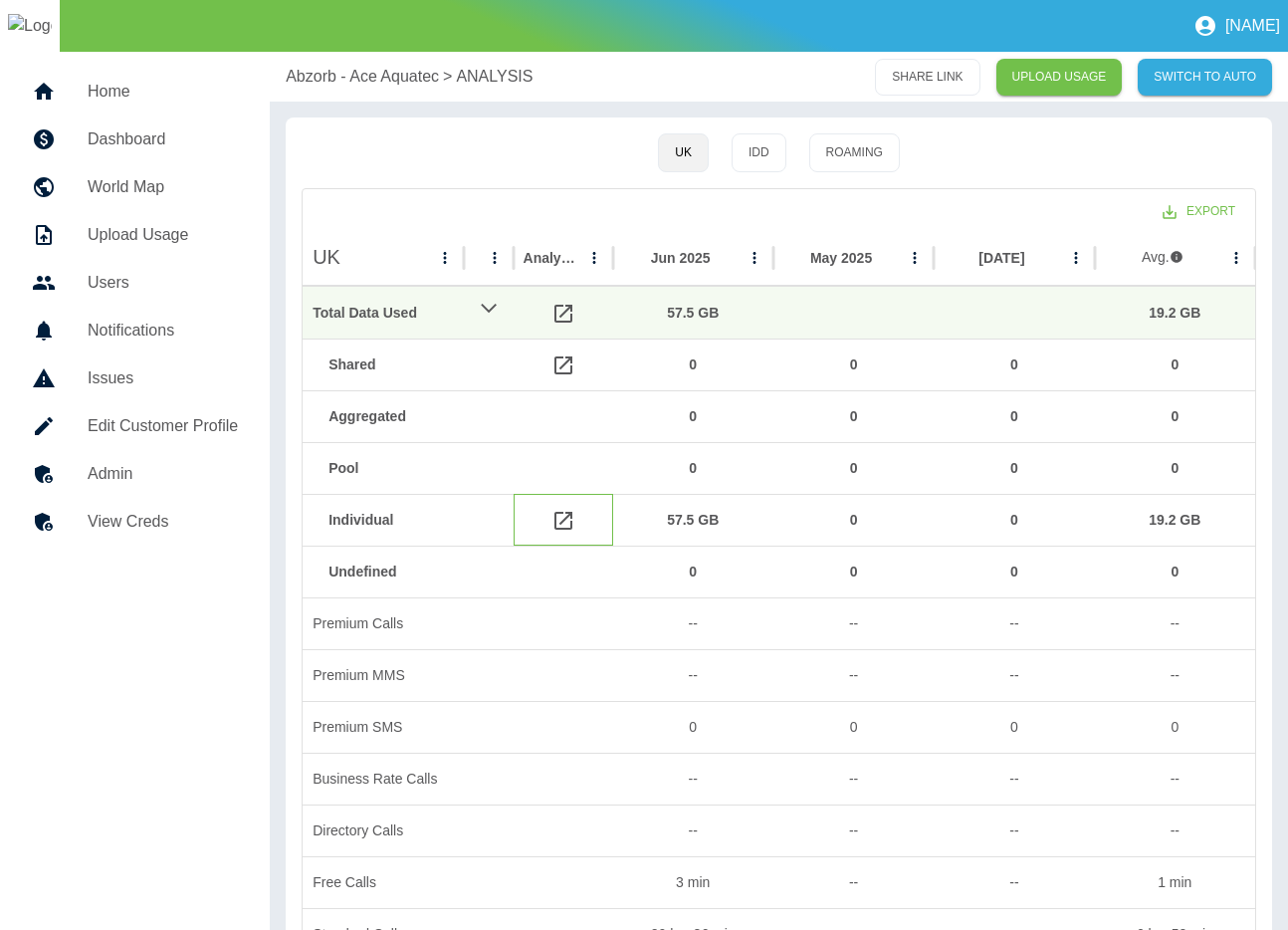 click 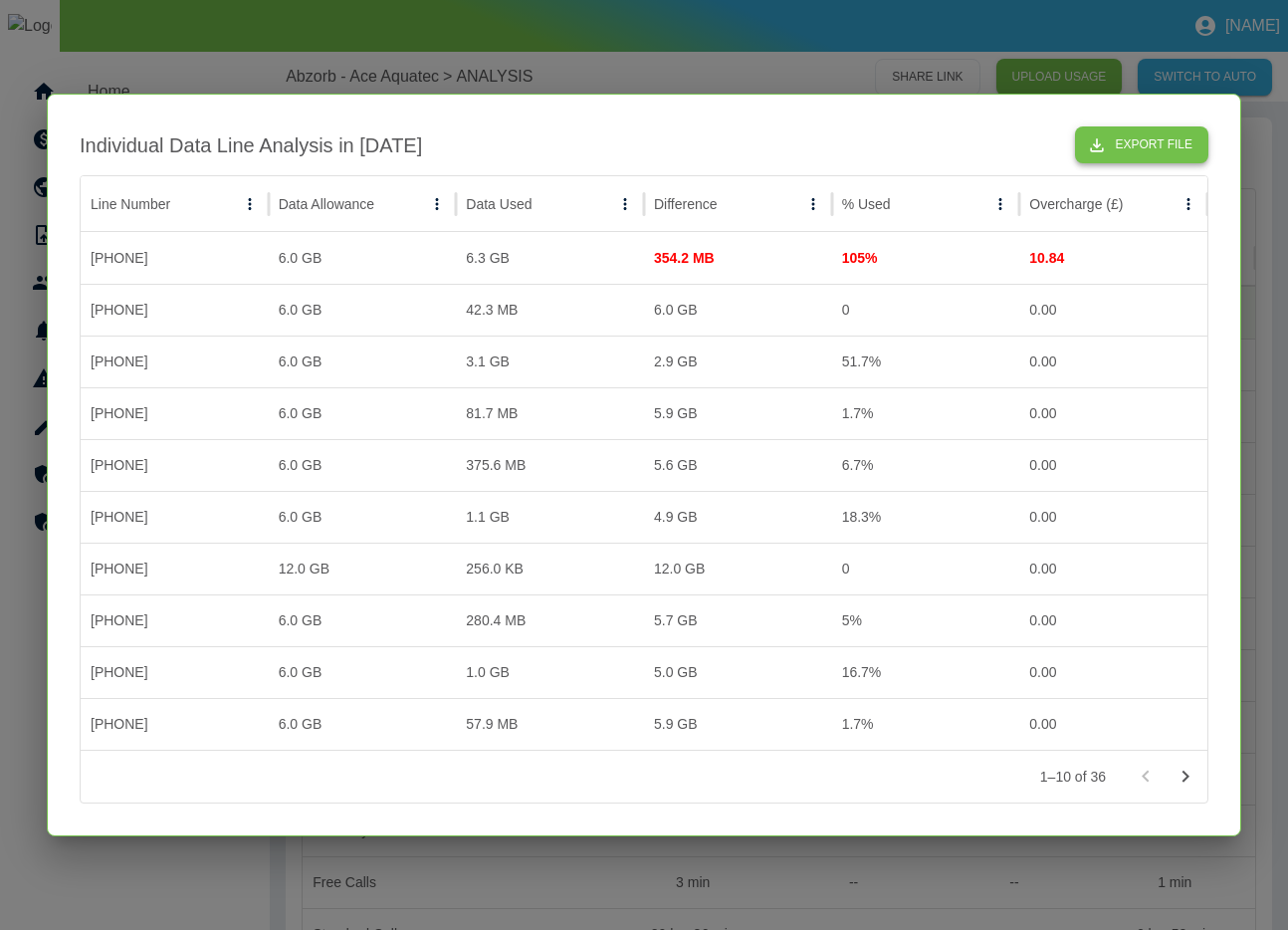 click on "Export File" at bounding box center [1142, 144] 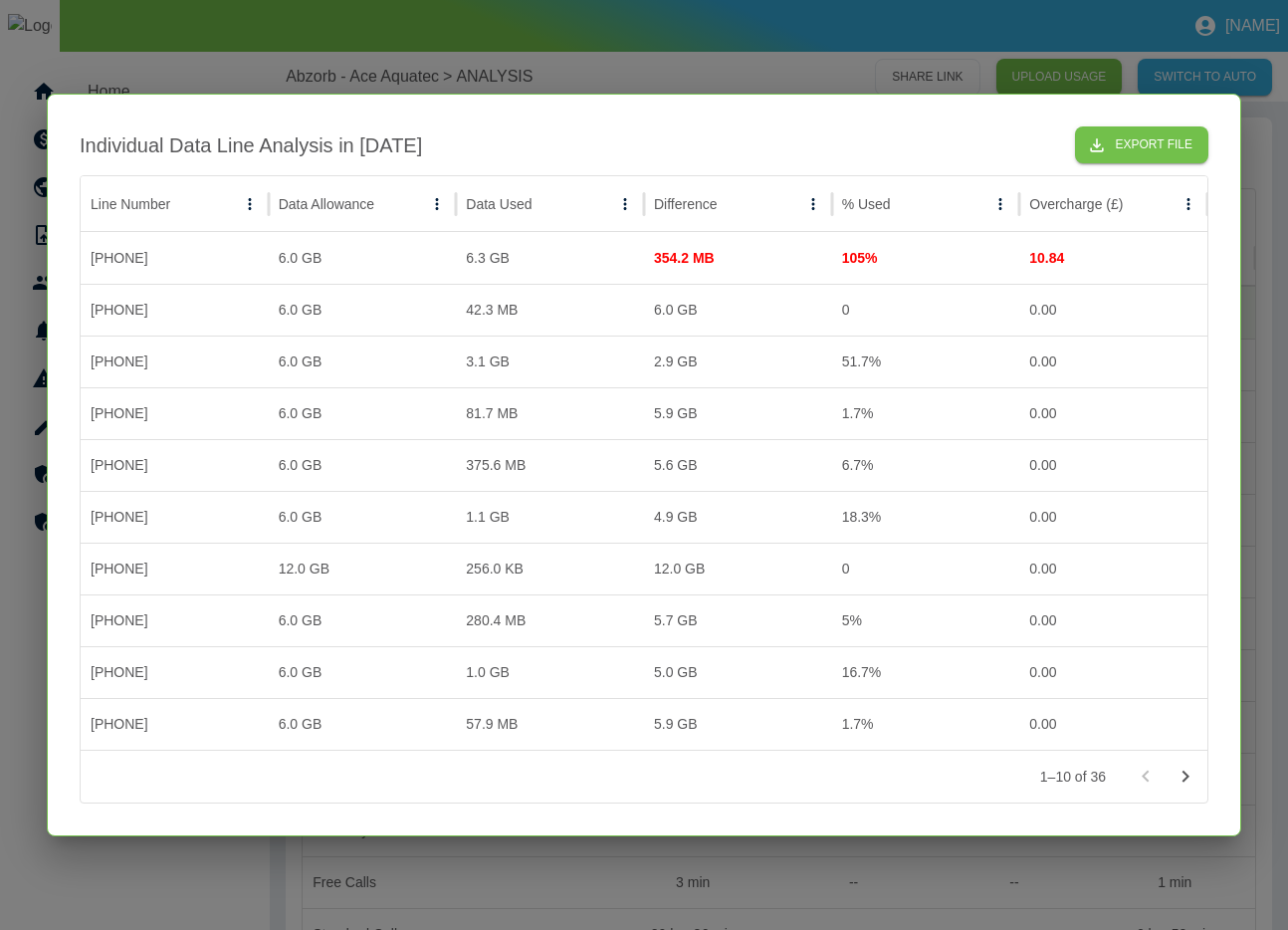 click at bounding box center [644, 465] 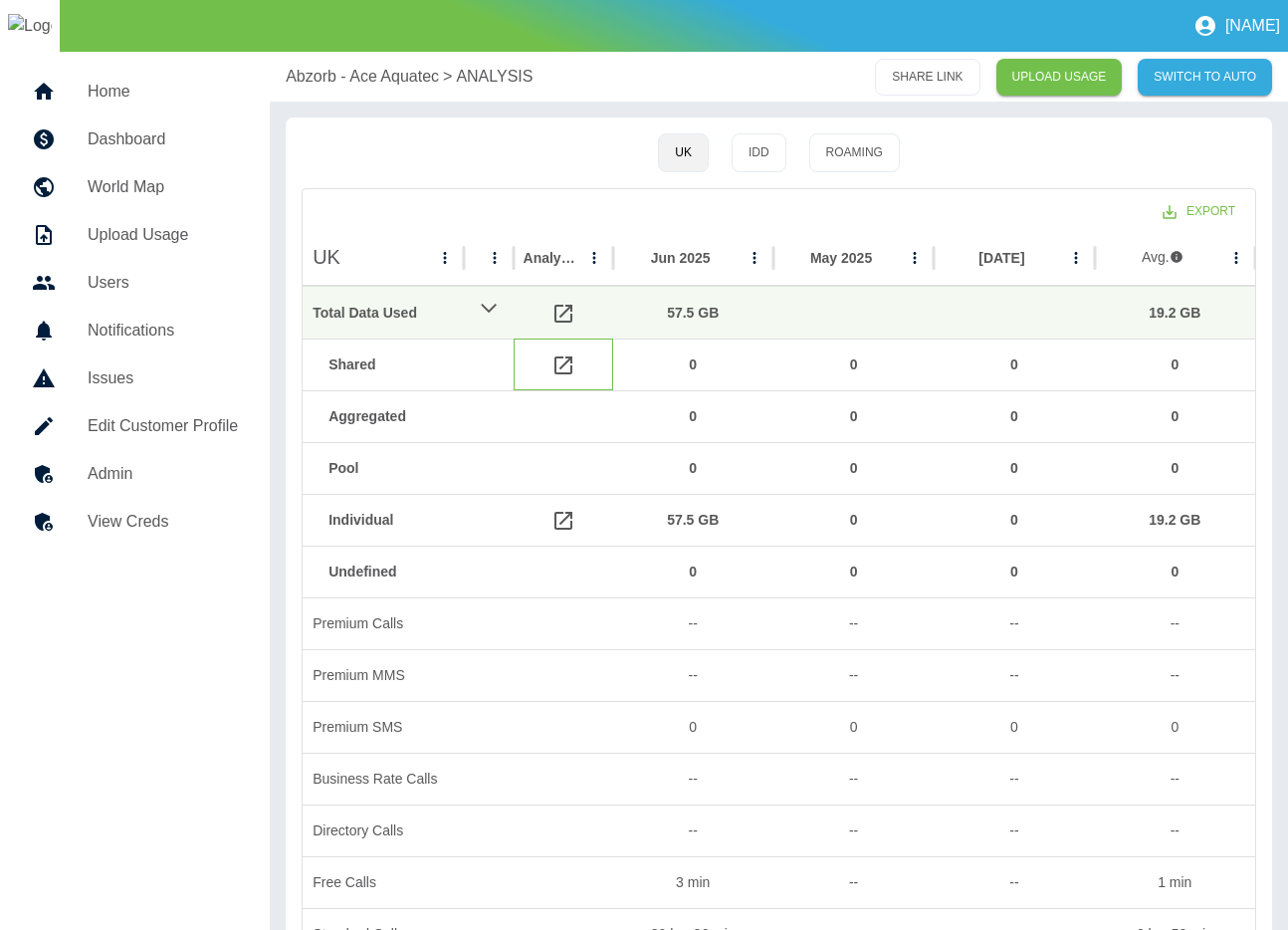 click 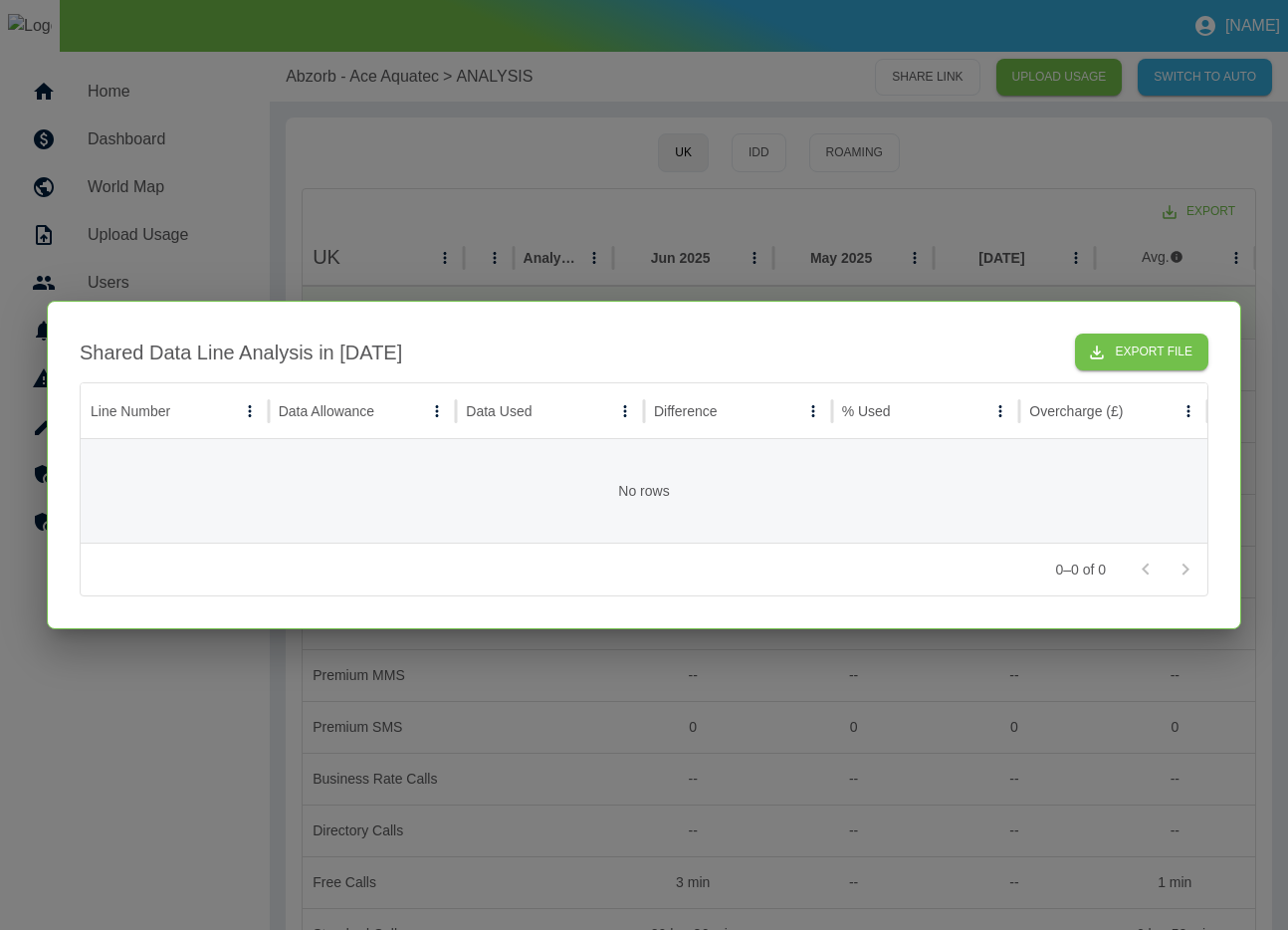 click at bounding box center [644, 465] 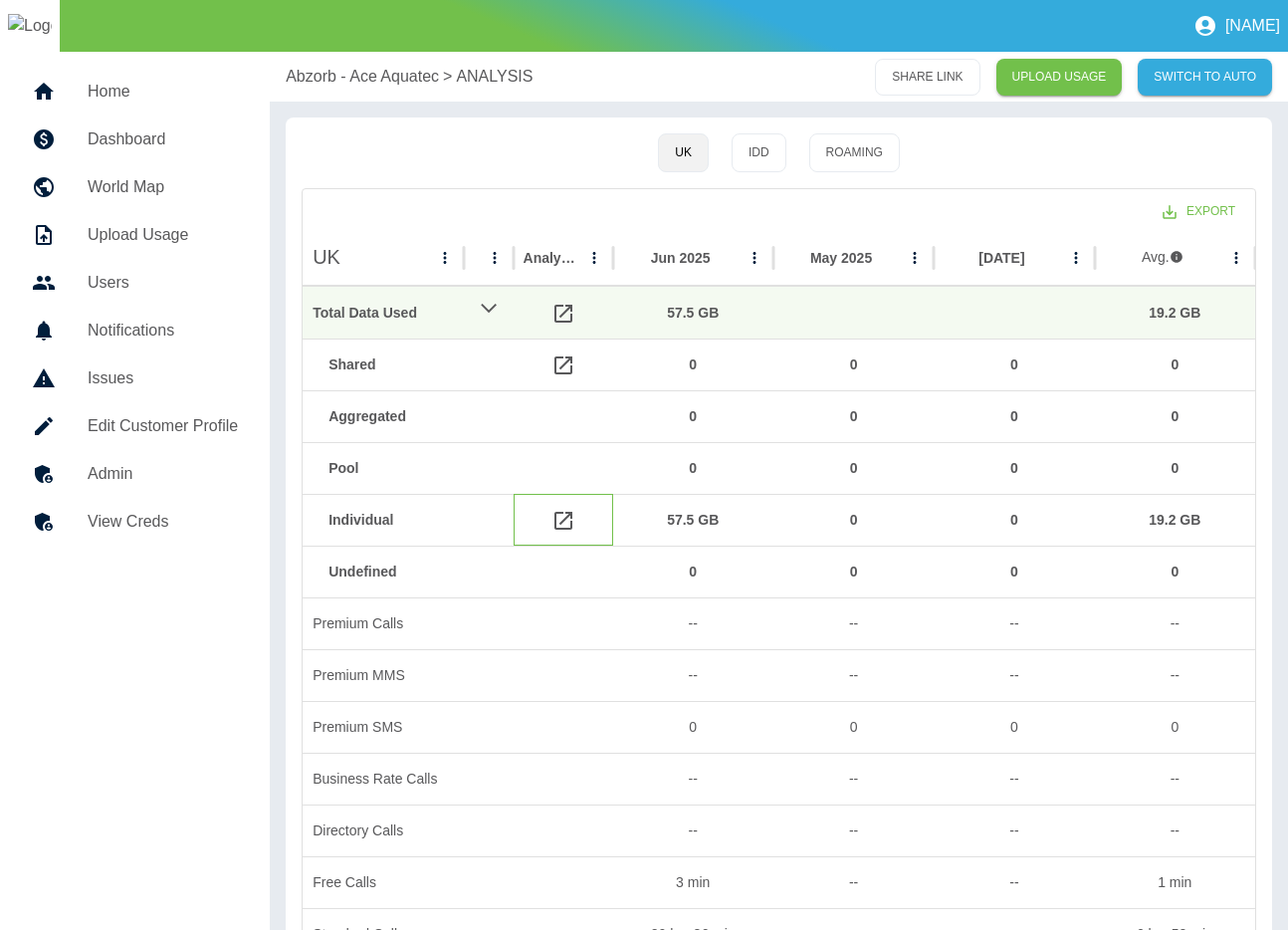 click 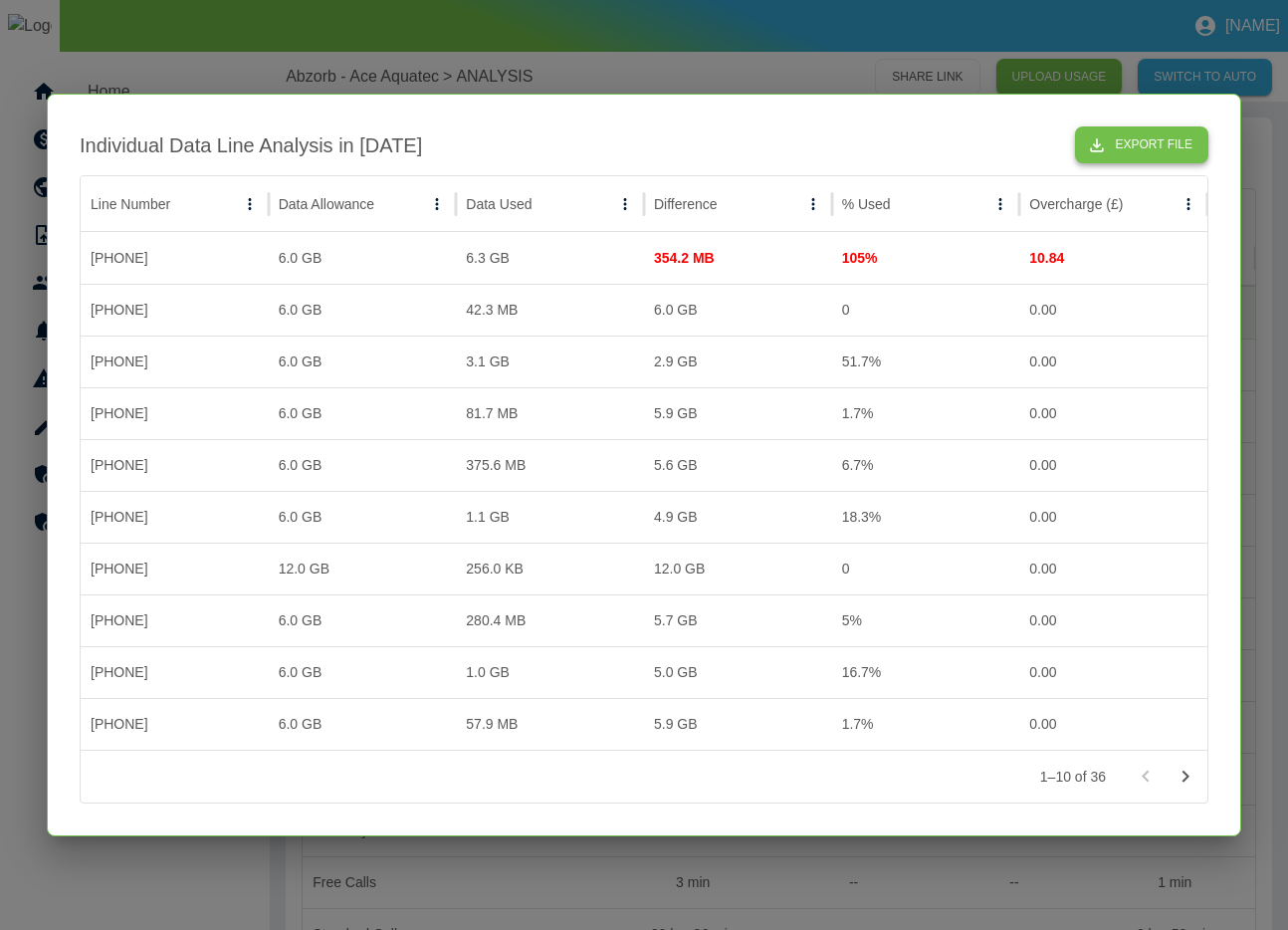 click on "Export File" at bounding box center (1142, 144) 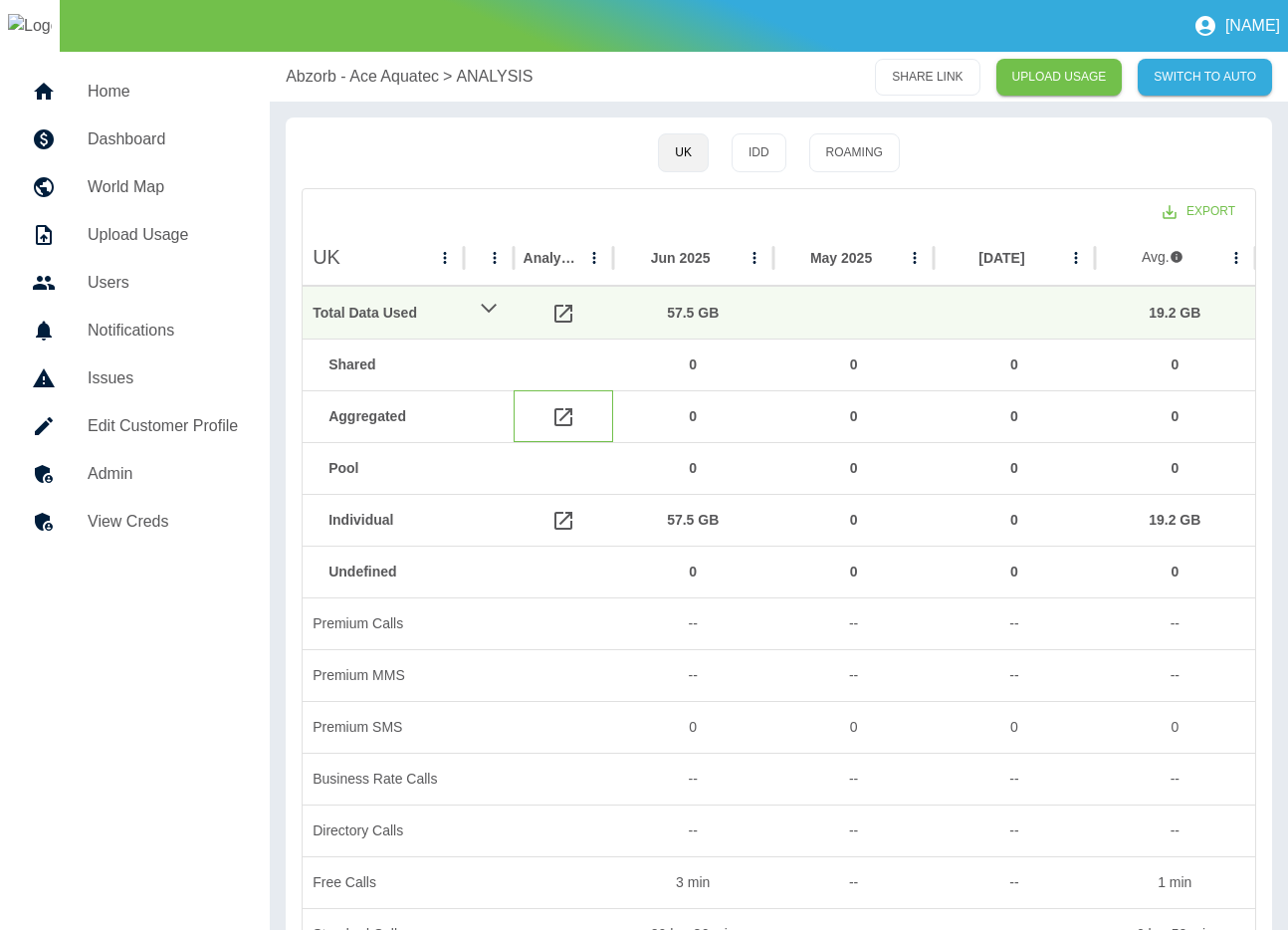 click 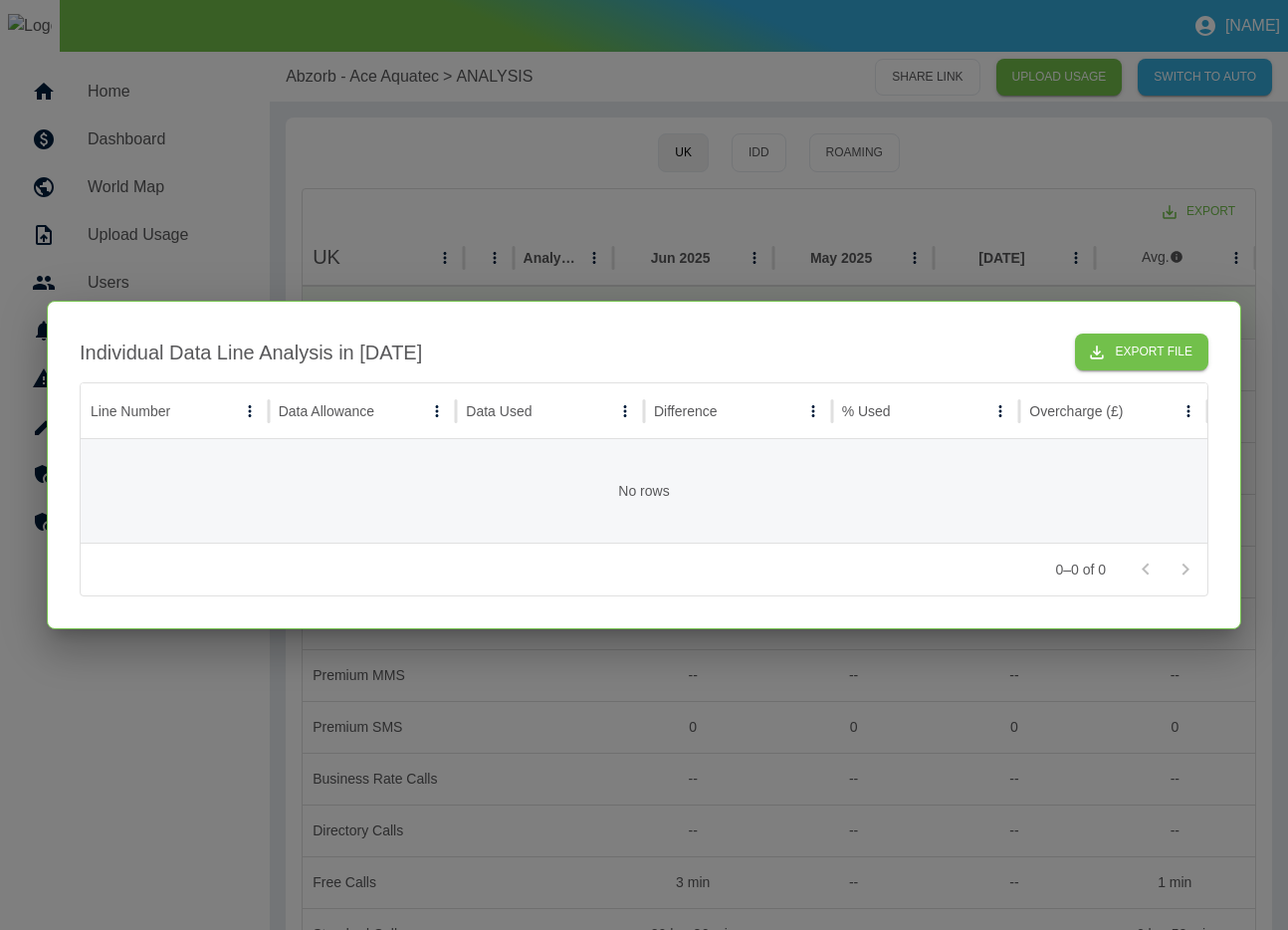 click at bounding box center [644, 465] 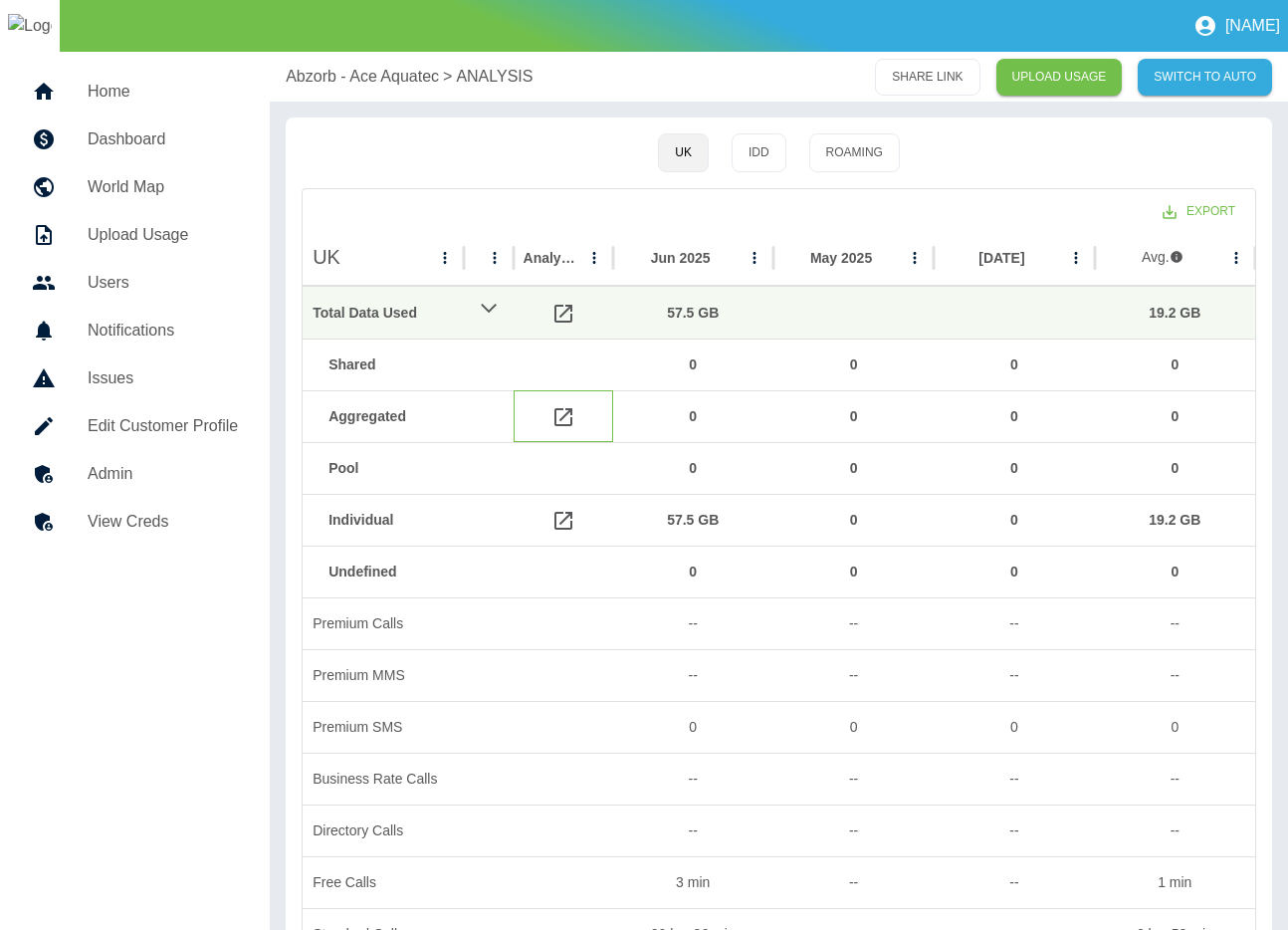 click 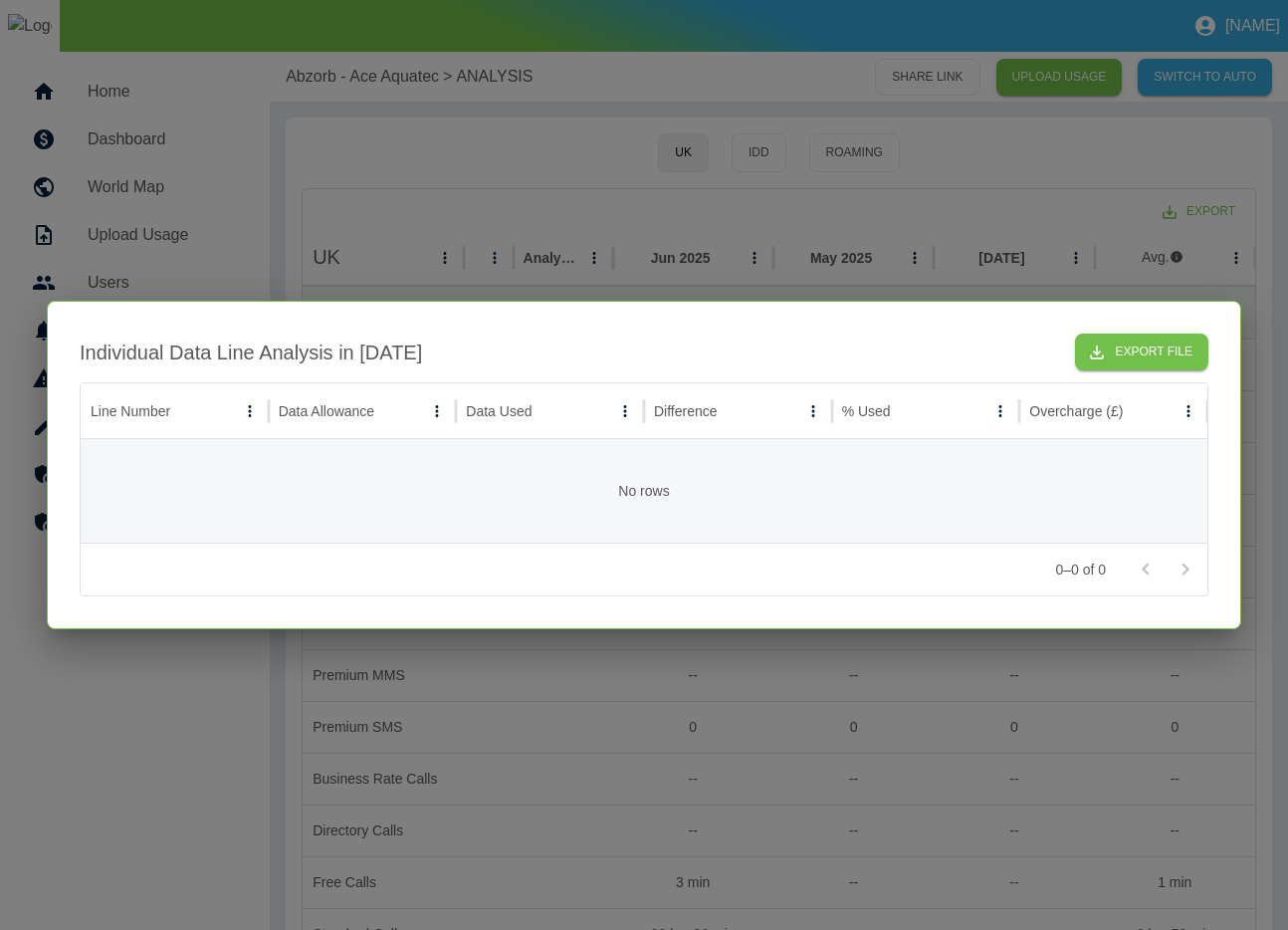 click at bounding box center [644, 465] 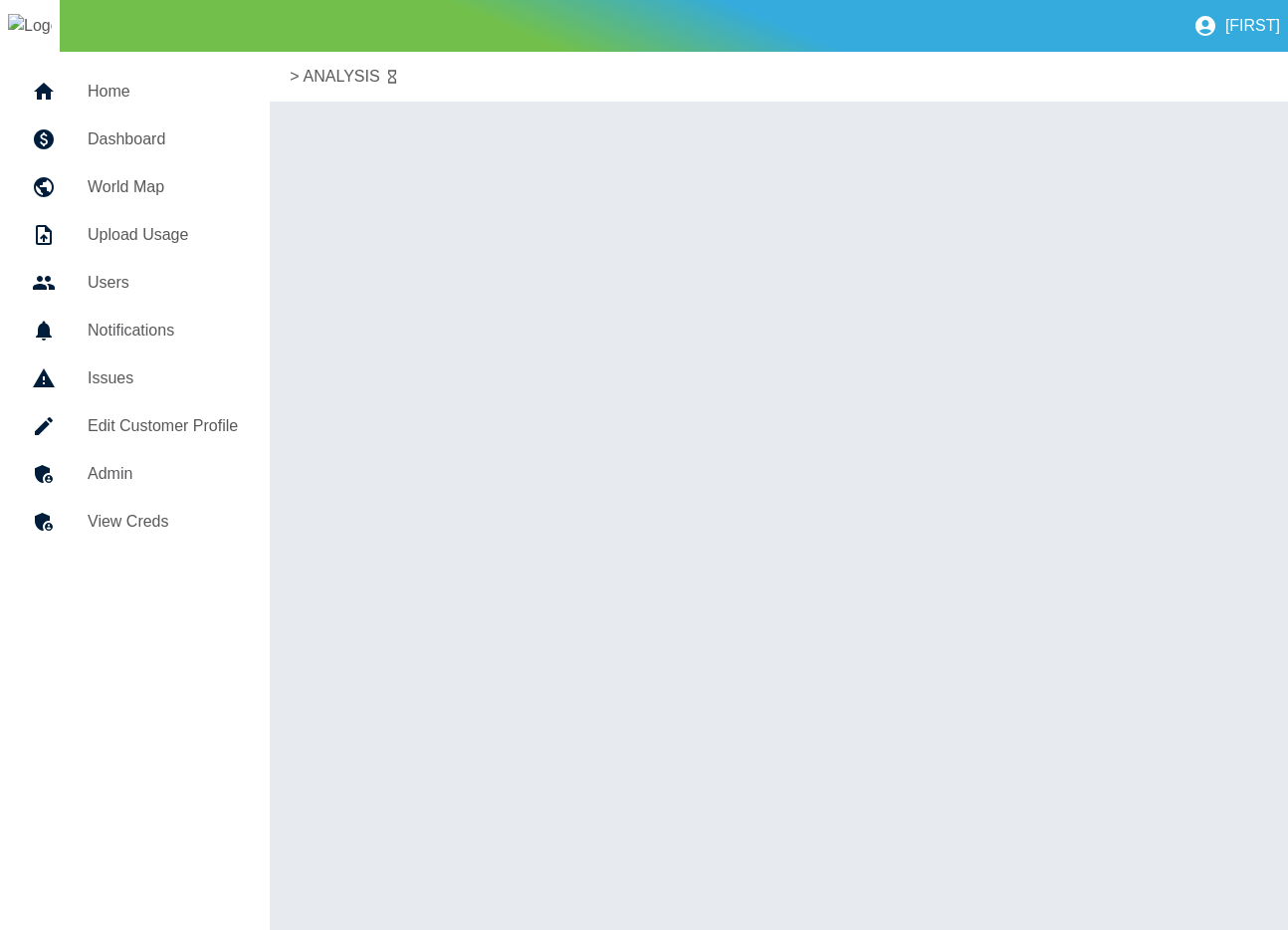 scroll, scrollTop: 0, scrollLeft: 0, axis: both 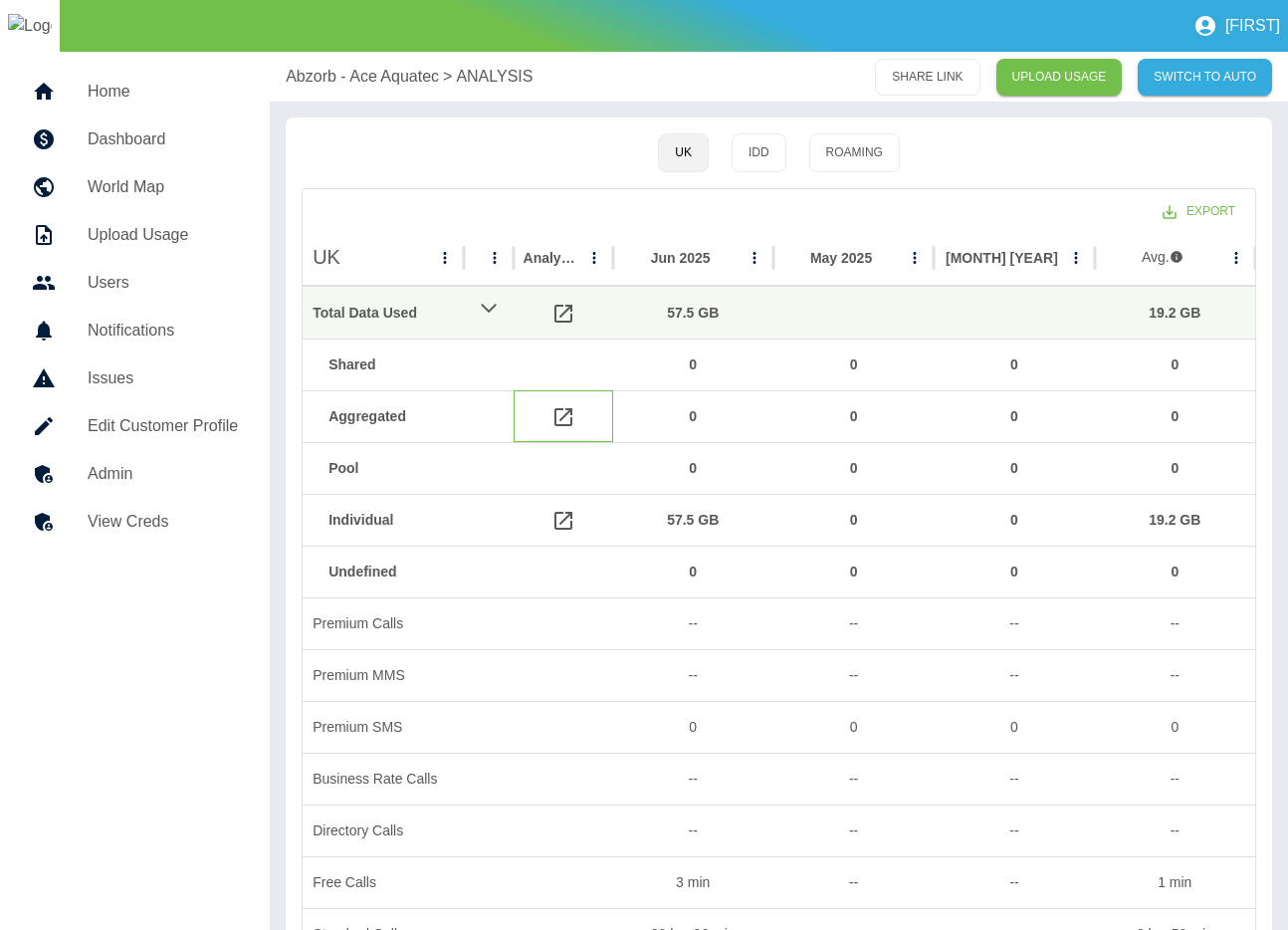 click at bounding box center (563, 416) 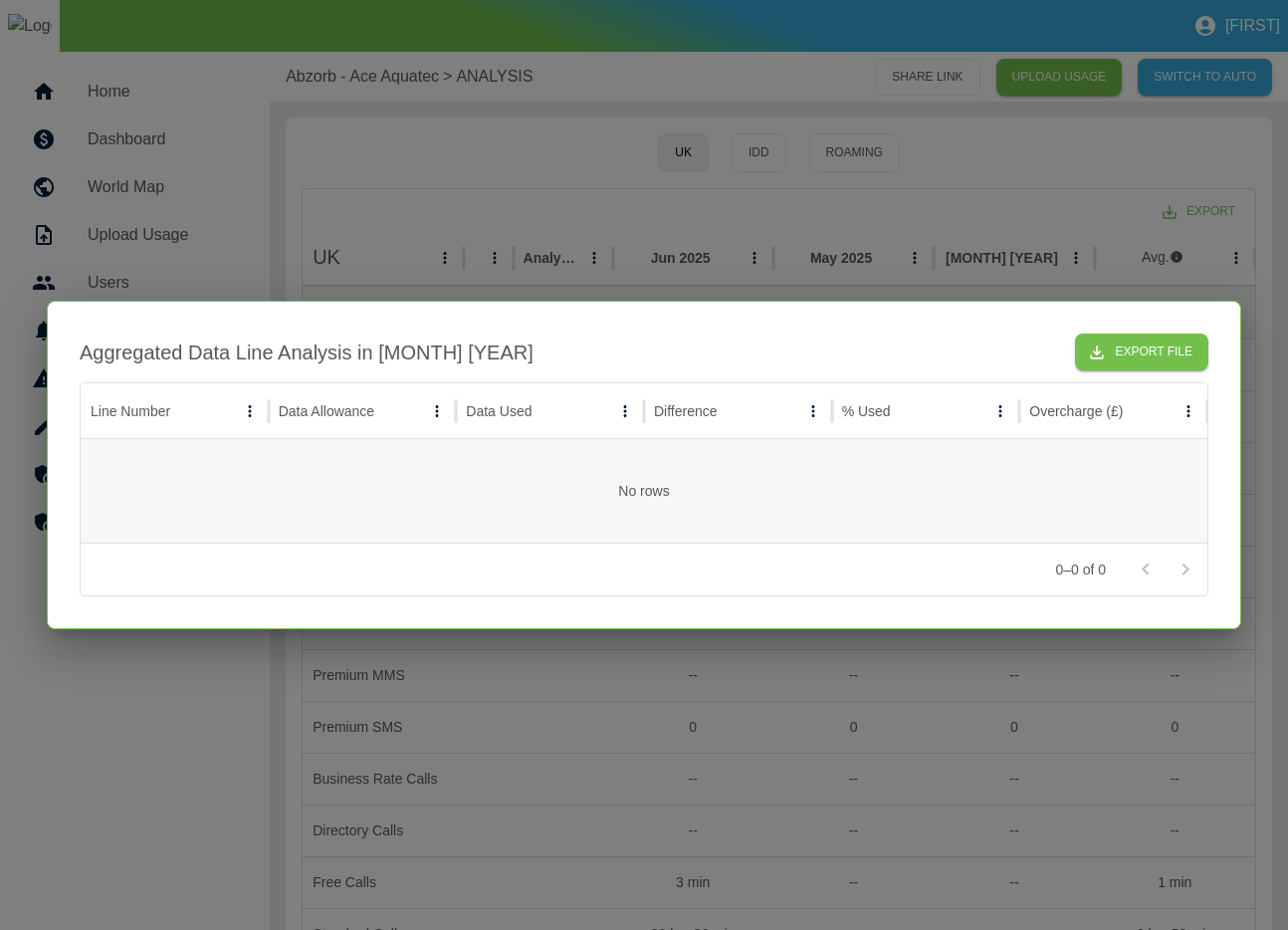 click at bounding box center (644, 465) 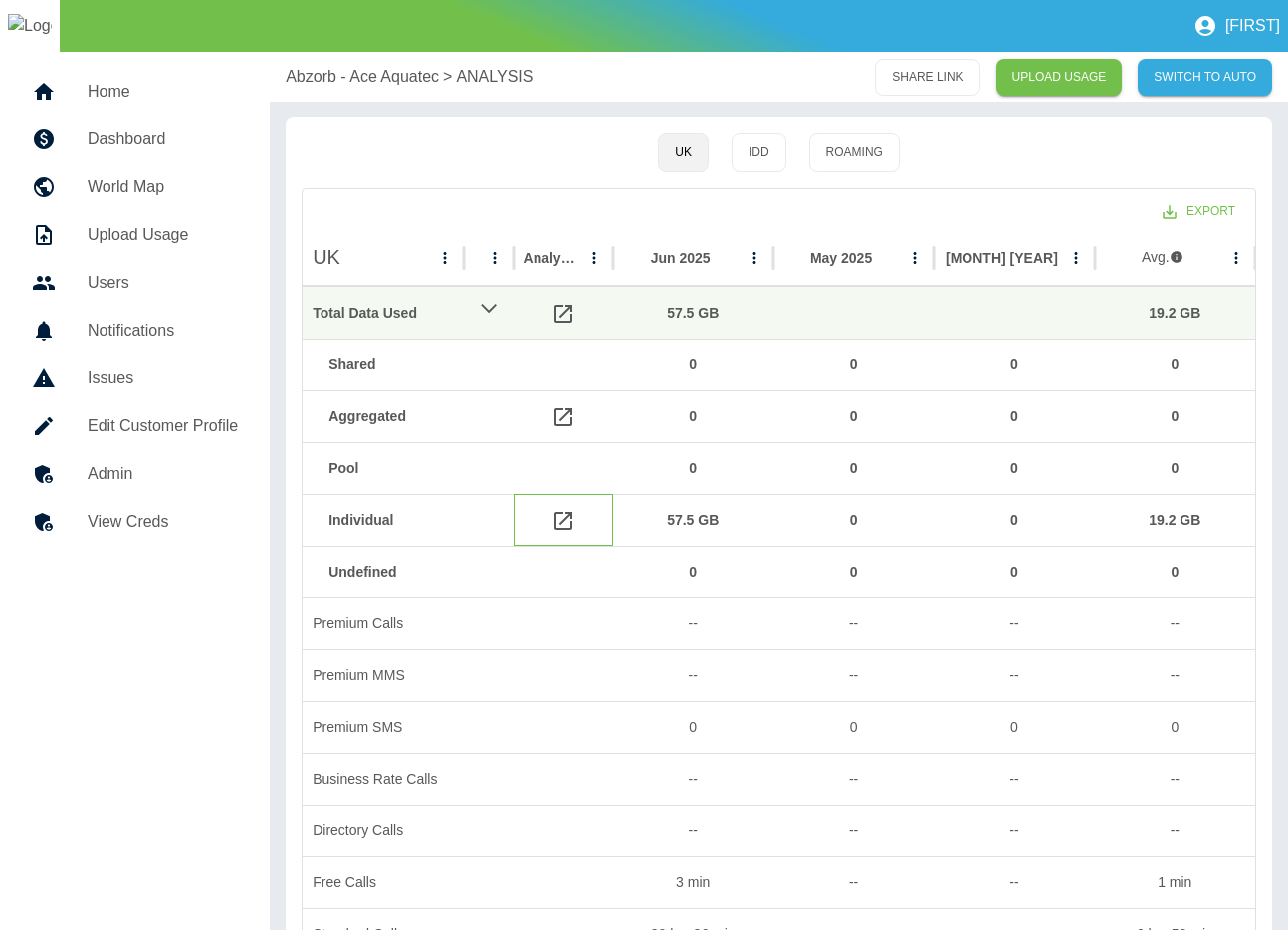 click 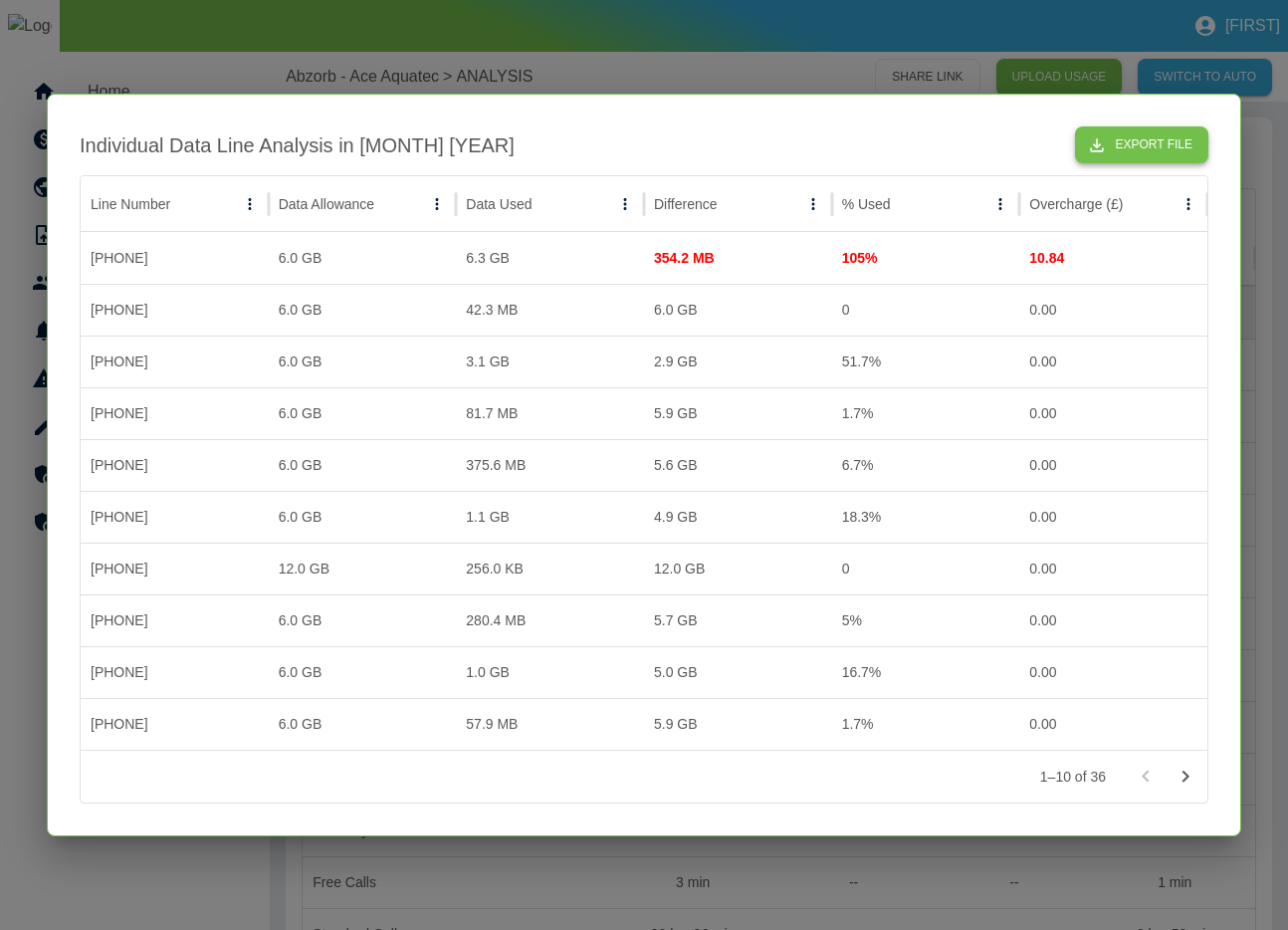 click on "Export File" at bounding box center [1142, 144] 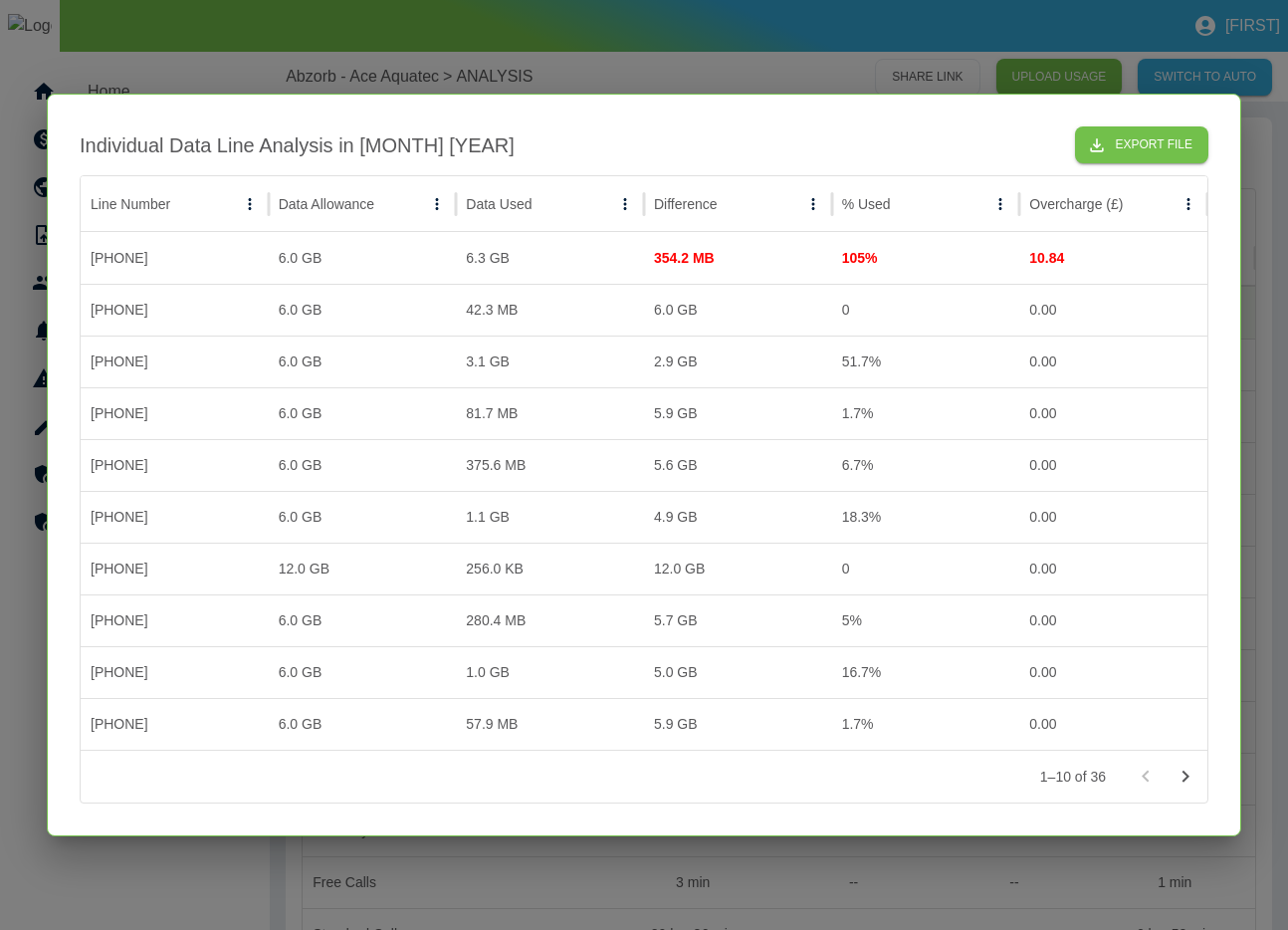 click at bounding box center (644, 465) 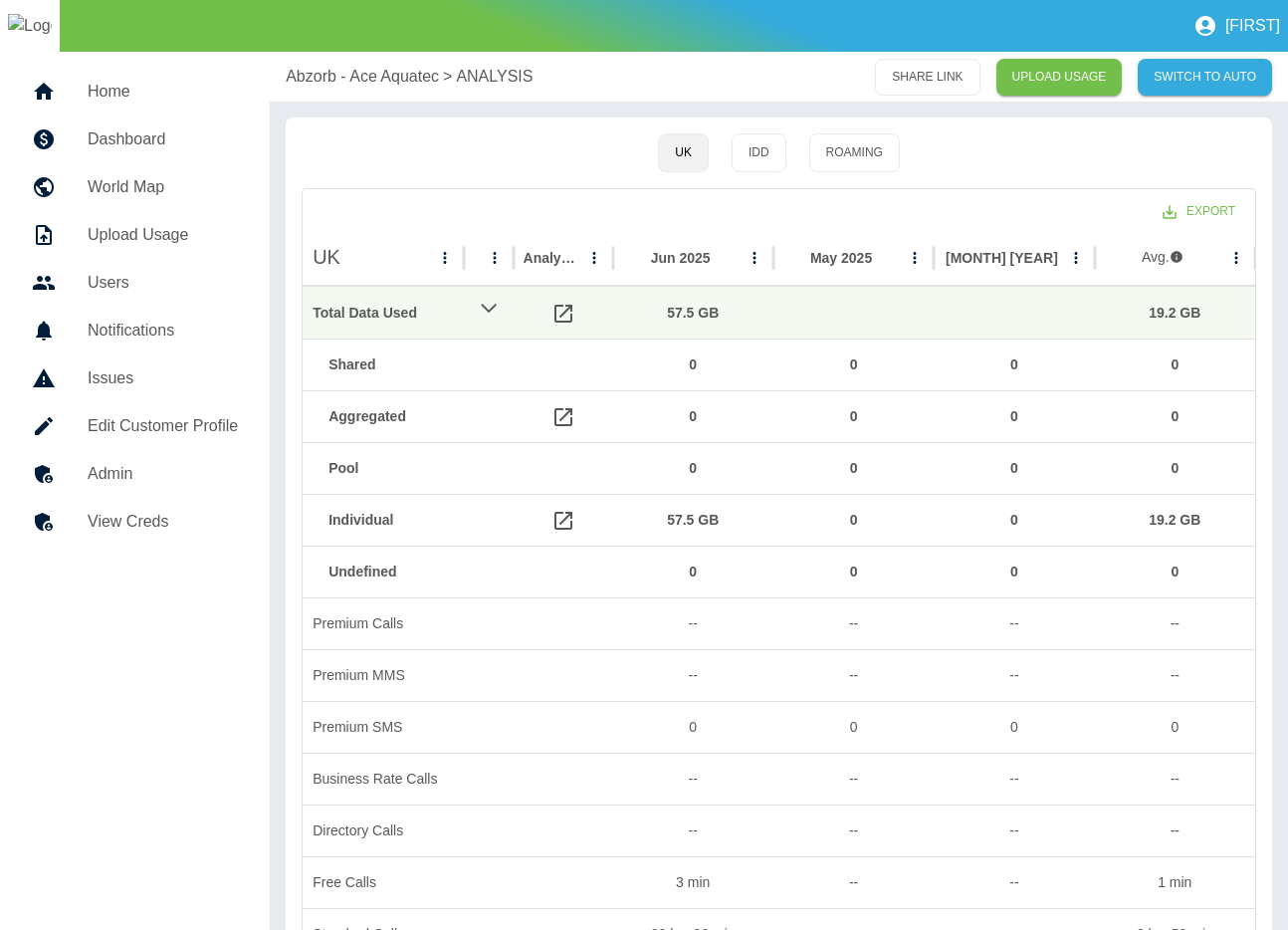 click on "Abzorb - Ace Aquatec" at bounding box center (362, 77) 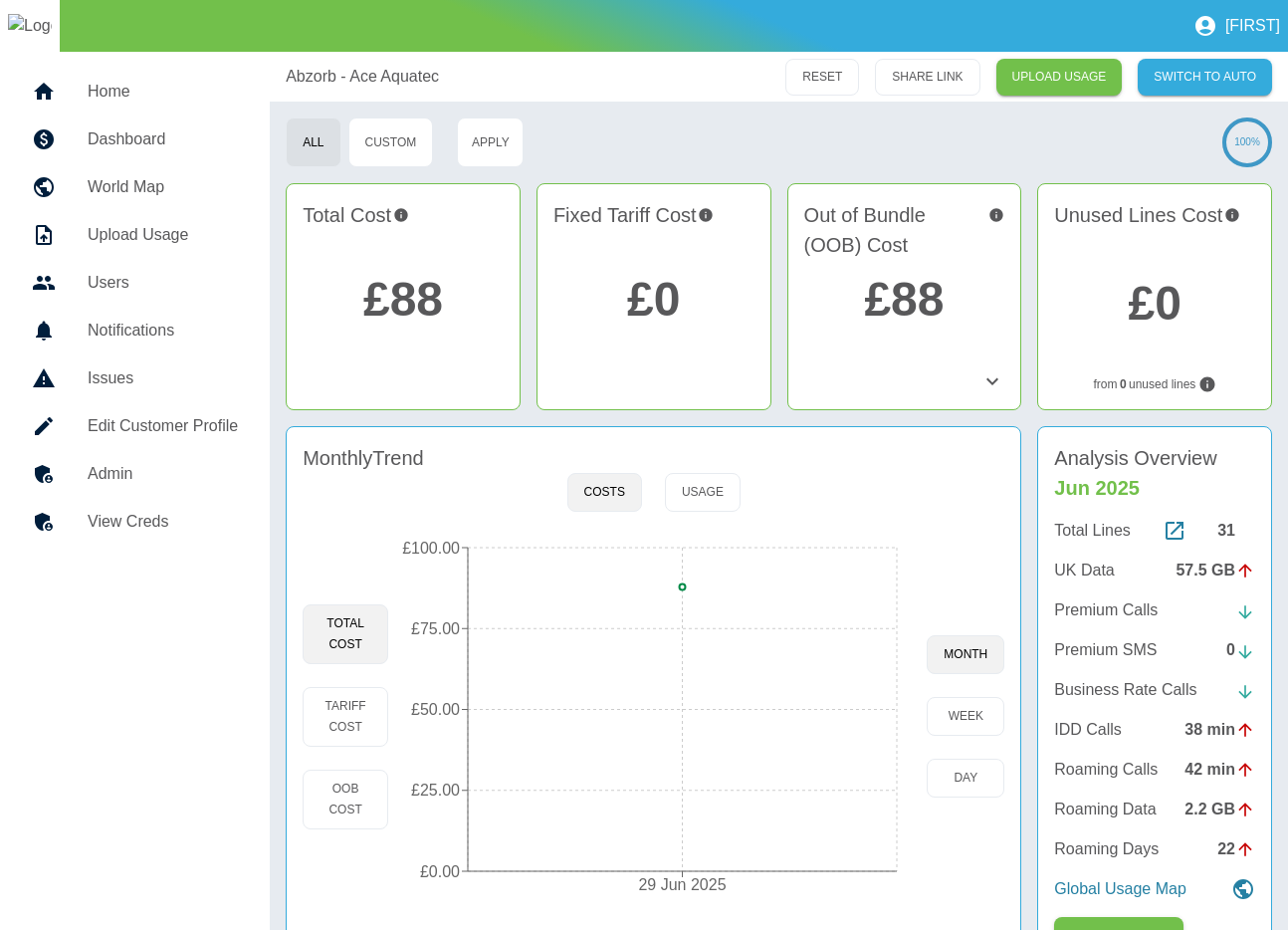 click on "UK Data" at bounding box center [1084, 571] 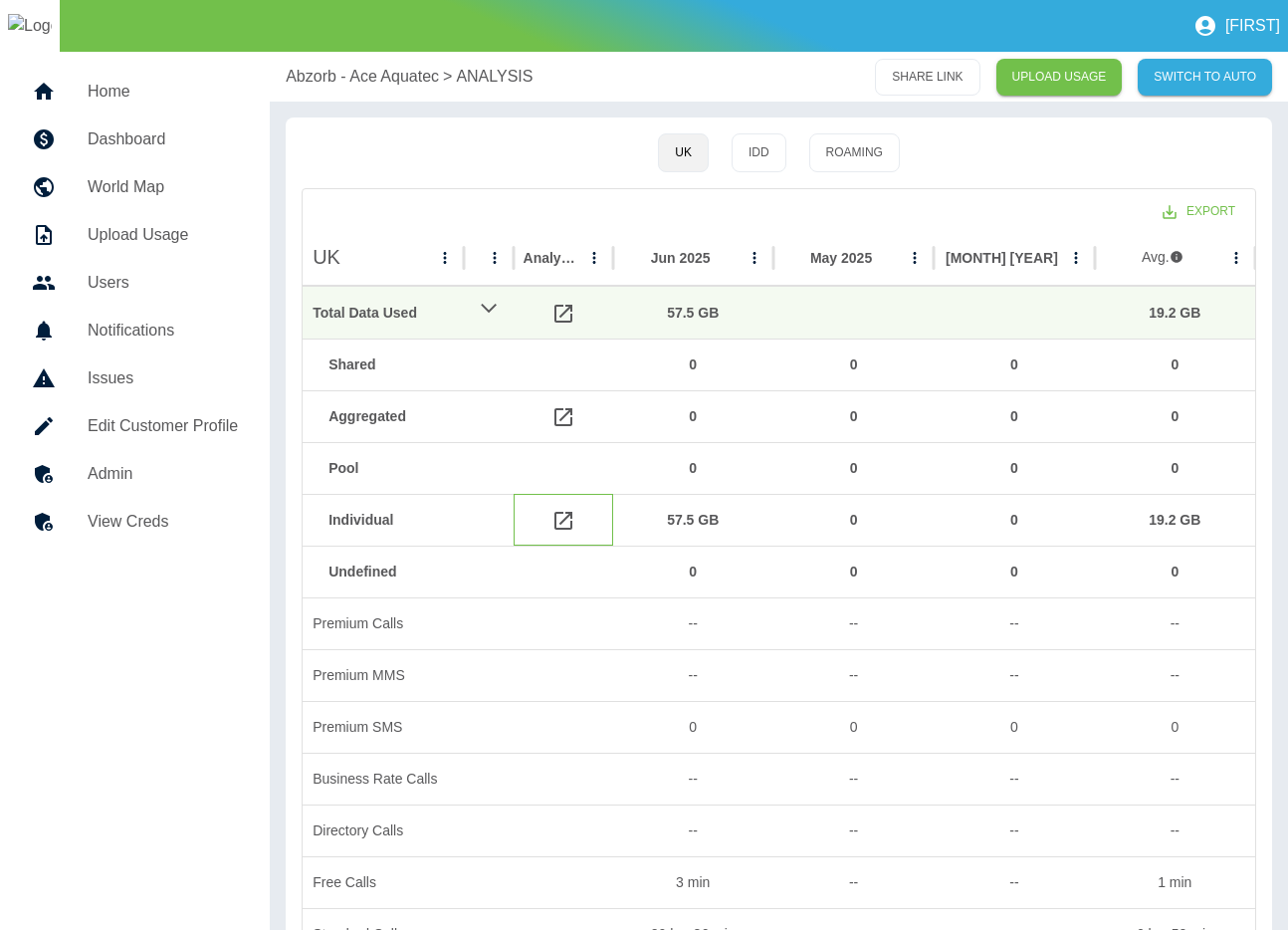 click 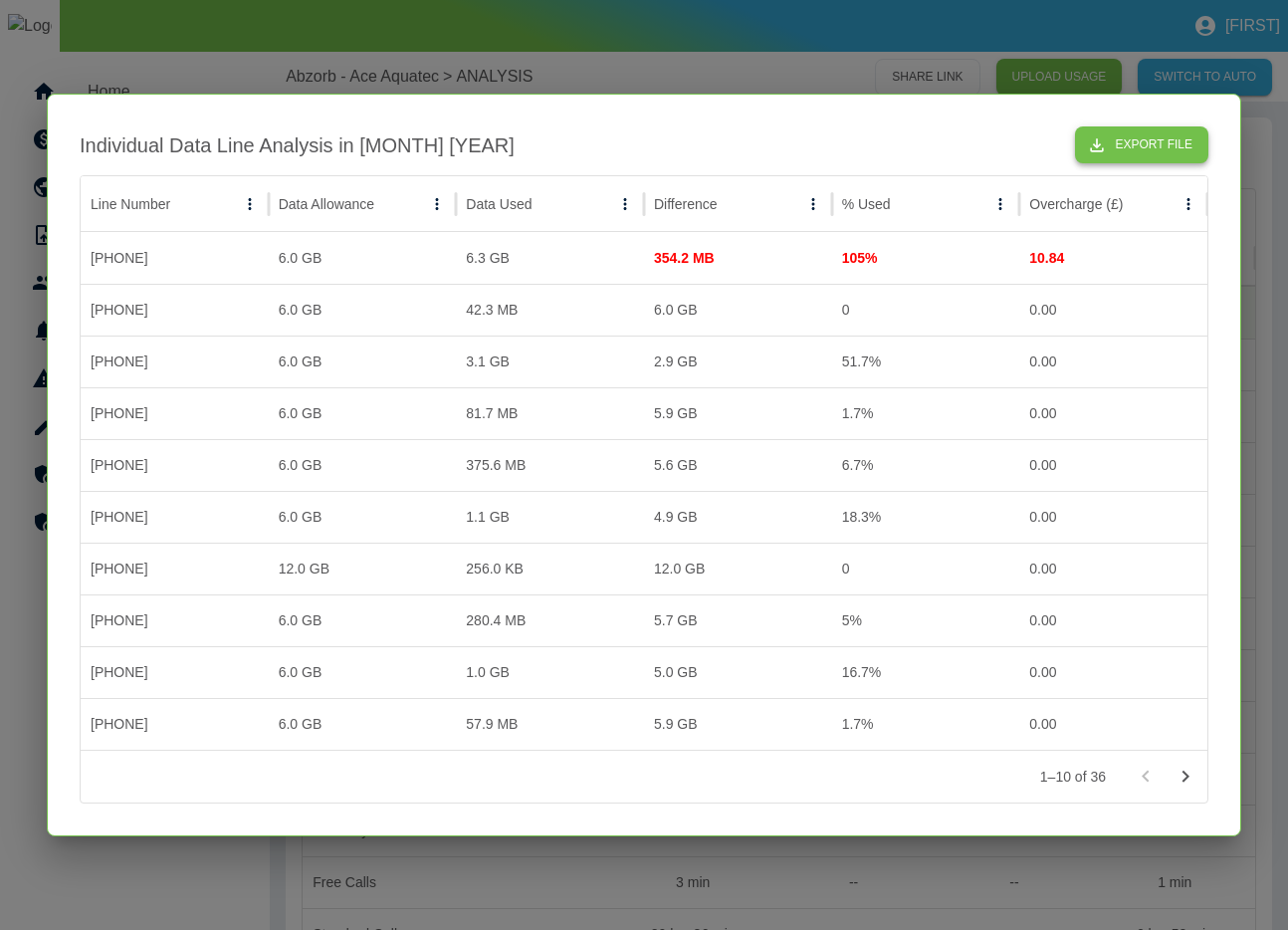 click on "Export File" at bounding box center [1142, 144] 